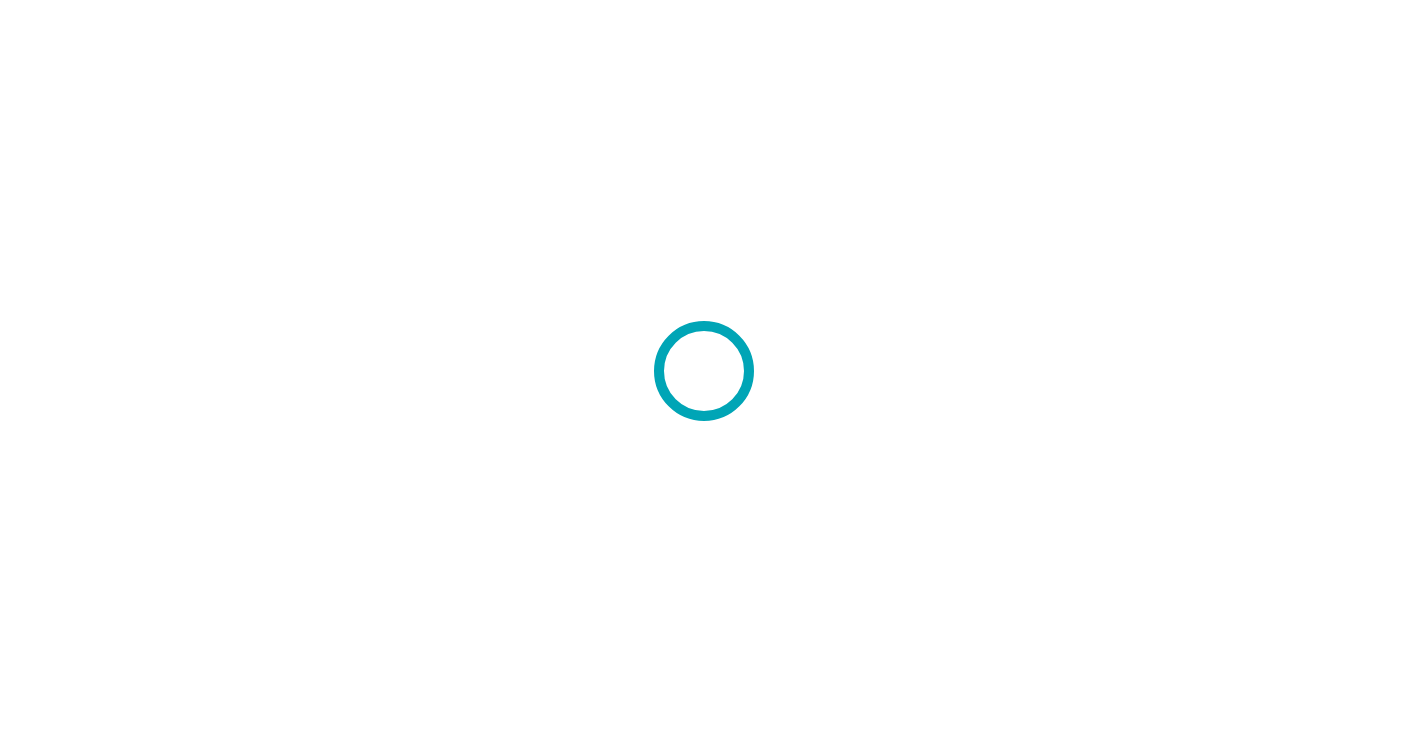 scroll, scrollTop: 0, scrollLeft: 0, axis: both 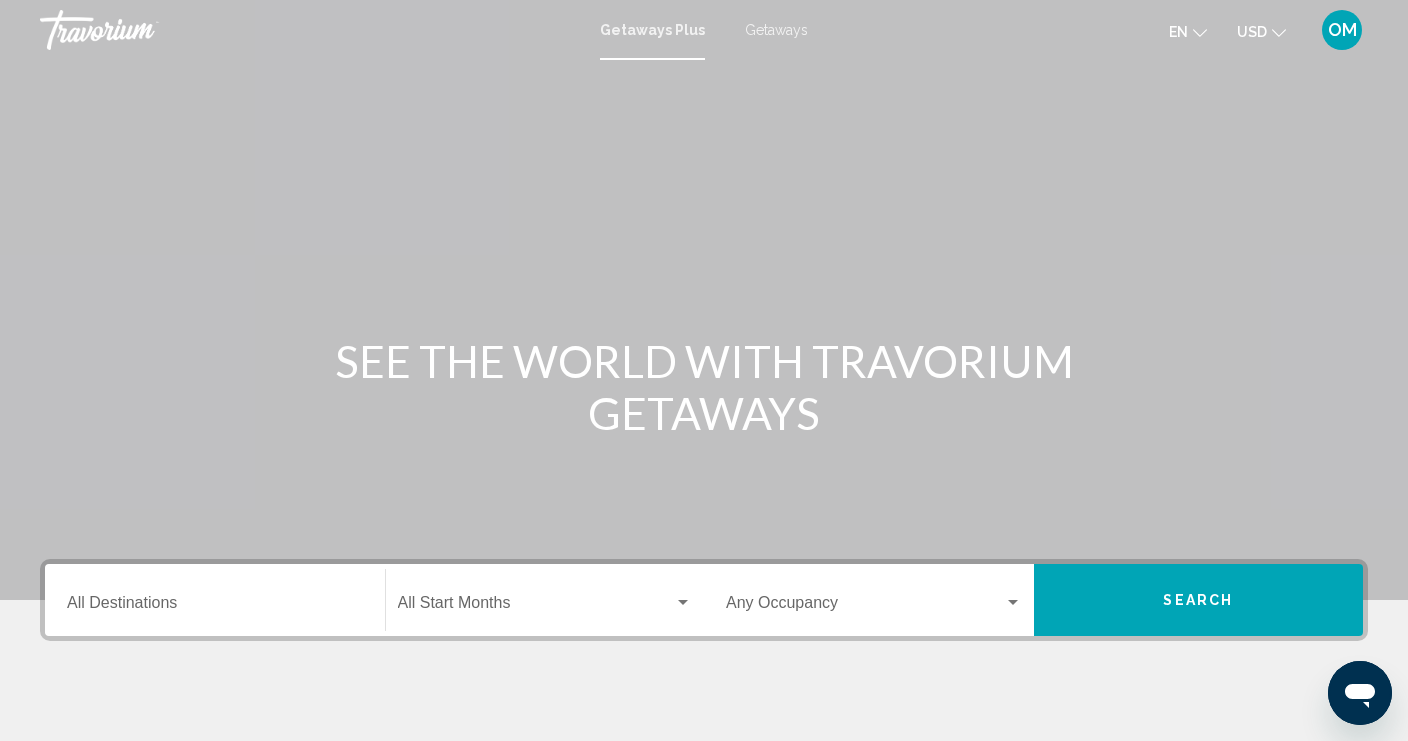 click on "Destination All Destinations" at bounding box center (215, 607) 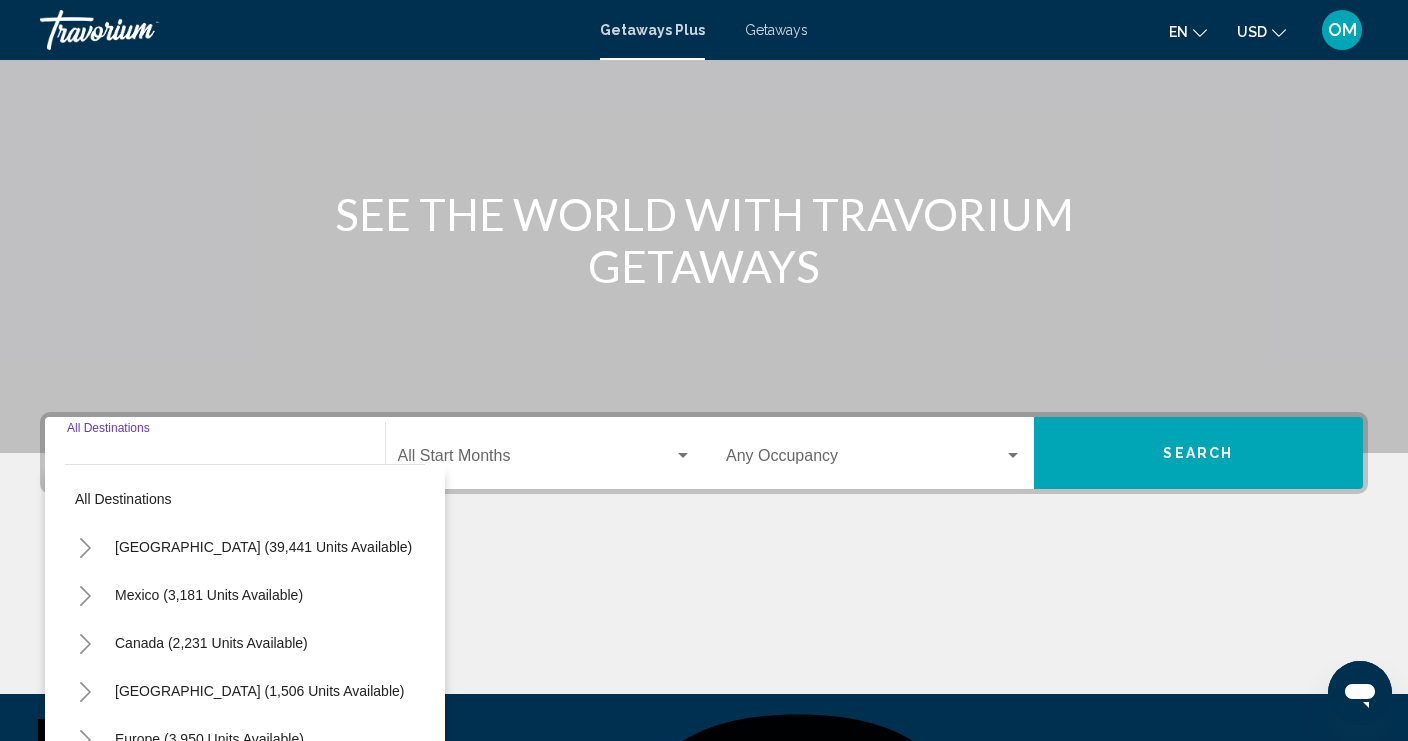 scroll, scrollTop: 345, scrollLeft: 0, axis: vertical 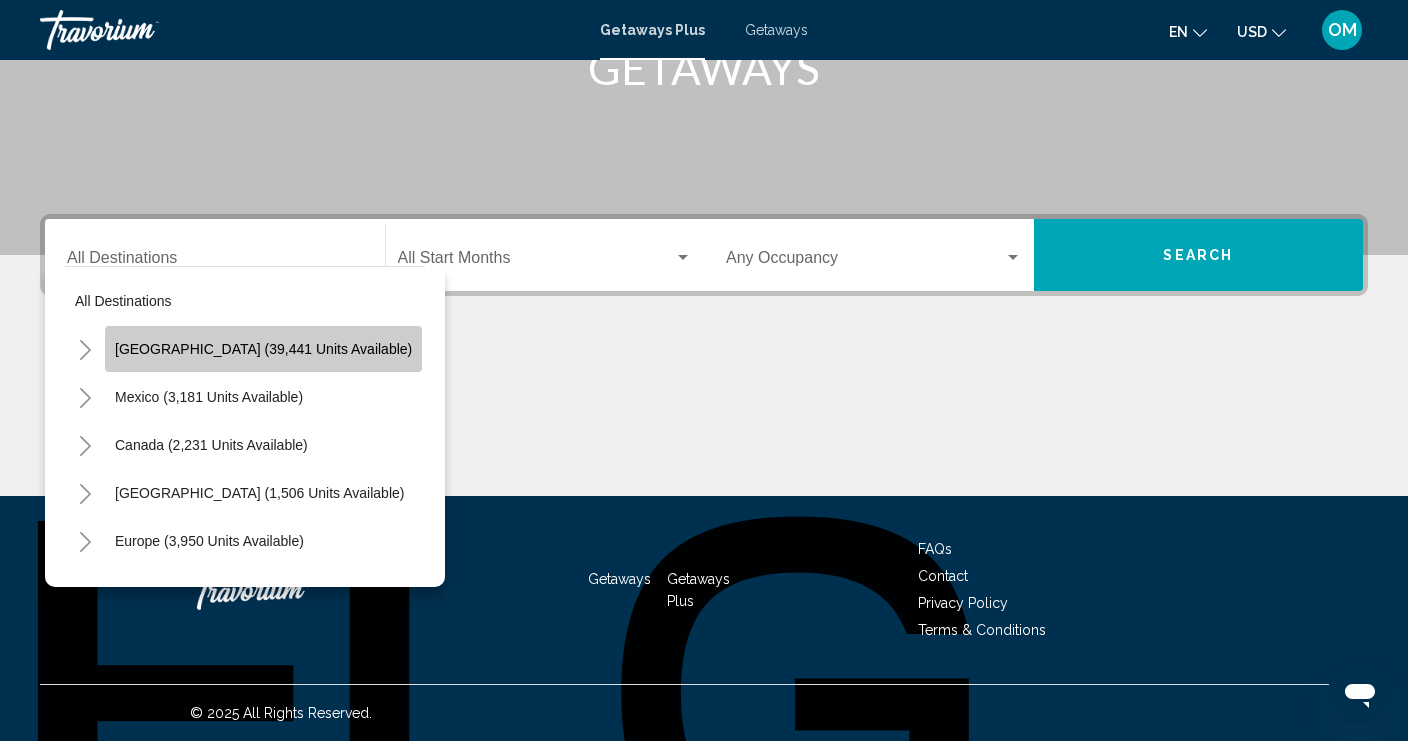 click on "[GEOGRAPHIC_DATA] (39,441 units available)" 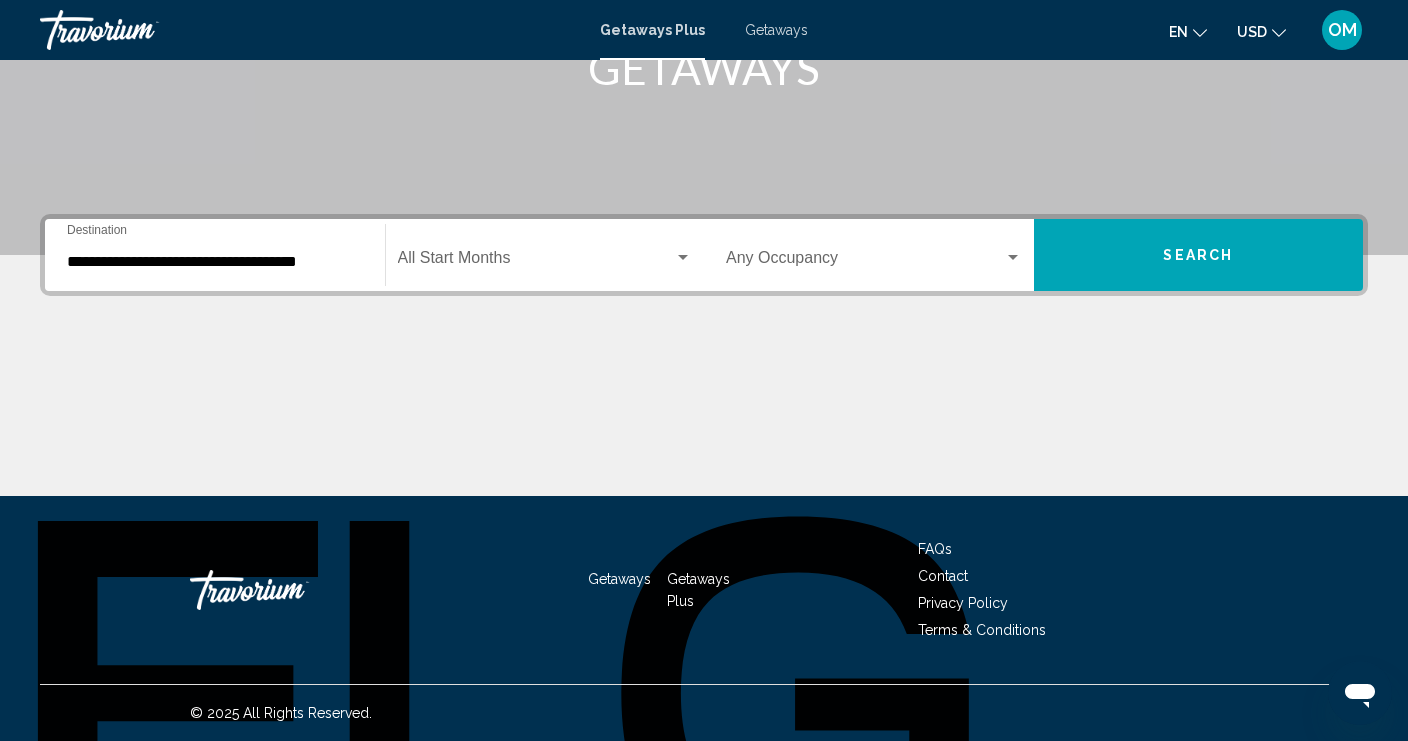 click on "Start Month All Start Months" 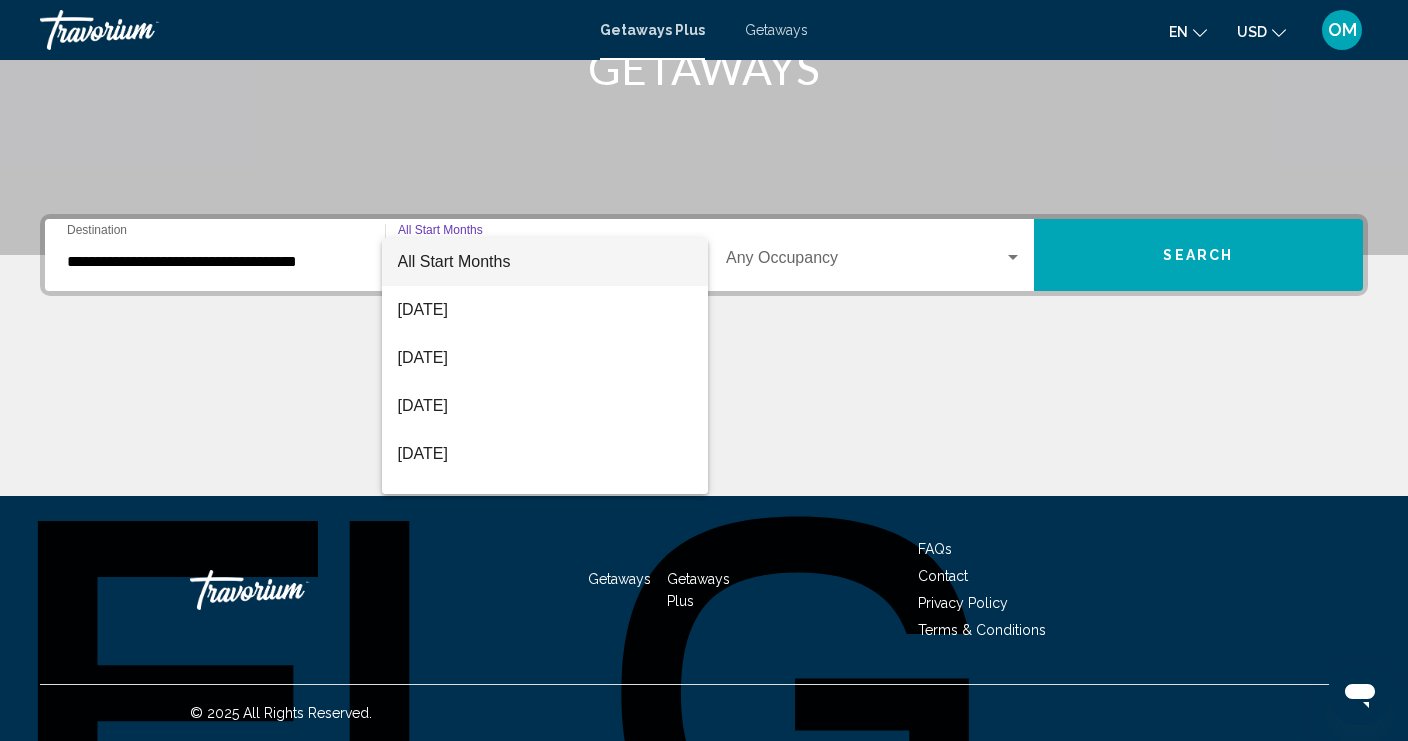 click at bounding box center [704, 370] 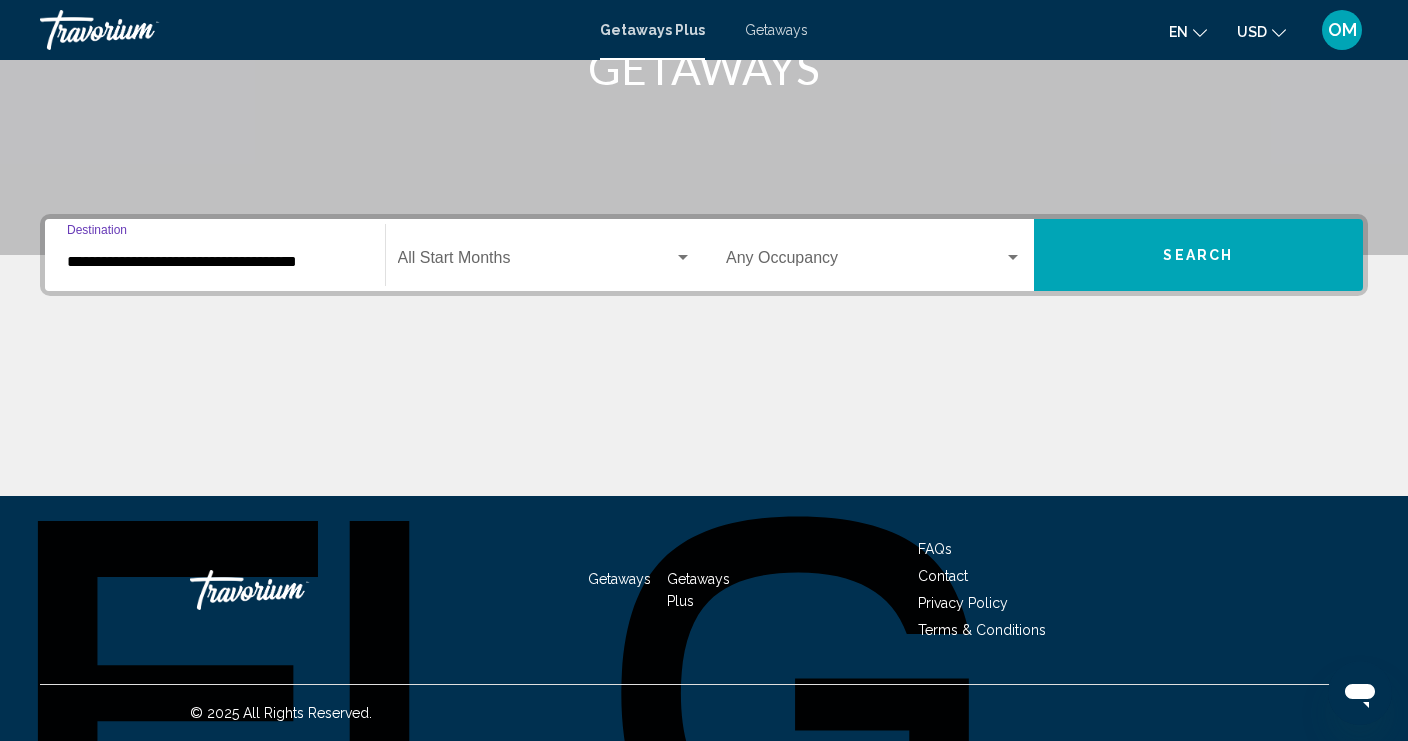 click on "**********" at bounding box center (215, 262) 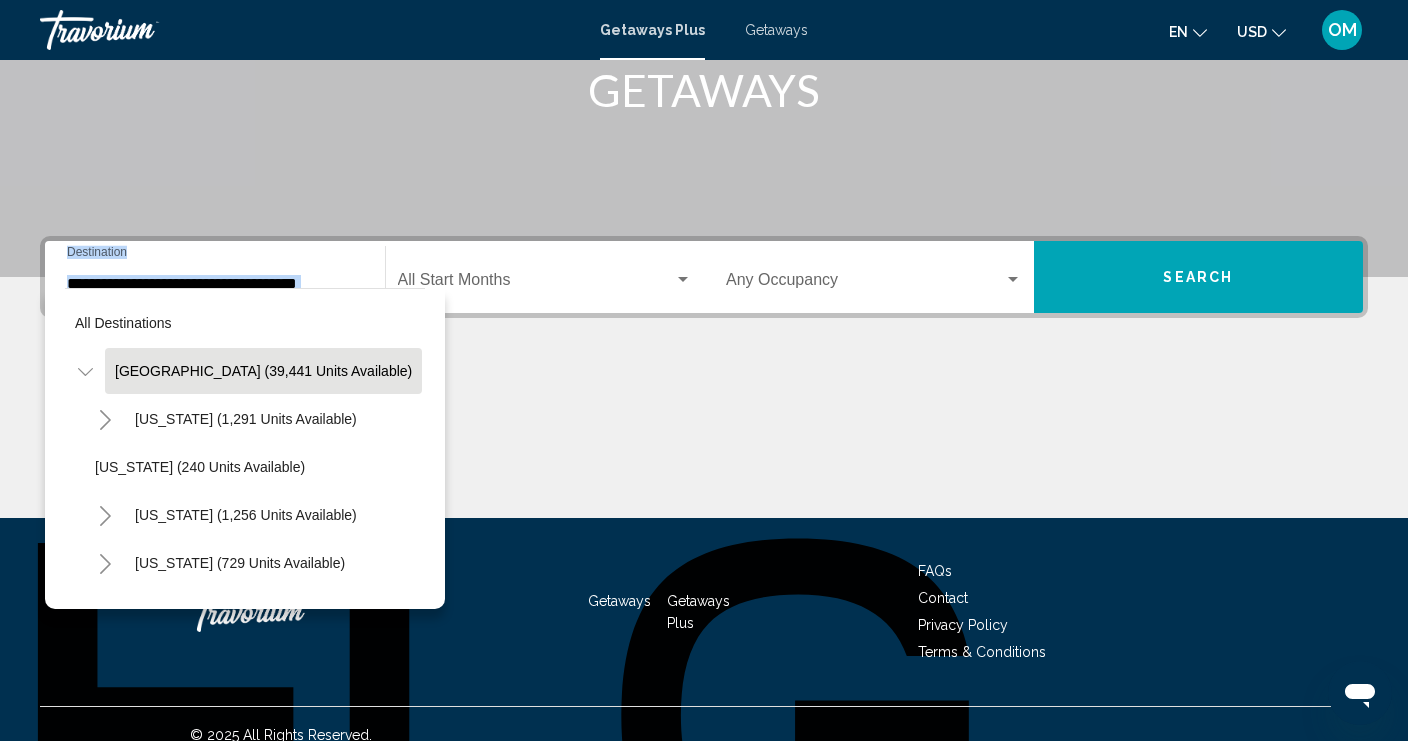 click on "**********" at bounding box center (215, 277) 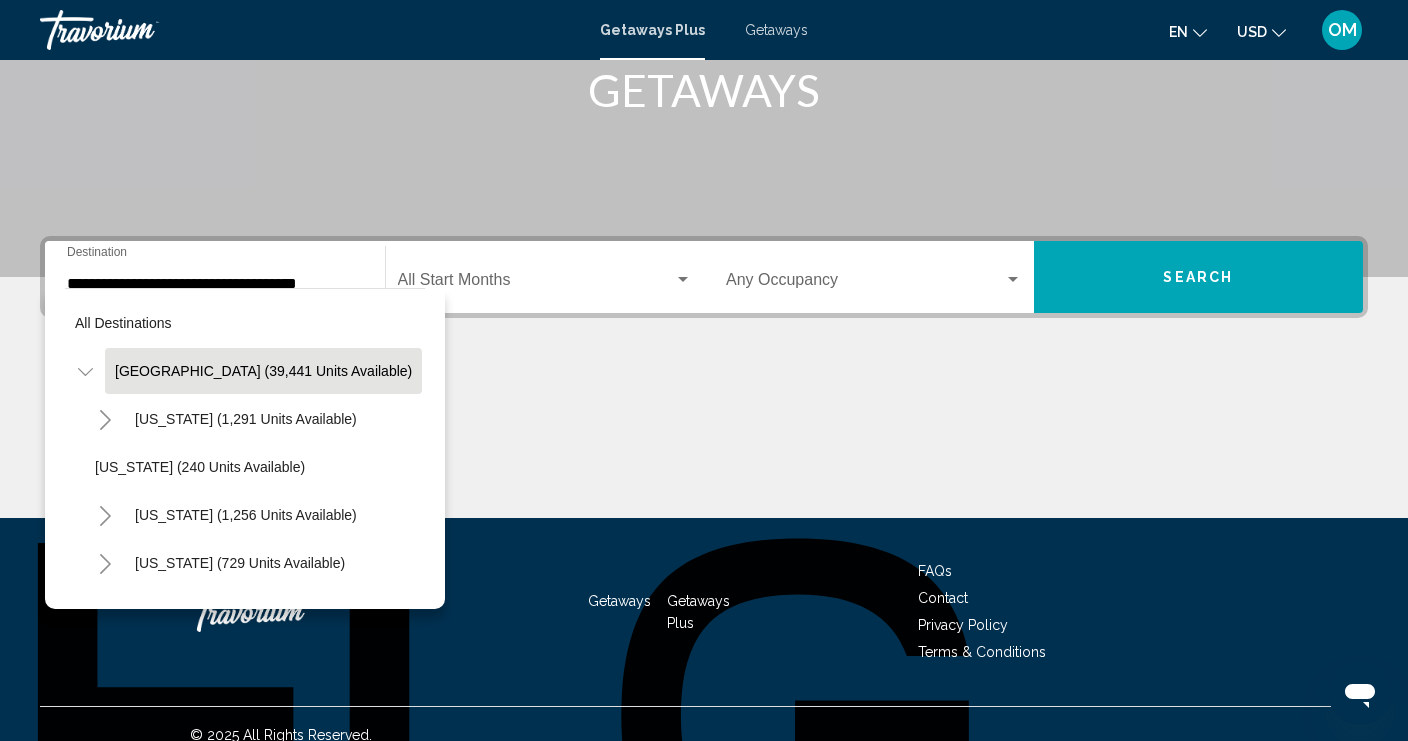 scroll, scrollTop: 345, scrollLeft: 0, axis: vertical 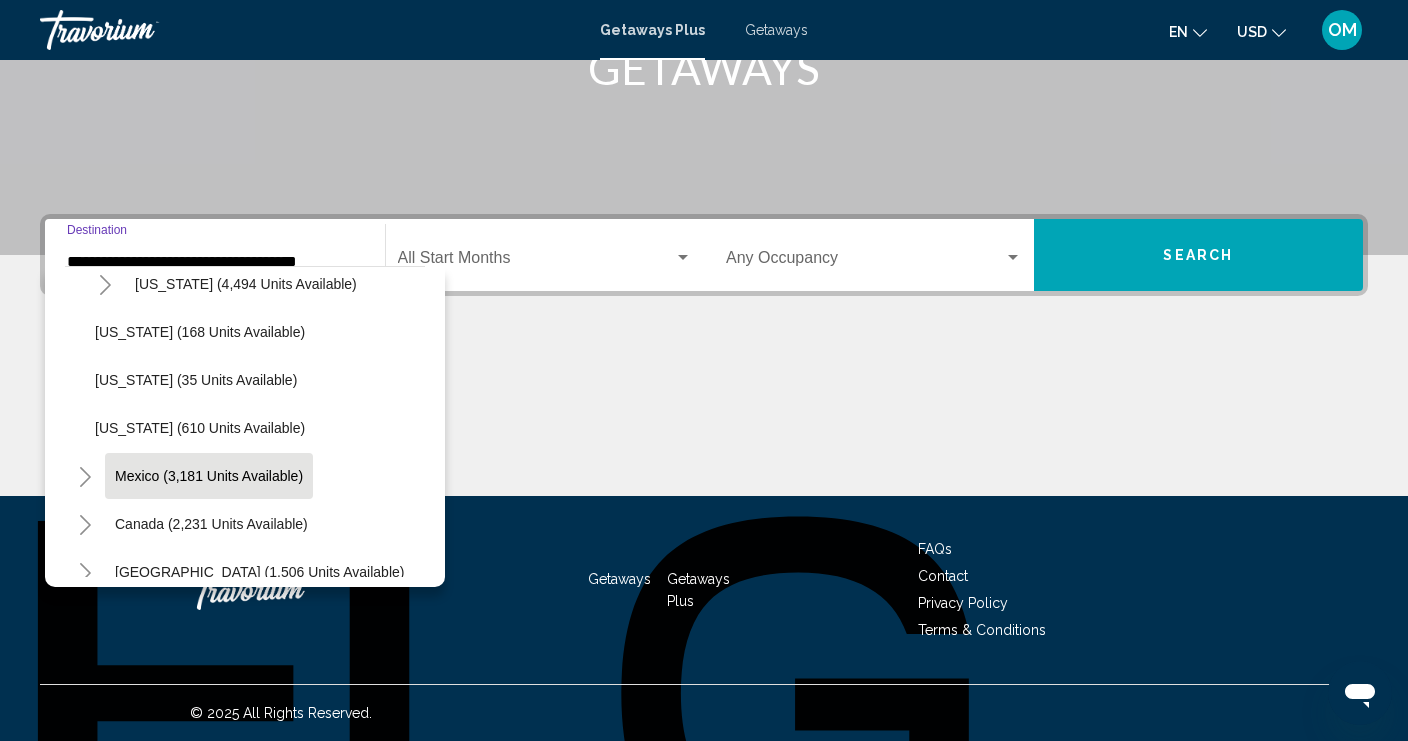click on "Mexico (3,181 units available)" at bounding box center (211, 524) 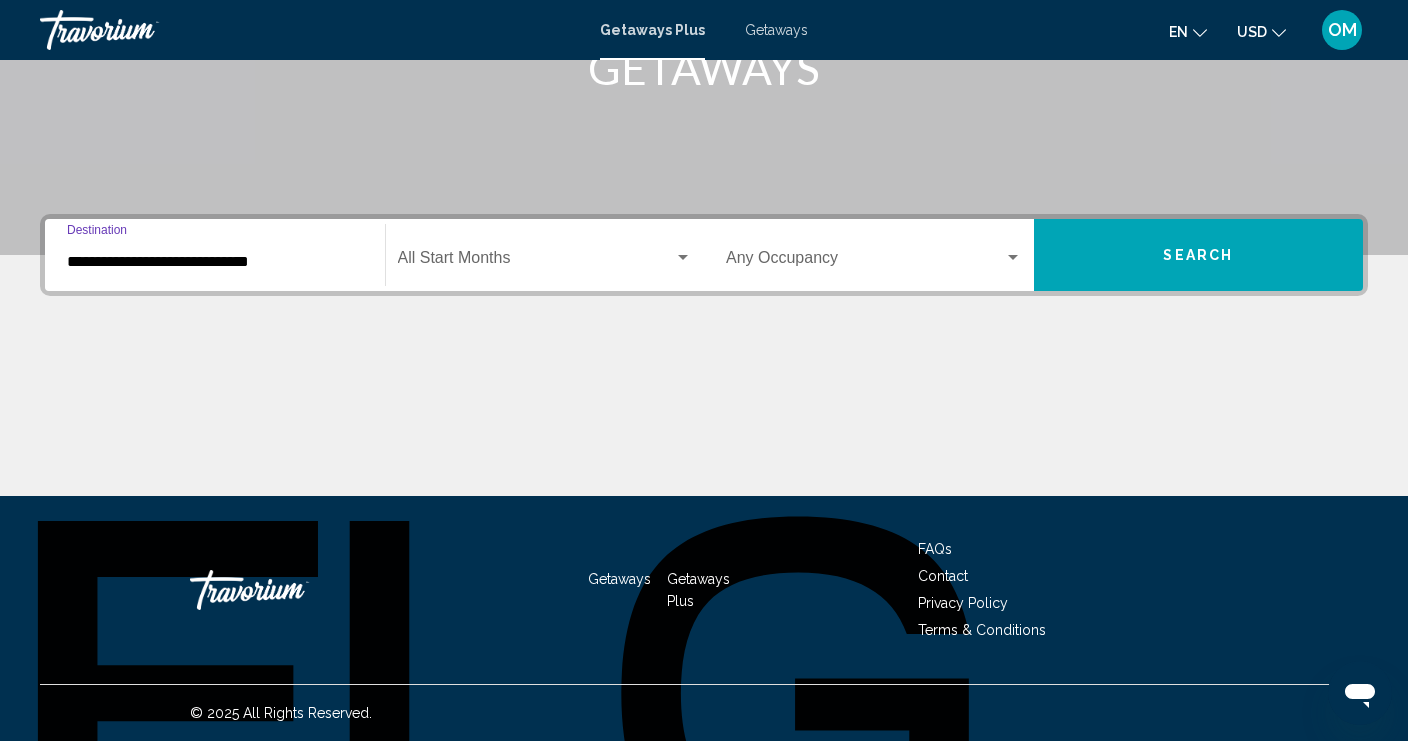 click at bounding box center [536, 262] 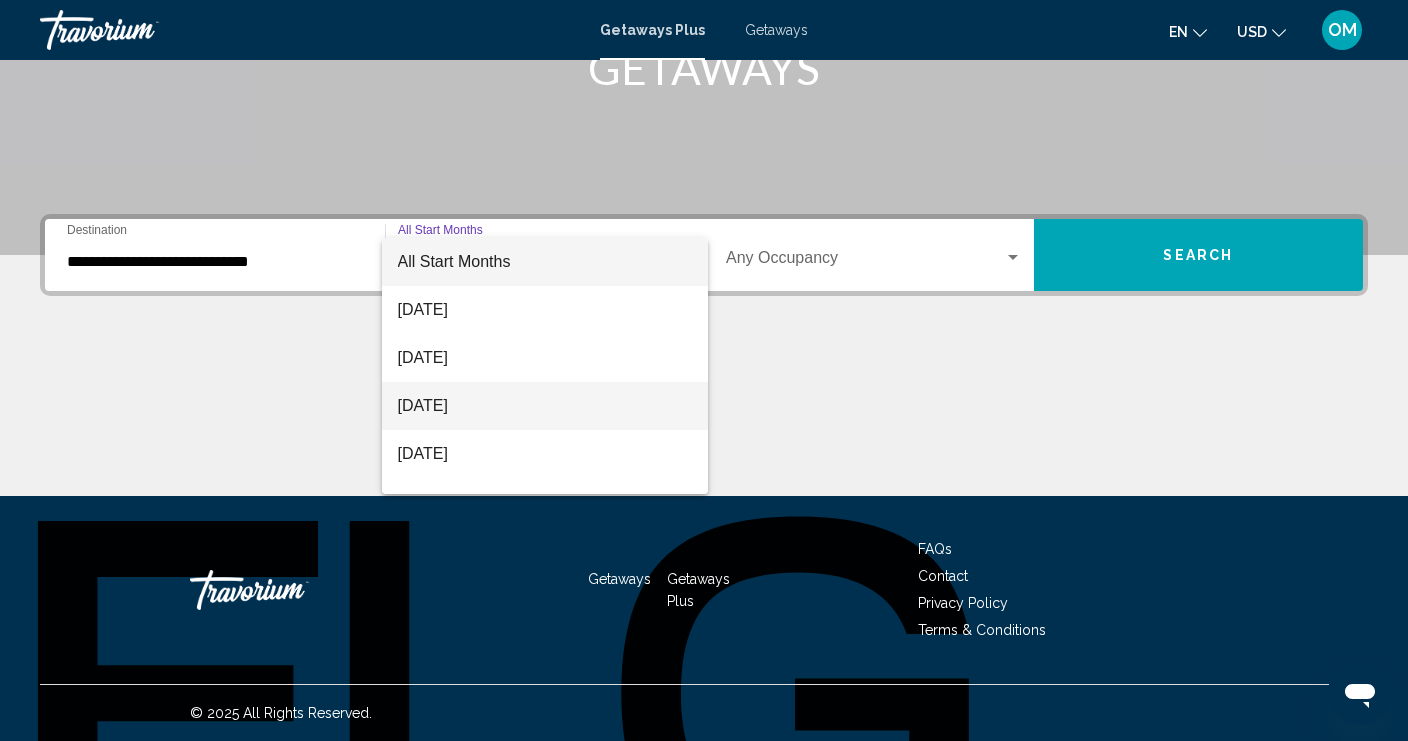 click on "[DATE]" at bounding box center (545, 406) 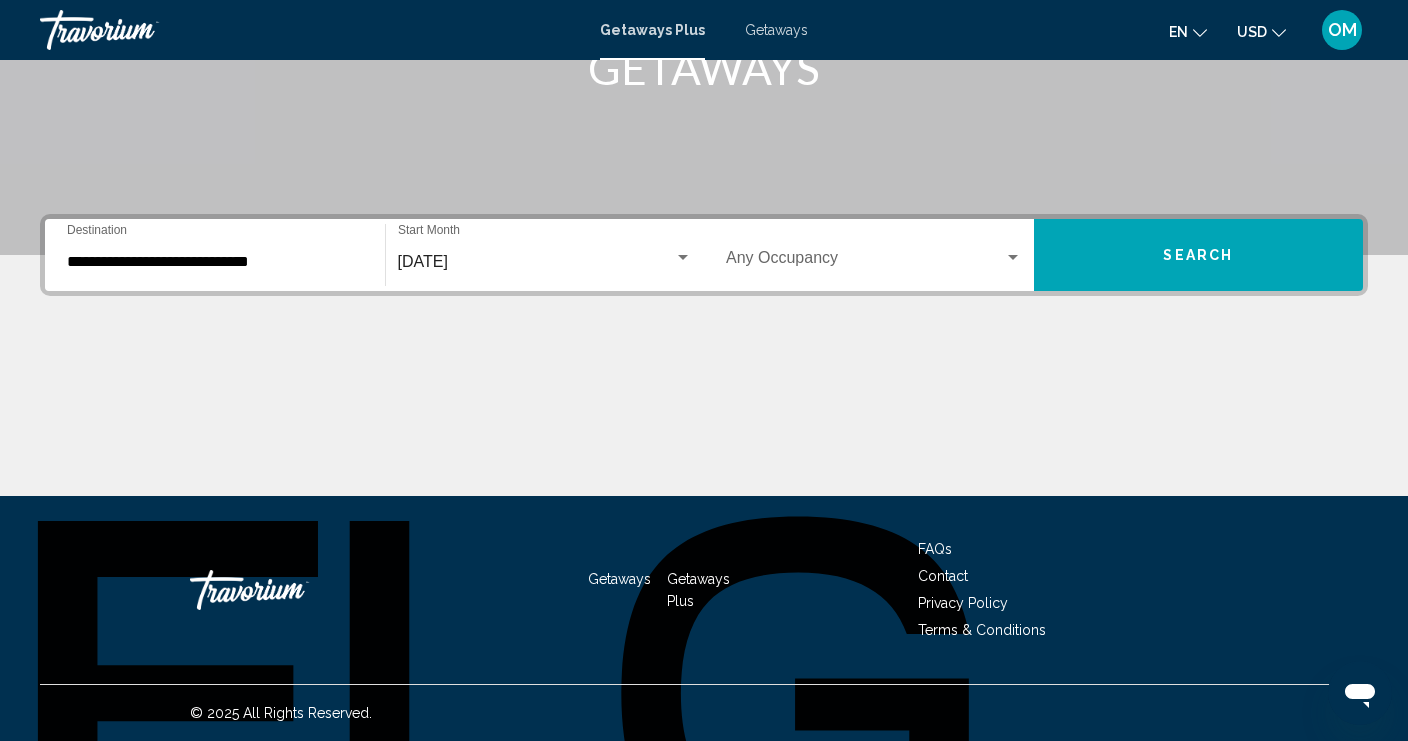 click on "Occupancy Any Occupancy" at bounding box center (874, 255) 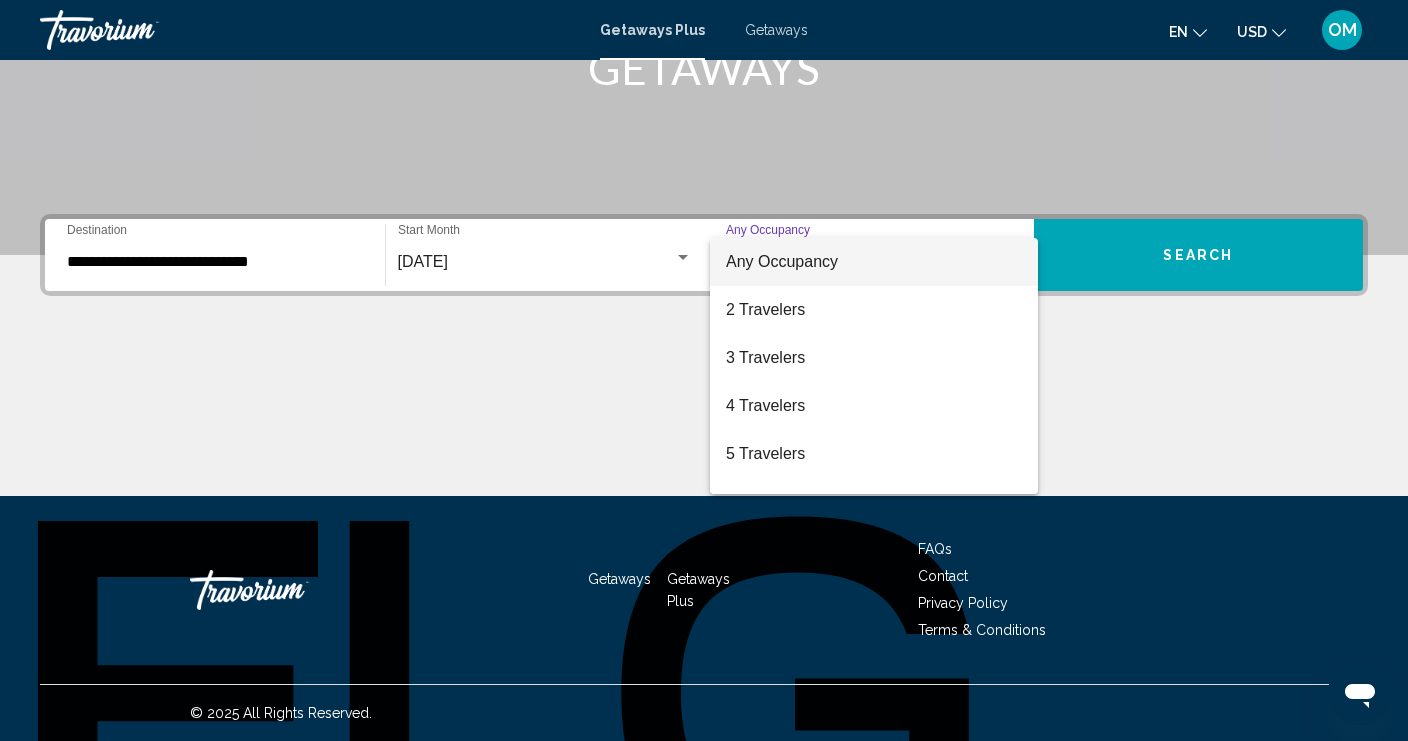 click at bounding box center [704, 370] 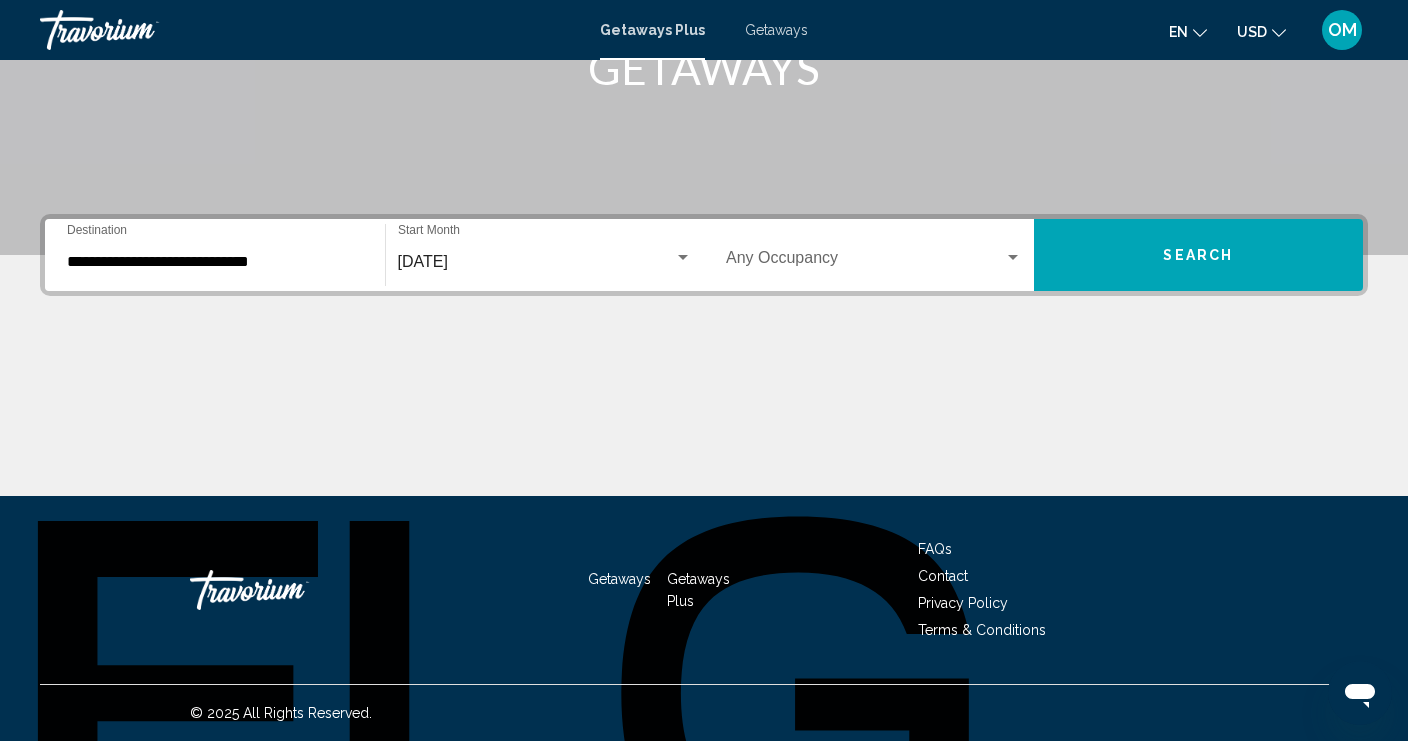 click on "**********" at bounding box center [215, 255] 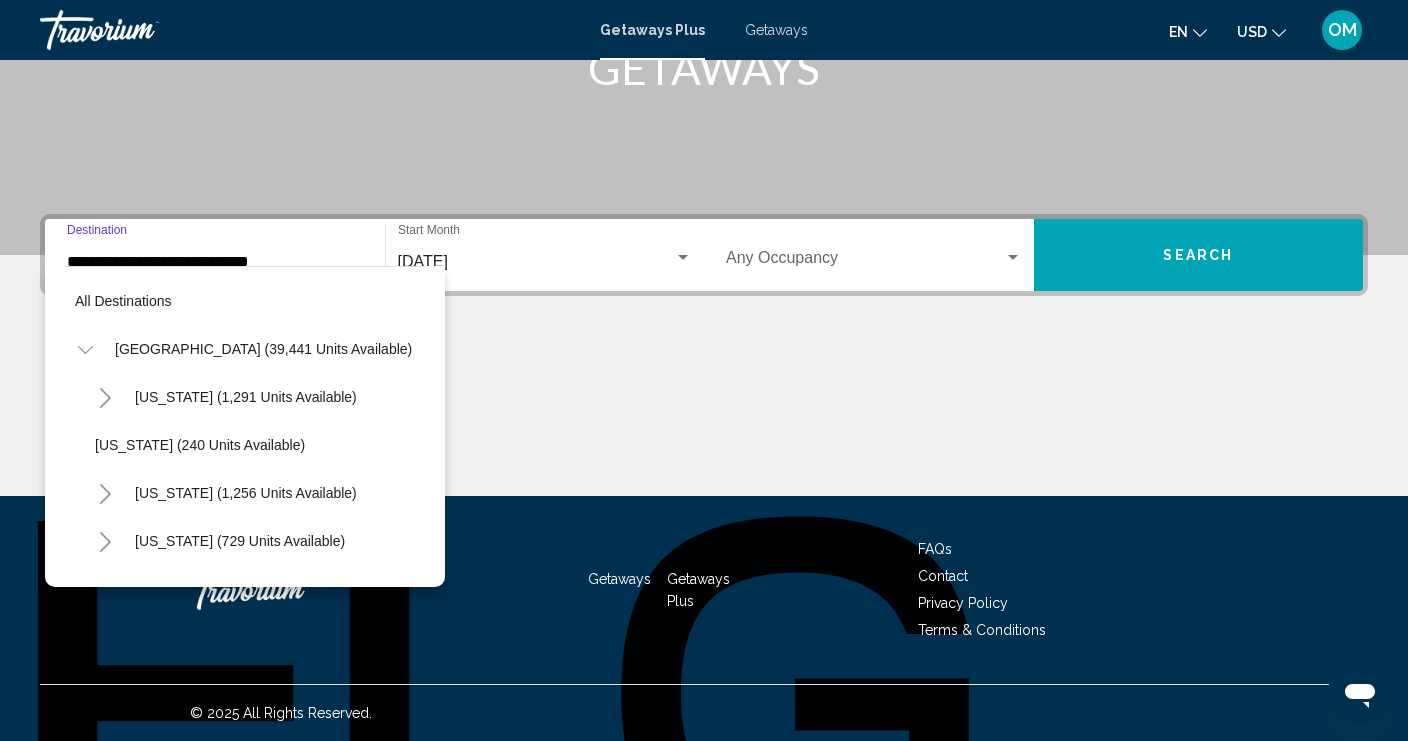 scroll, scrollTop: 1847, scrollLeft: 0, axis: vertical 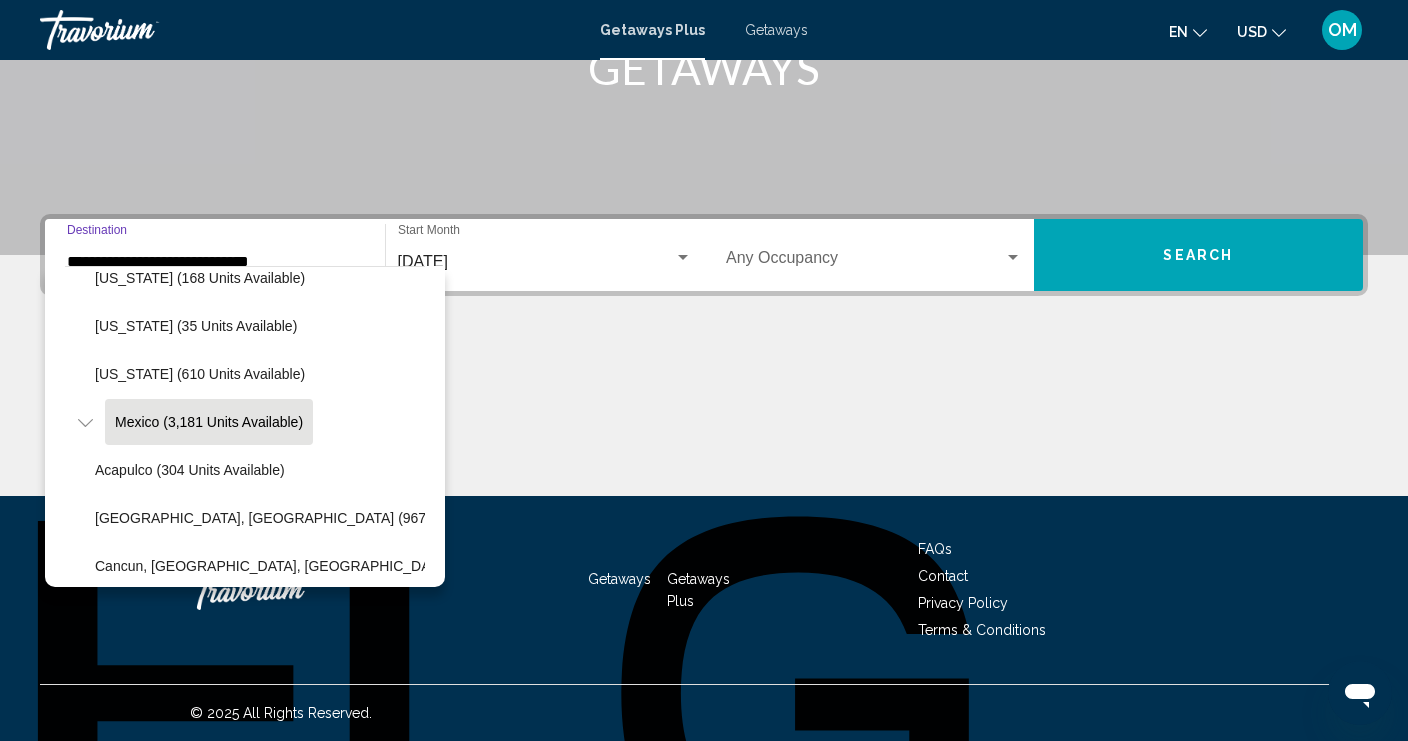 click on "[US_STATE] (168 units available)" 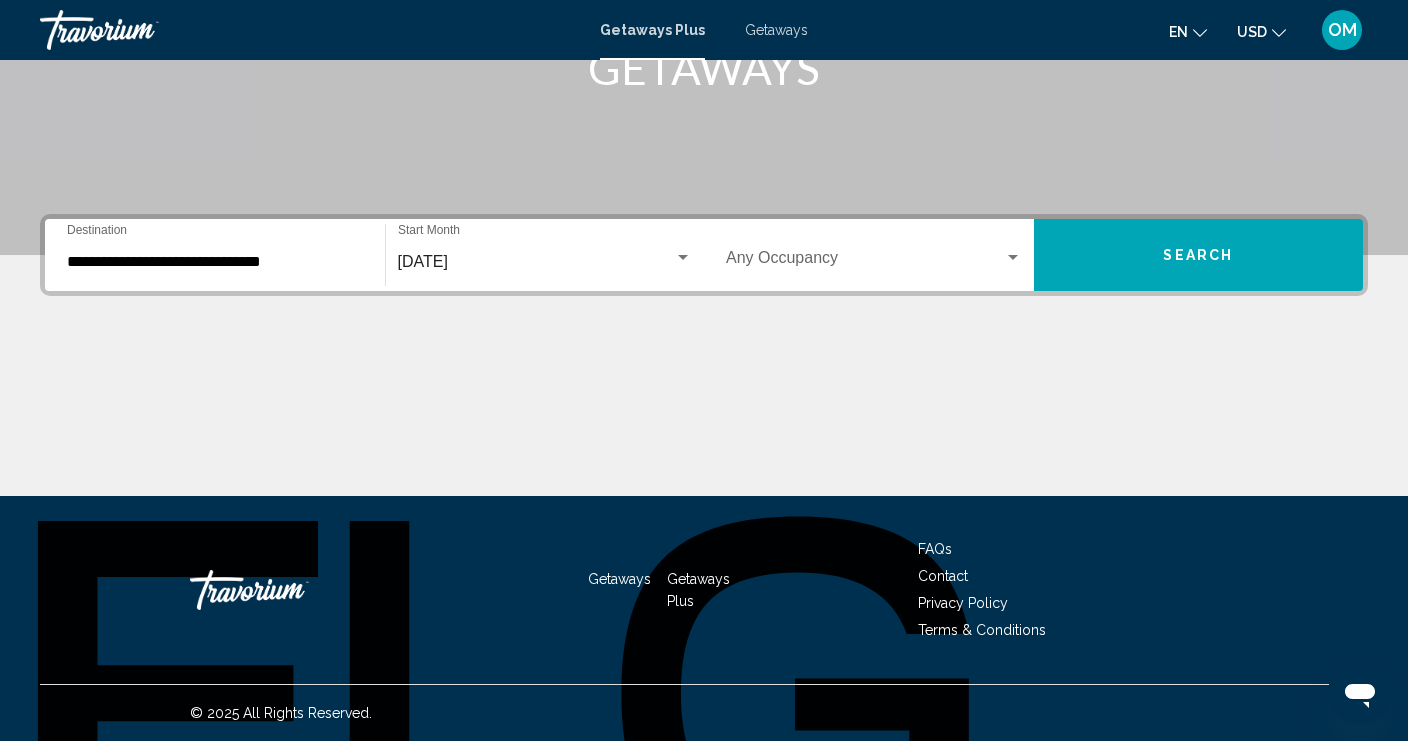 click on "**********" at bounding box center [215, 255] 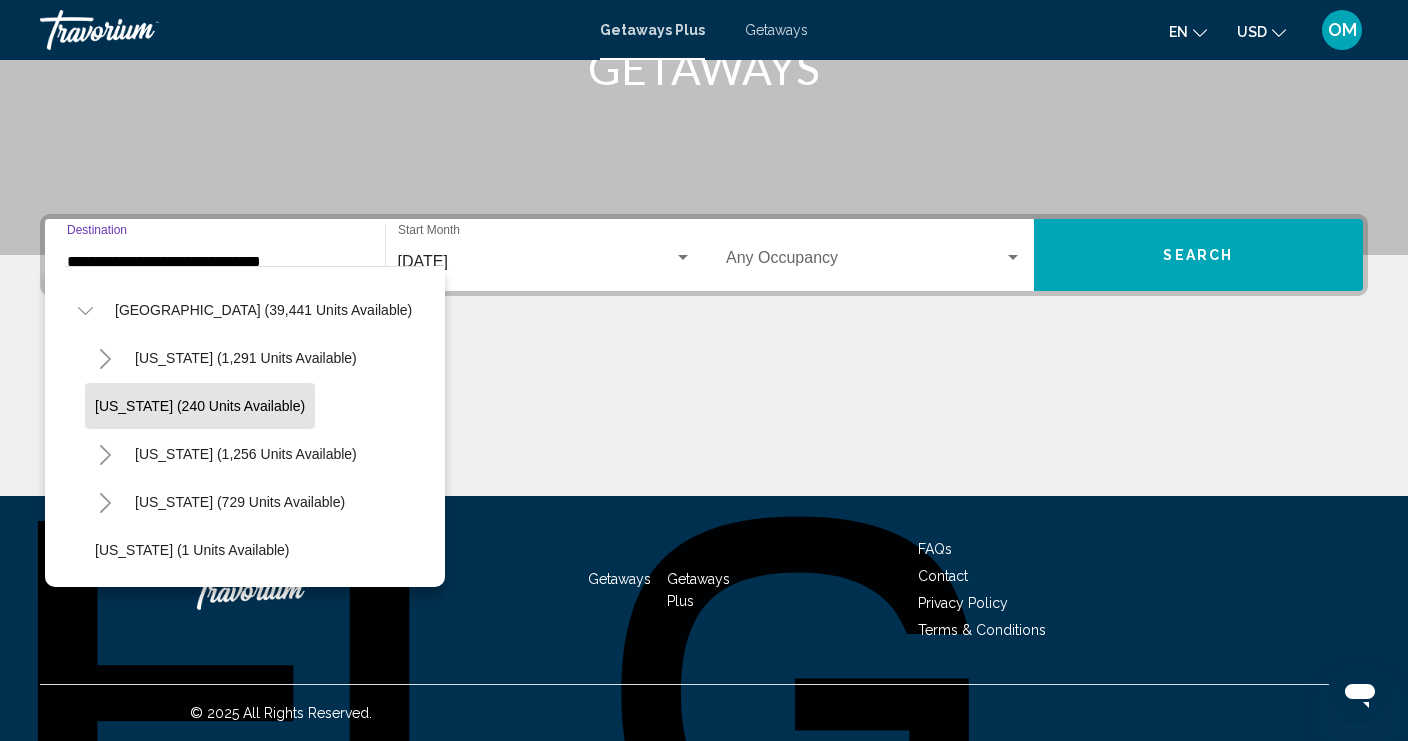 scroll, scrollTop: 41, scrollLeft: 0, axis: vertical 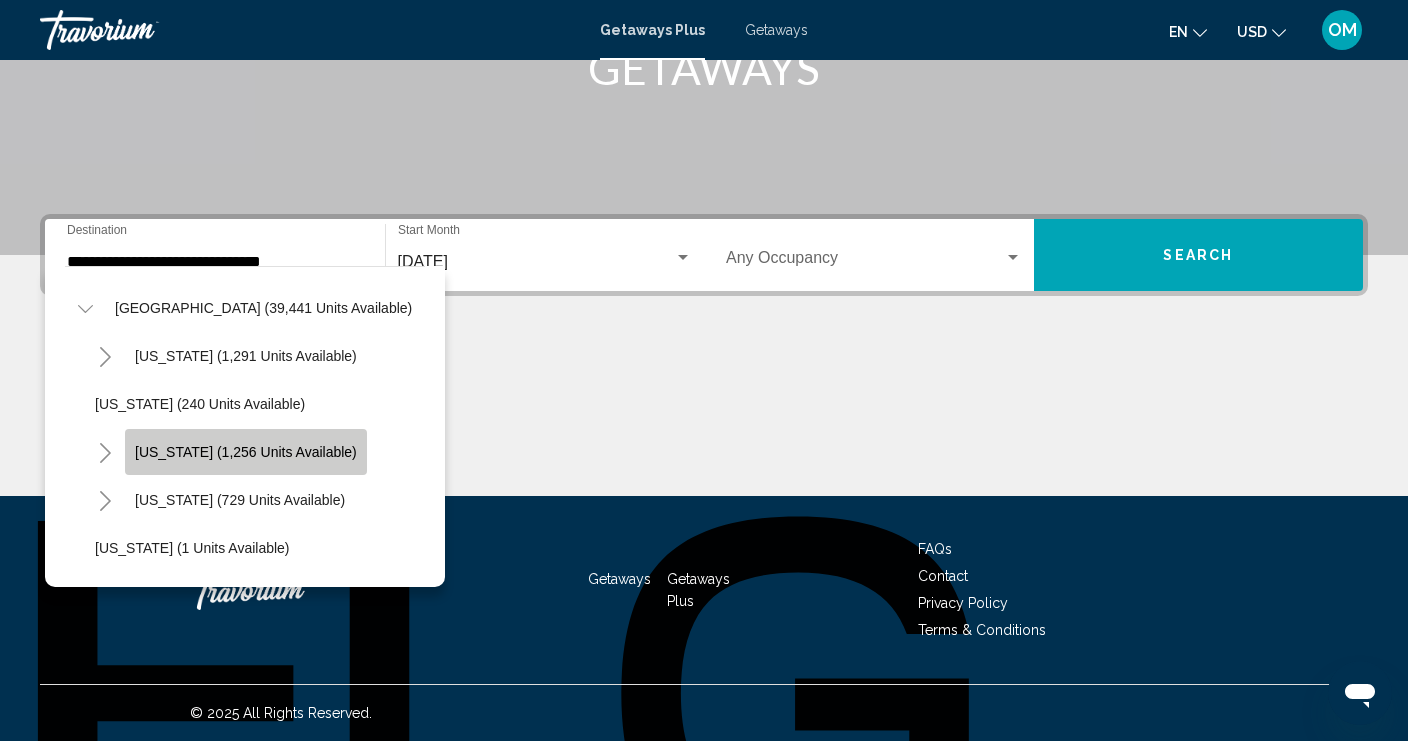 click on "[US_STATE] (1,256 units available)" 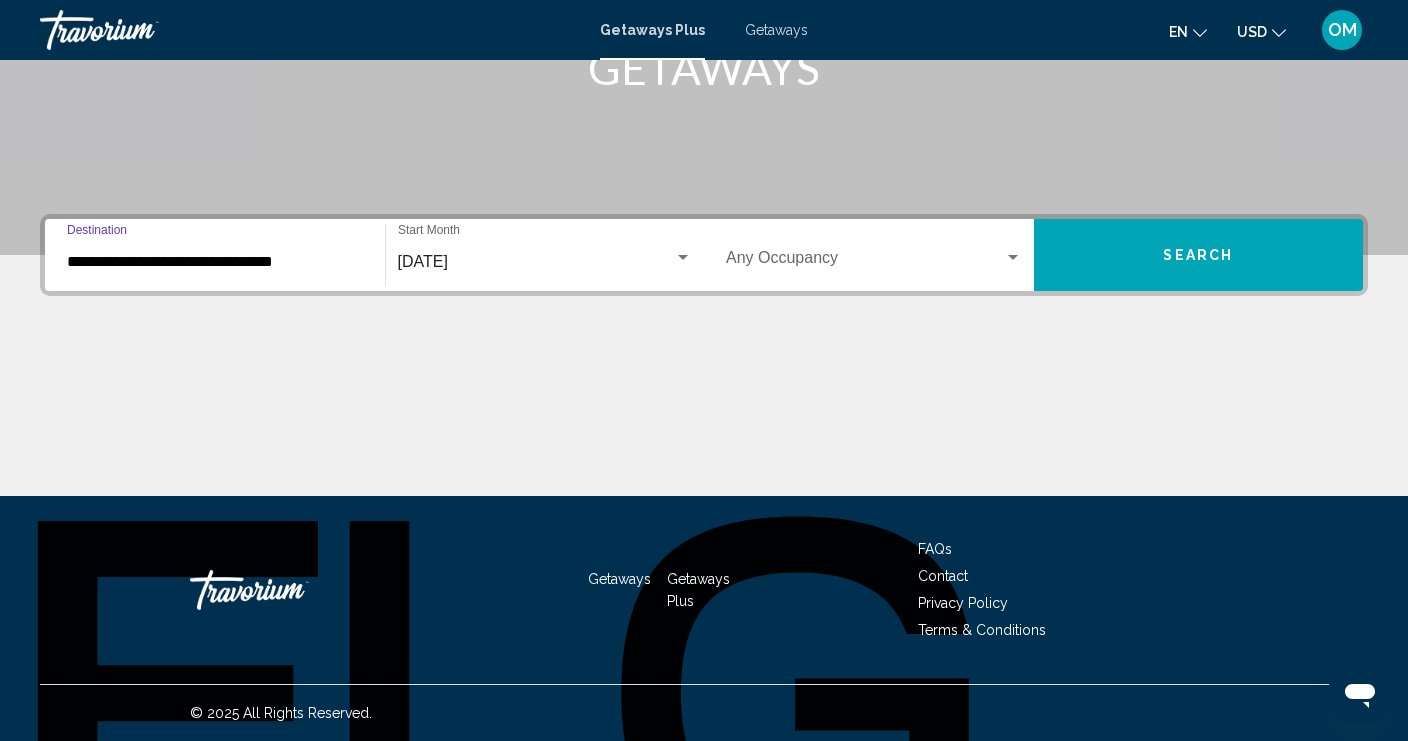 click on "Occupancy Any Occupancy" at bounding box center [874, 255] 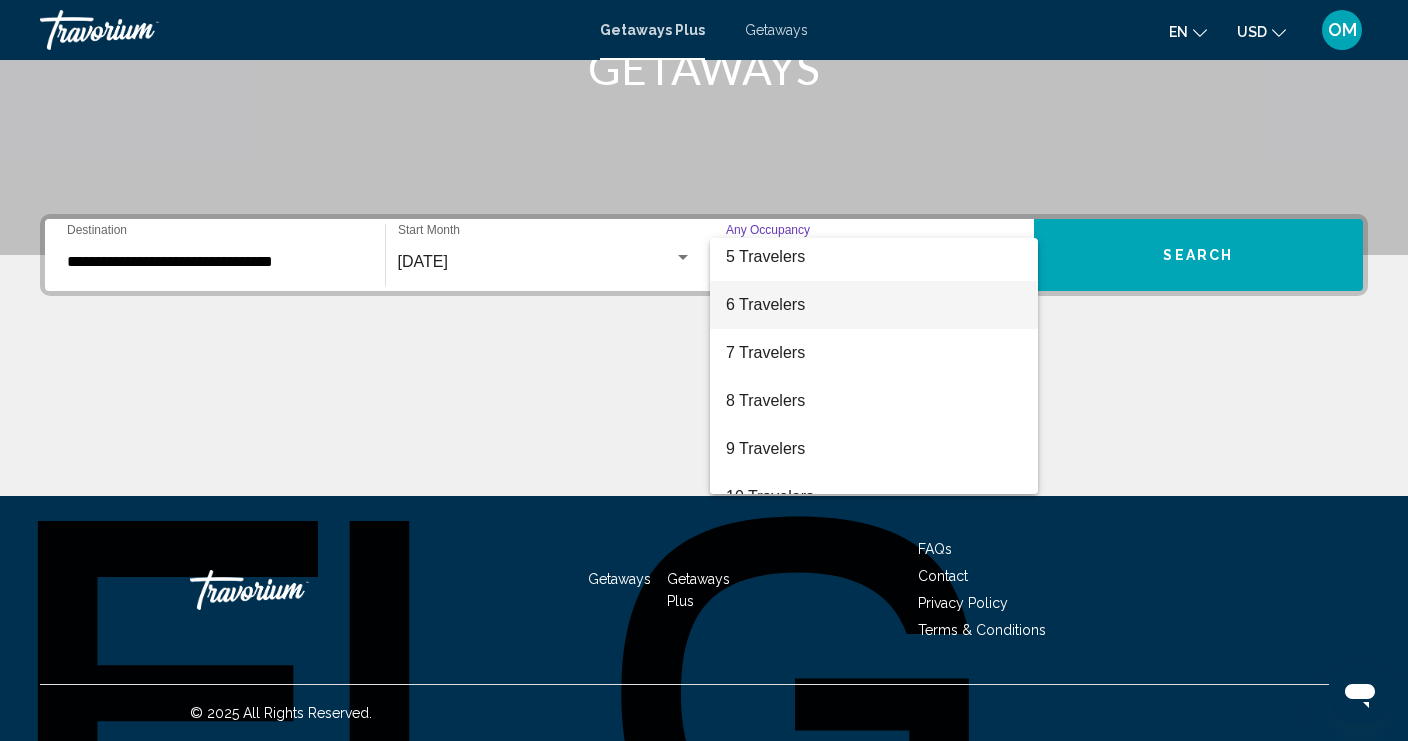 scroll, scrollTop: 214, scrollLeft: 0, axis: vertical 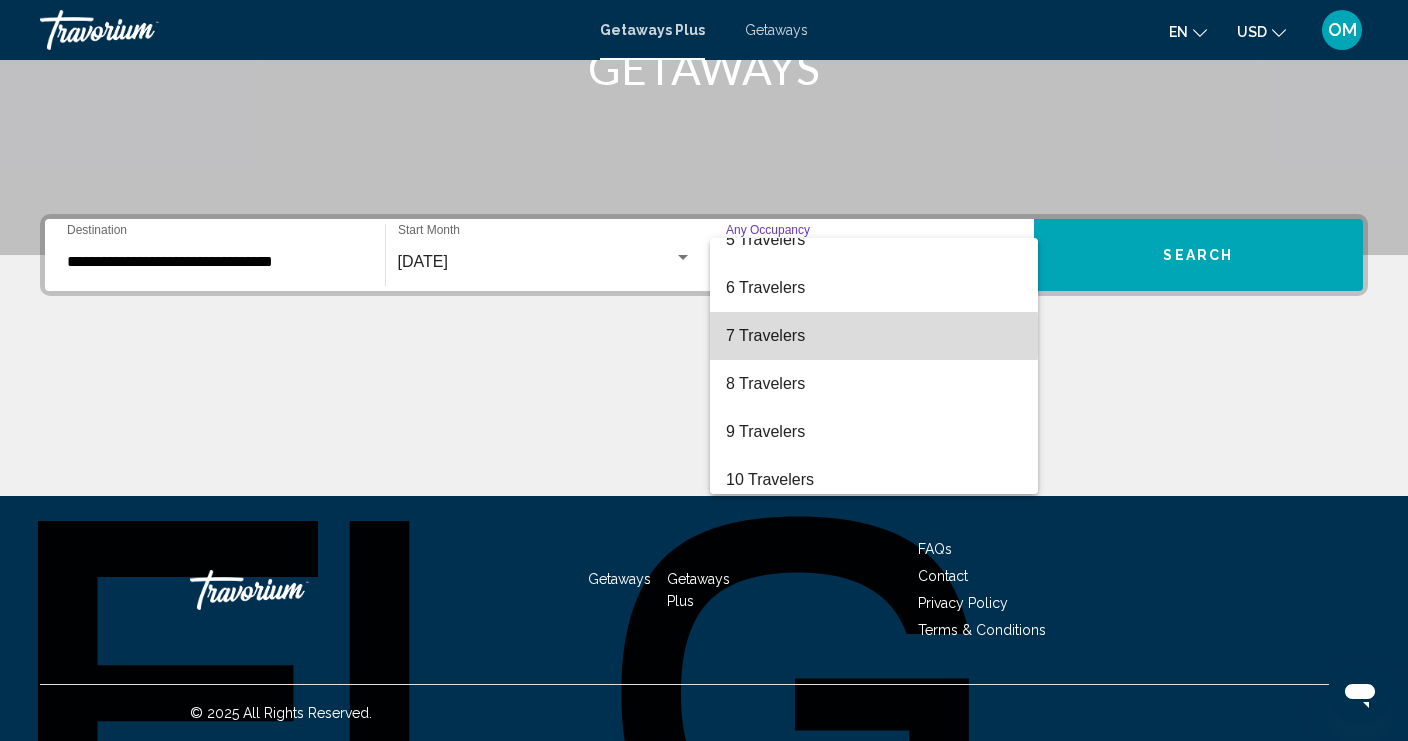 click on "7 Travelers" at bounding box center (874, 336) 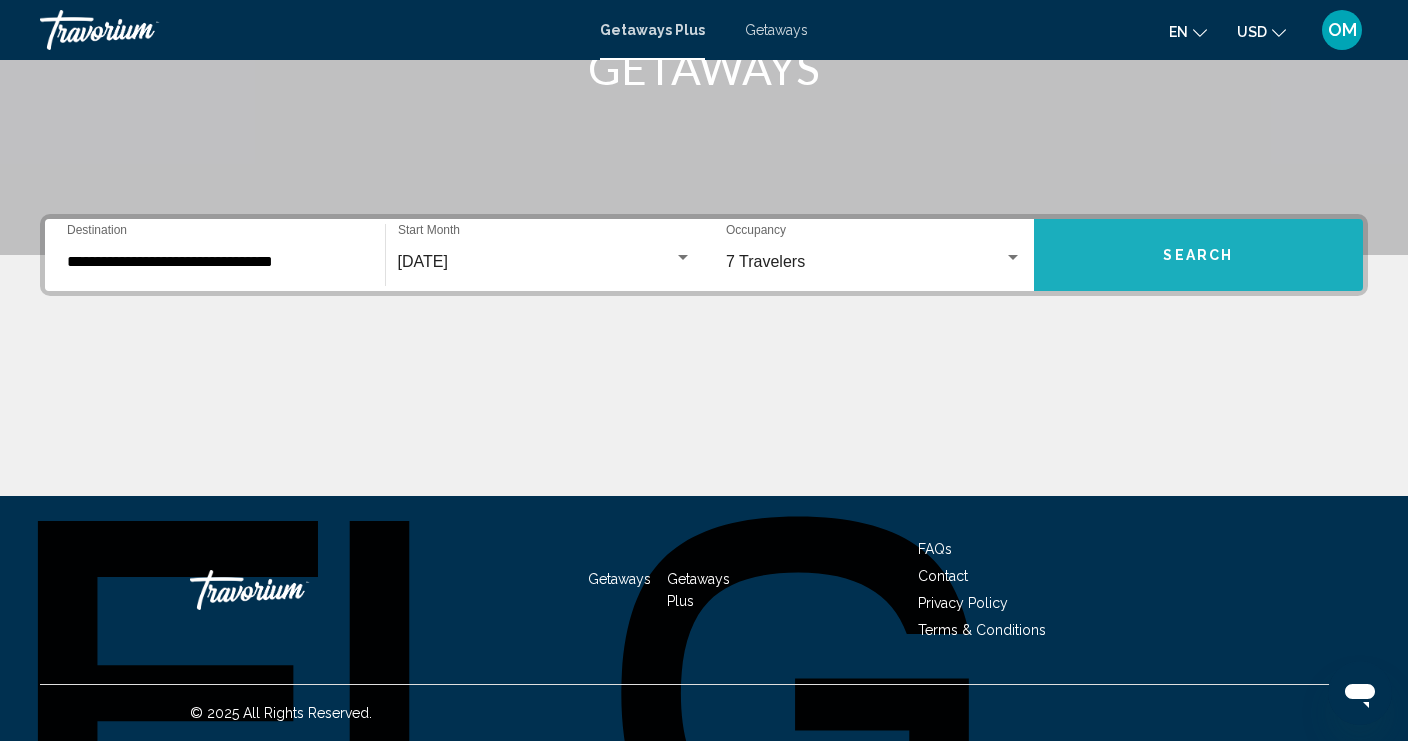click on "Search" at bounding box center [1198, 256] 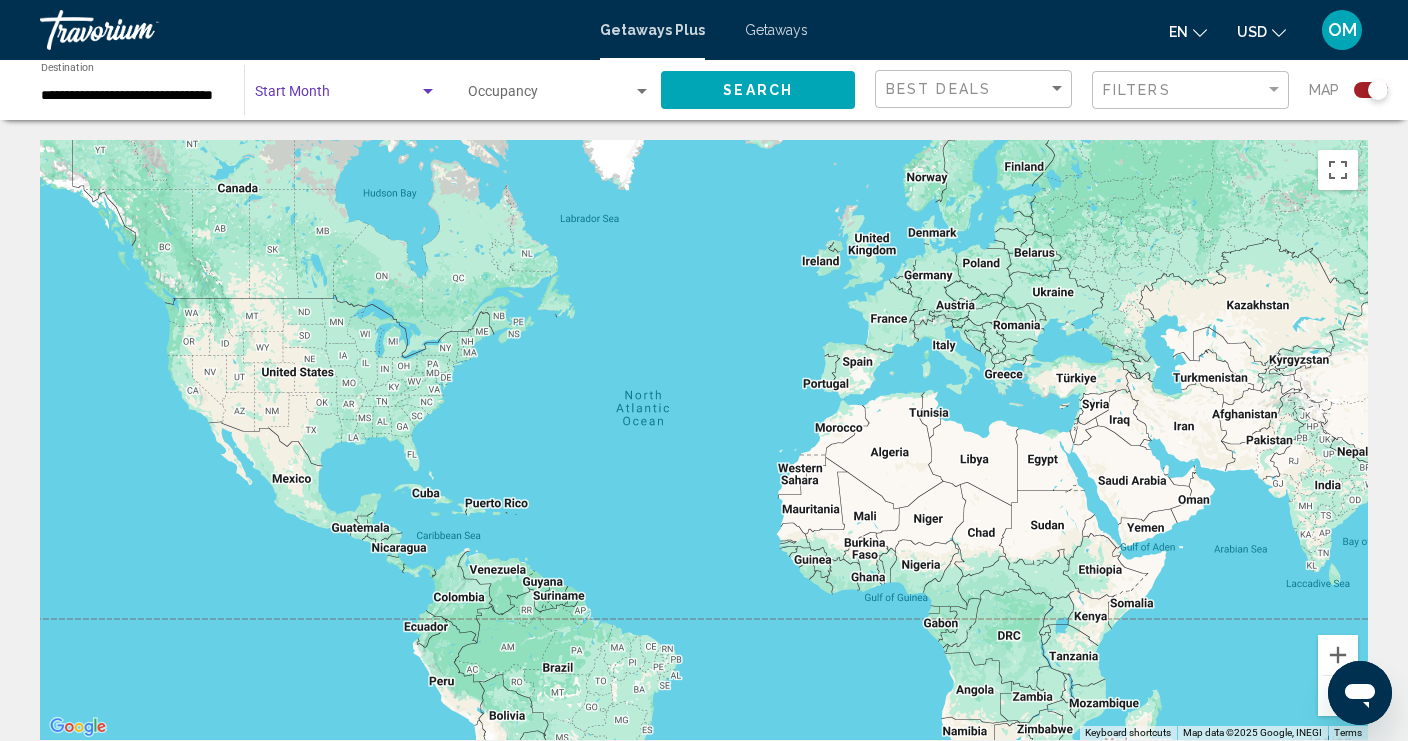 click at bounding box center (337, 96) 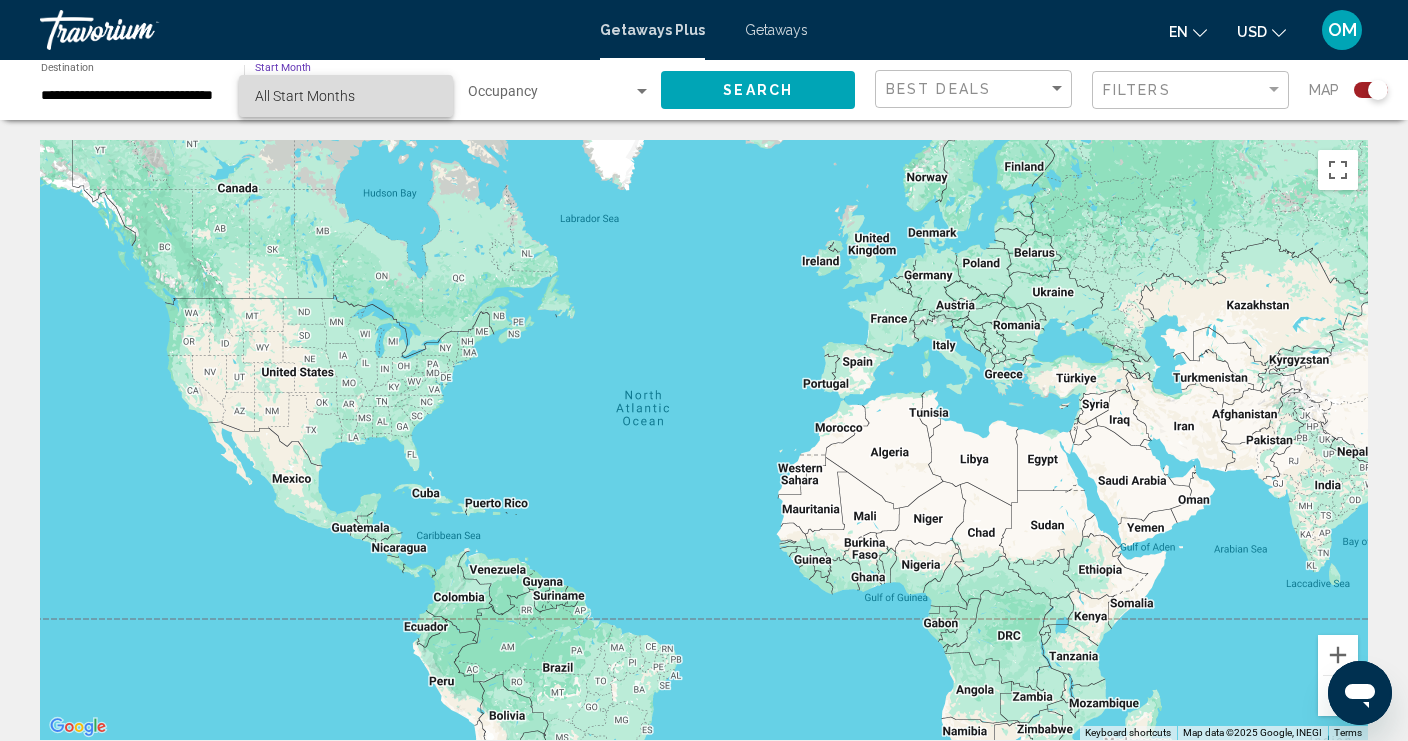 click on "All Start Months" at bounding box center (346, 96) 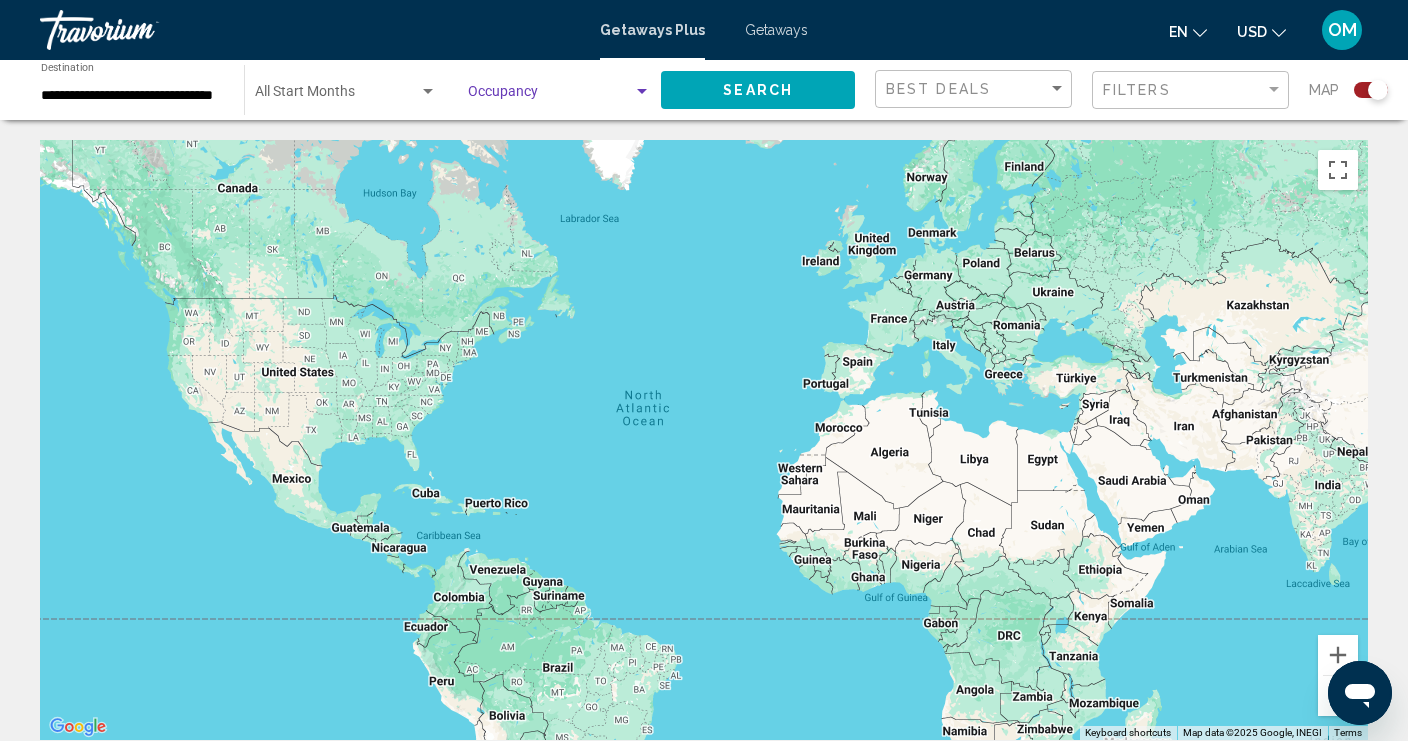 click at bounding box center [550, 96] 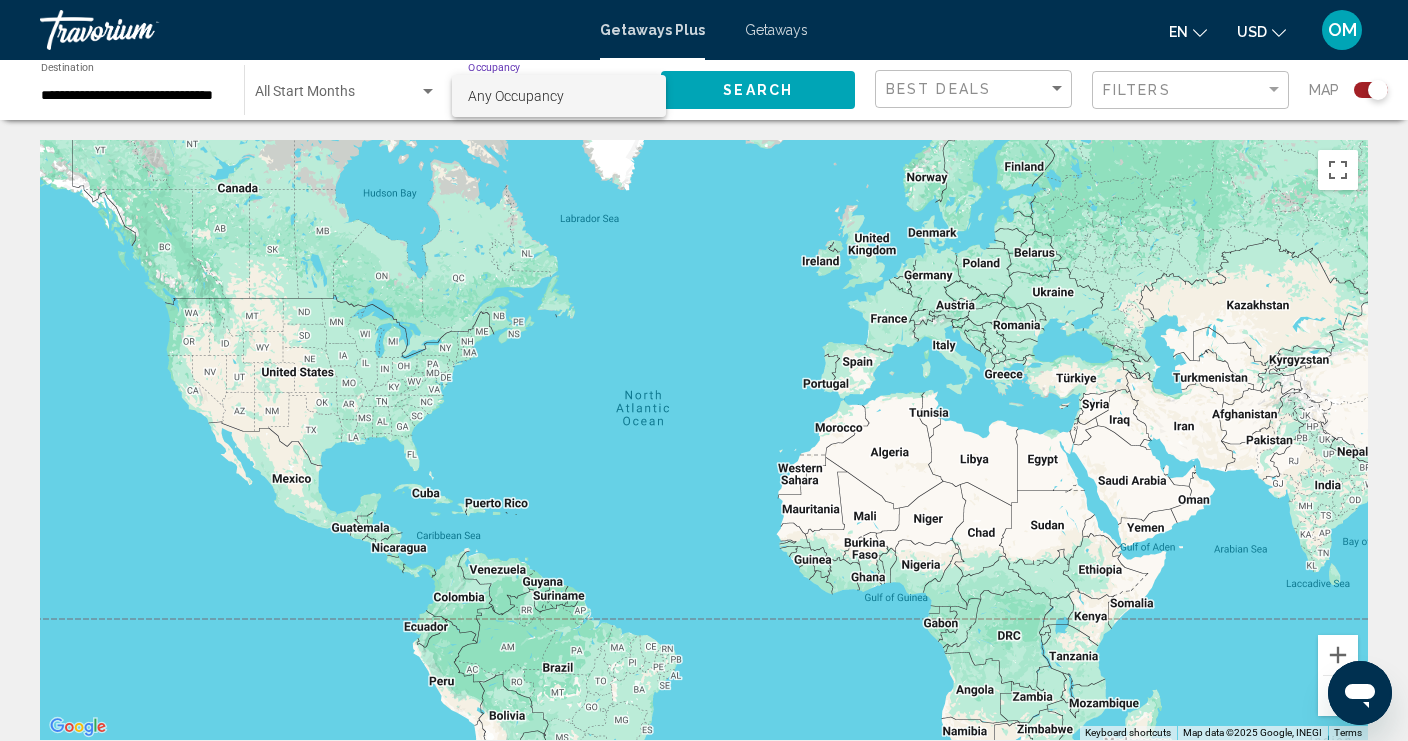 click at bounding box center [704, 370] 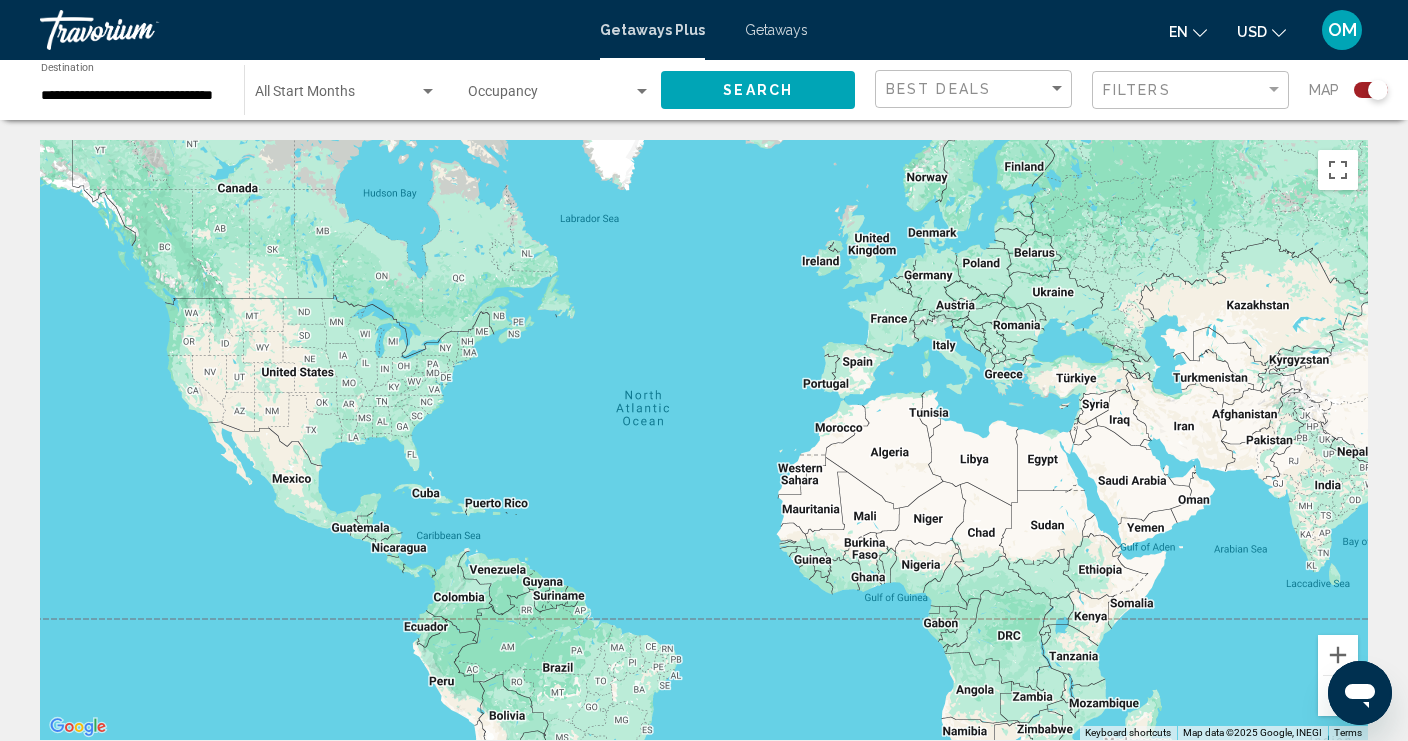 click on "Search" 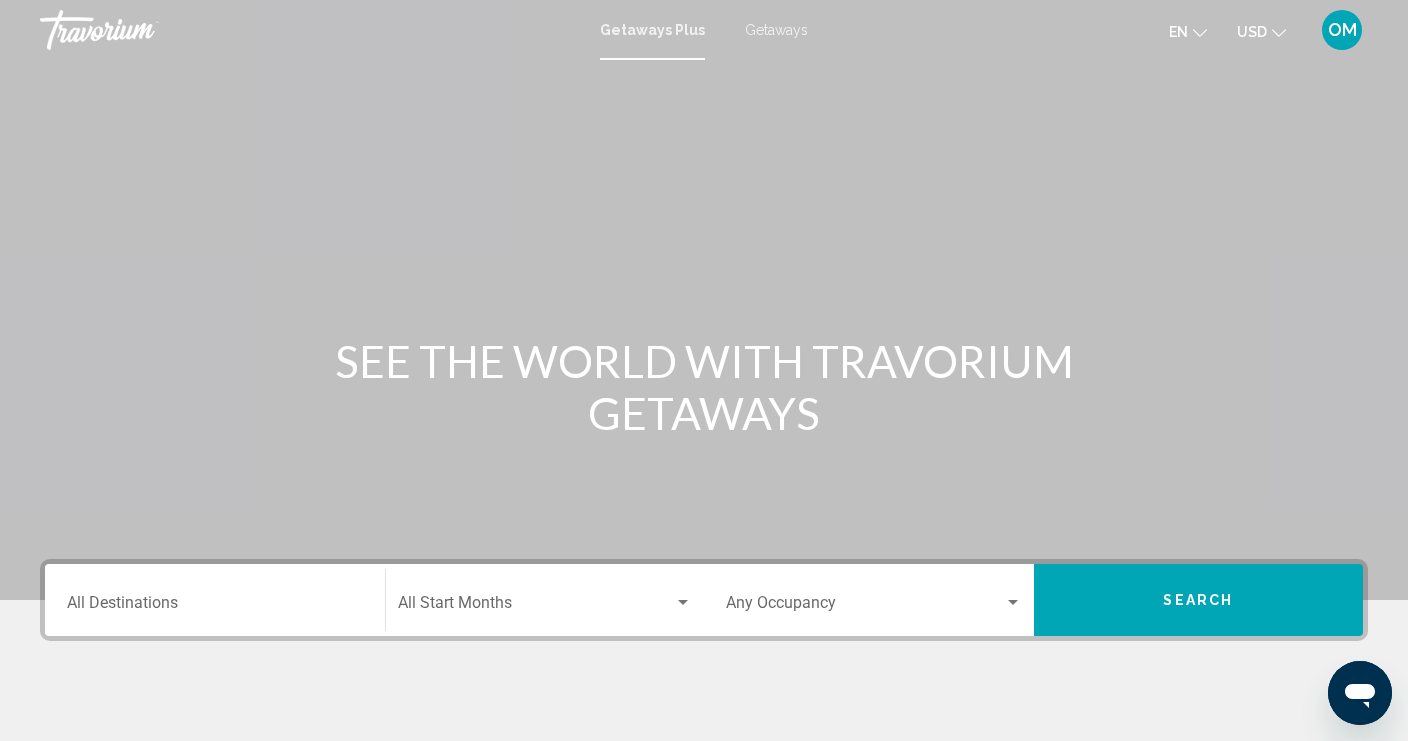 click on "Destination All Destinations" at bounding box center (215, 607) 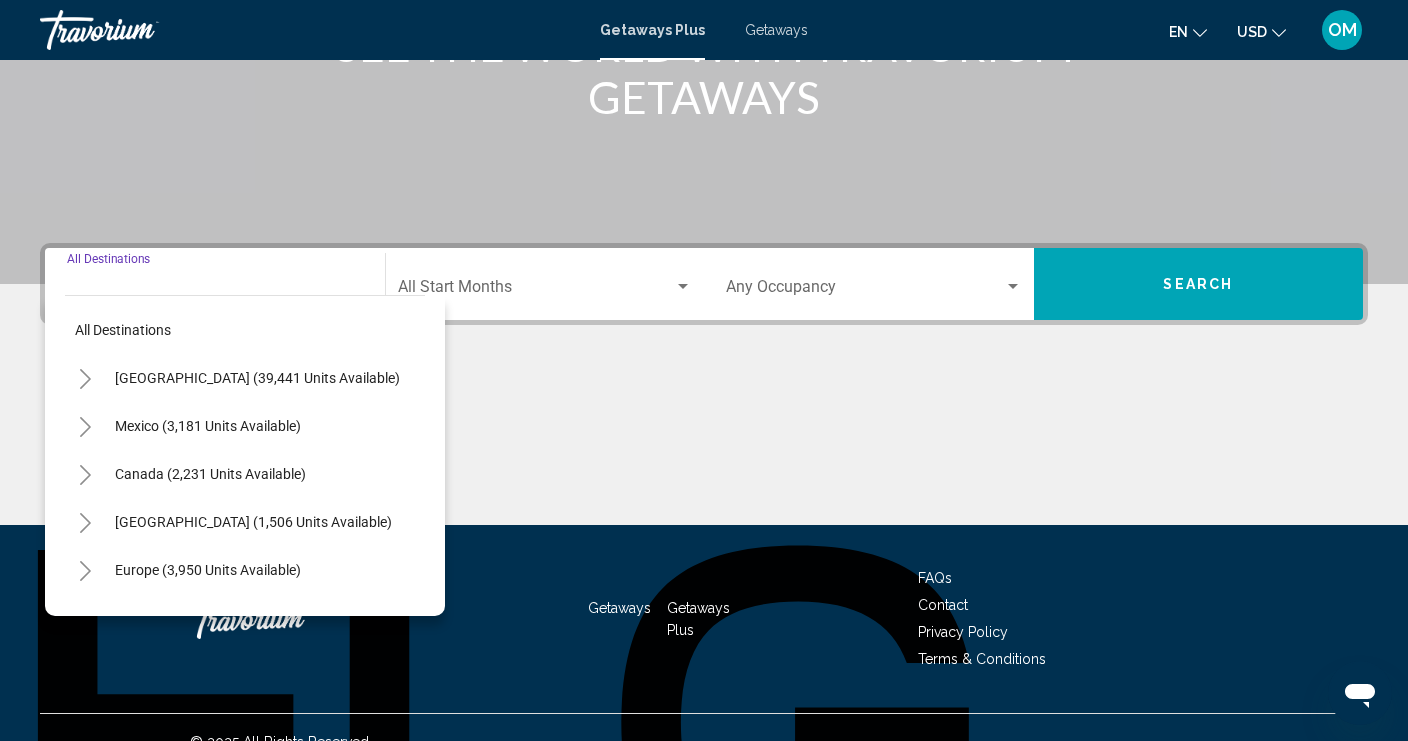 scroll, scrollTop: 345, scrollLeft: 0, axis: vertical 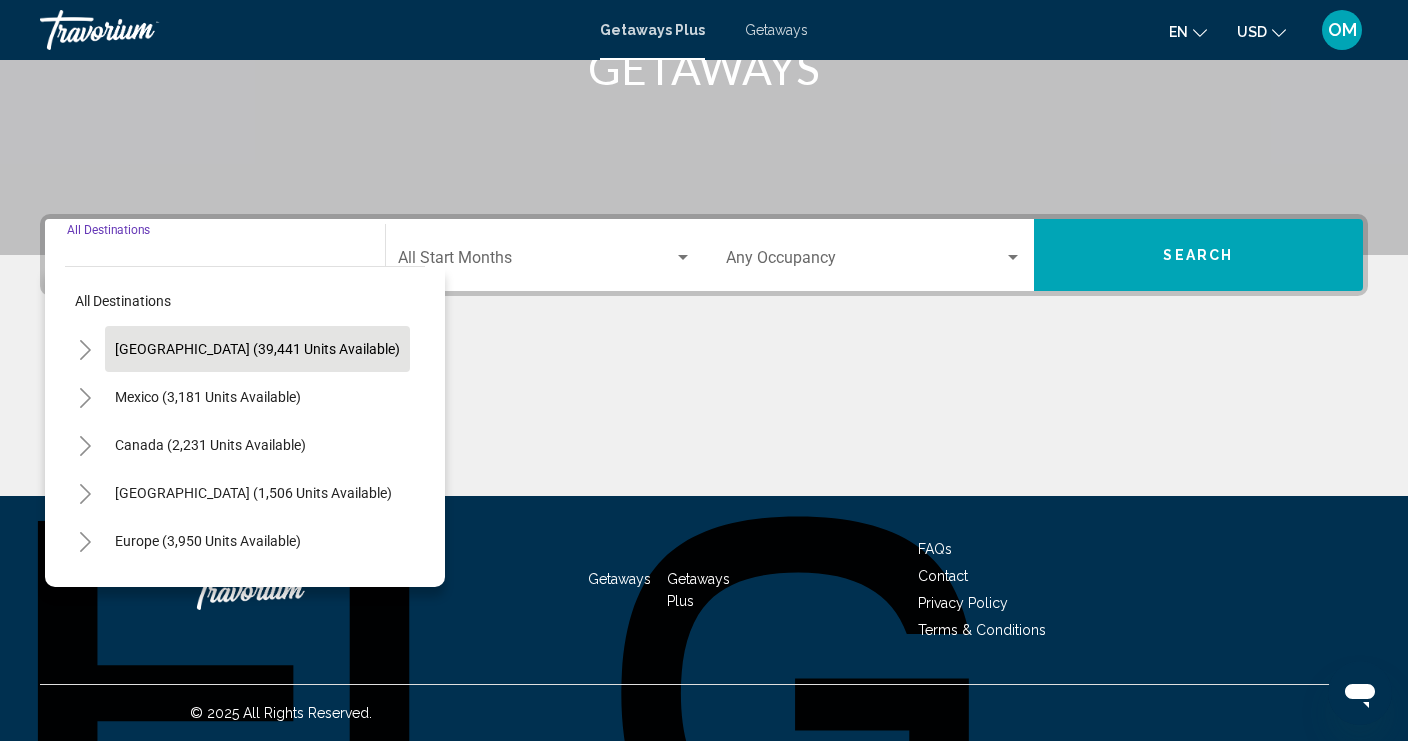 click on "[GEOGRAPHIC_DATA] (39,441 units available)" at bounding box center [208, 397] 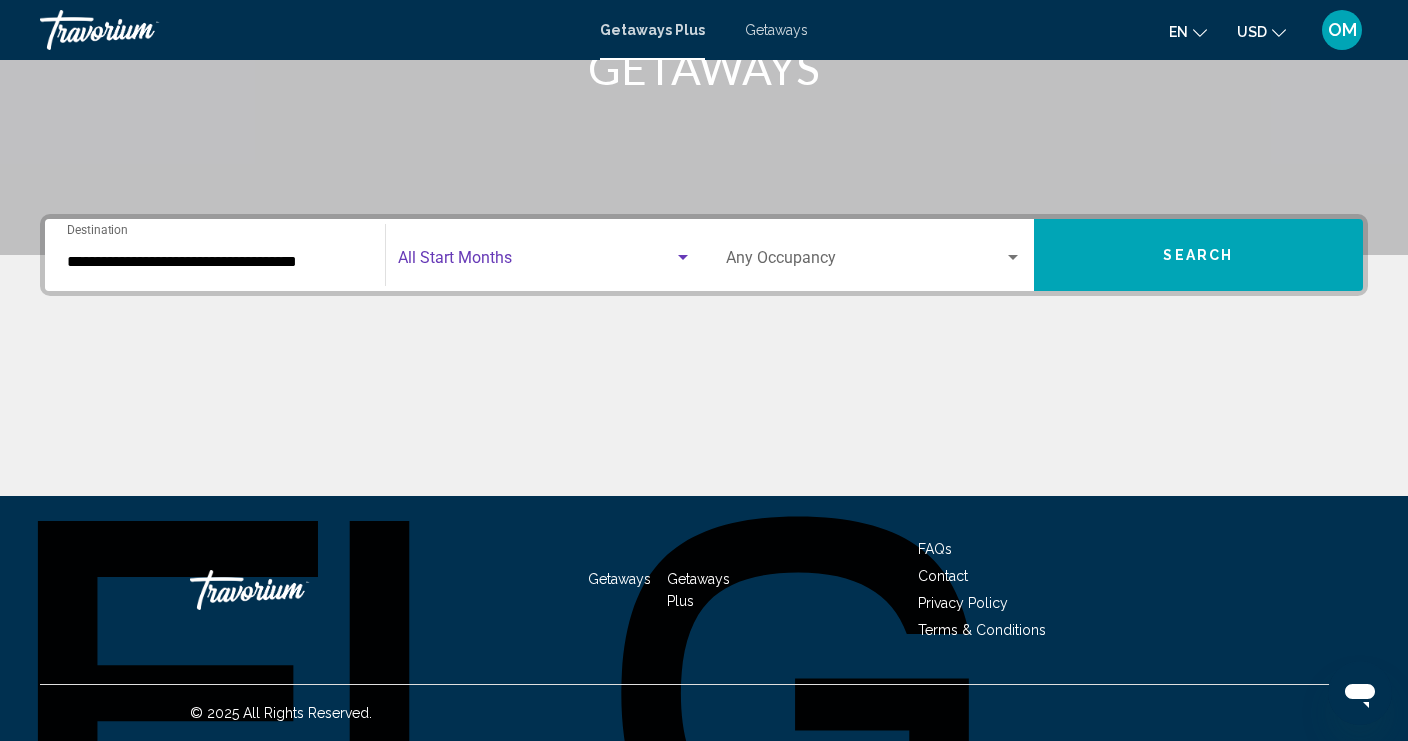 click at bounding box center [536, 262] 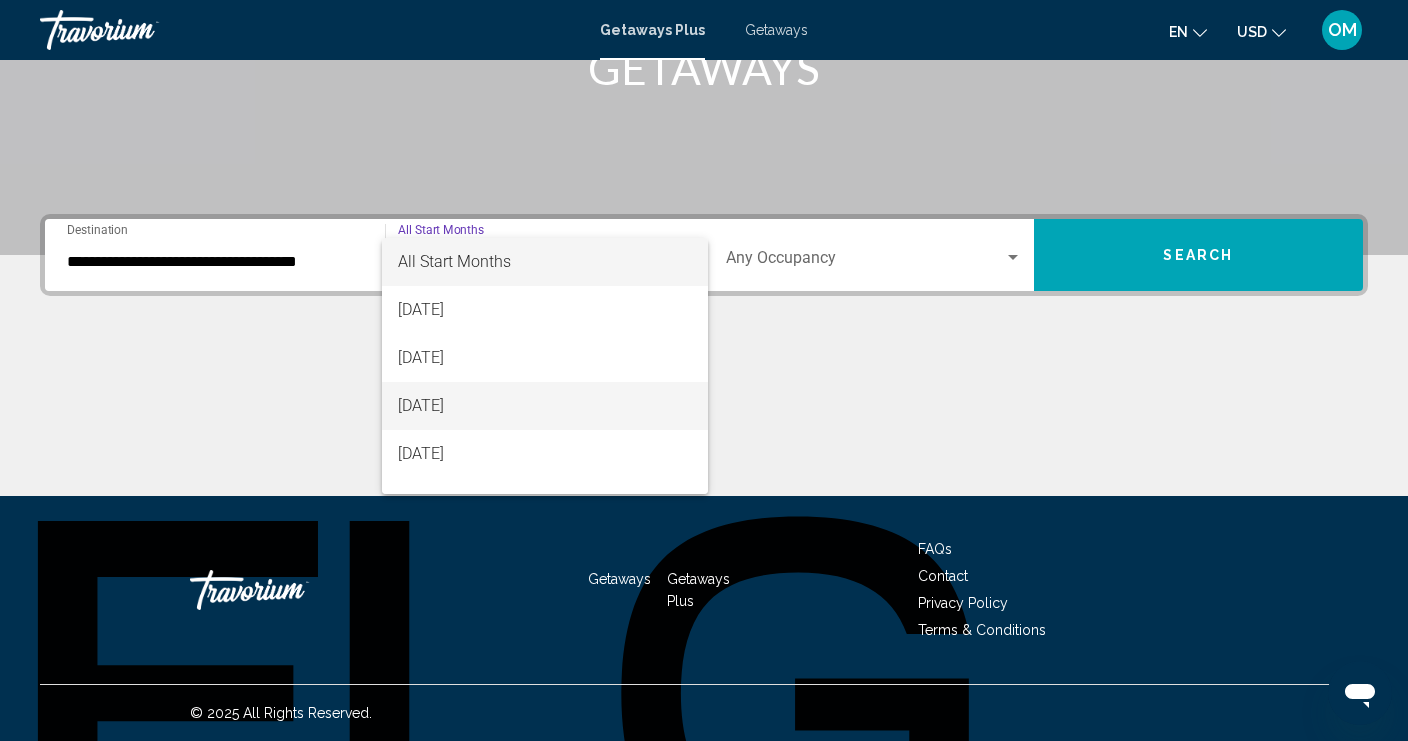 click on "[DATE]" at bounding box center (545, 406) 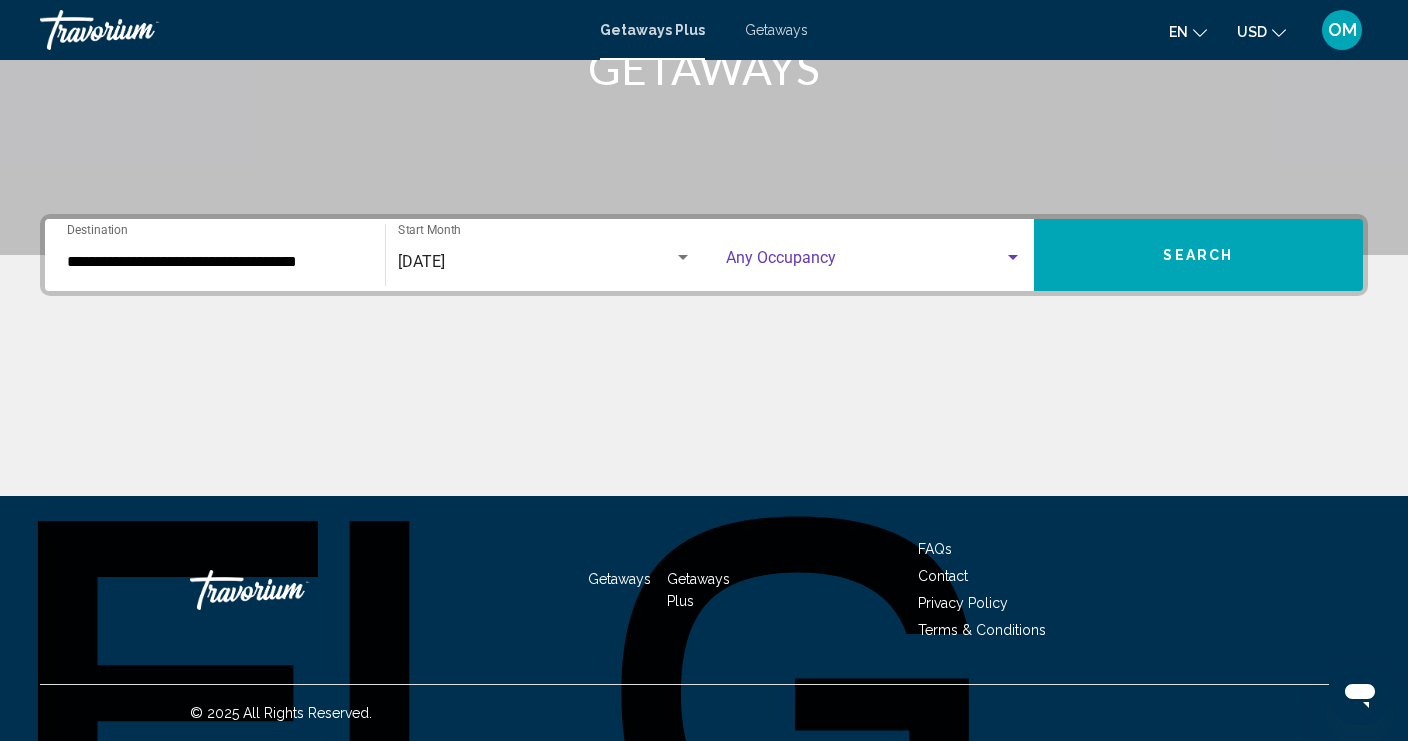 click at bounding box center (865, 262) 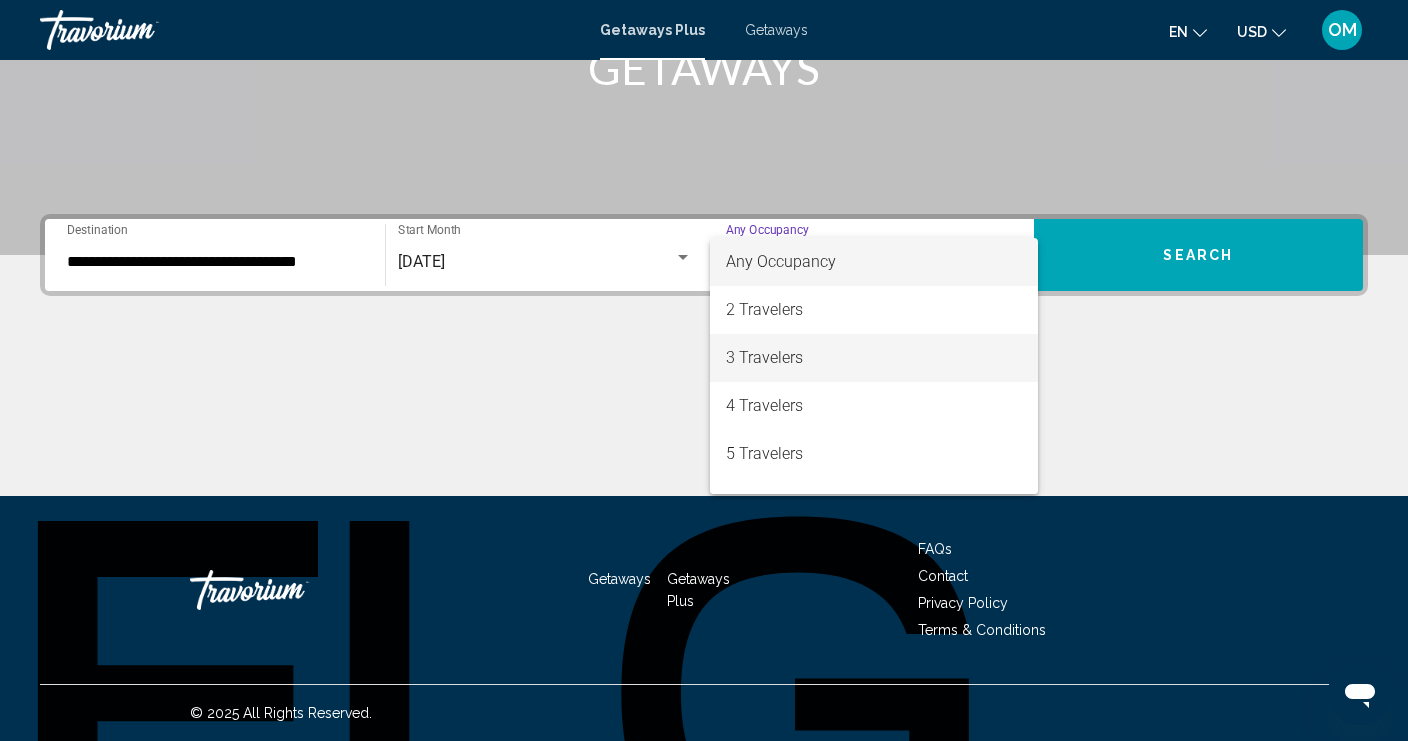 scroll, scrollTop: 224, scrollLeft: 0, axis: vertical 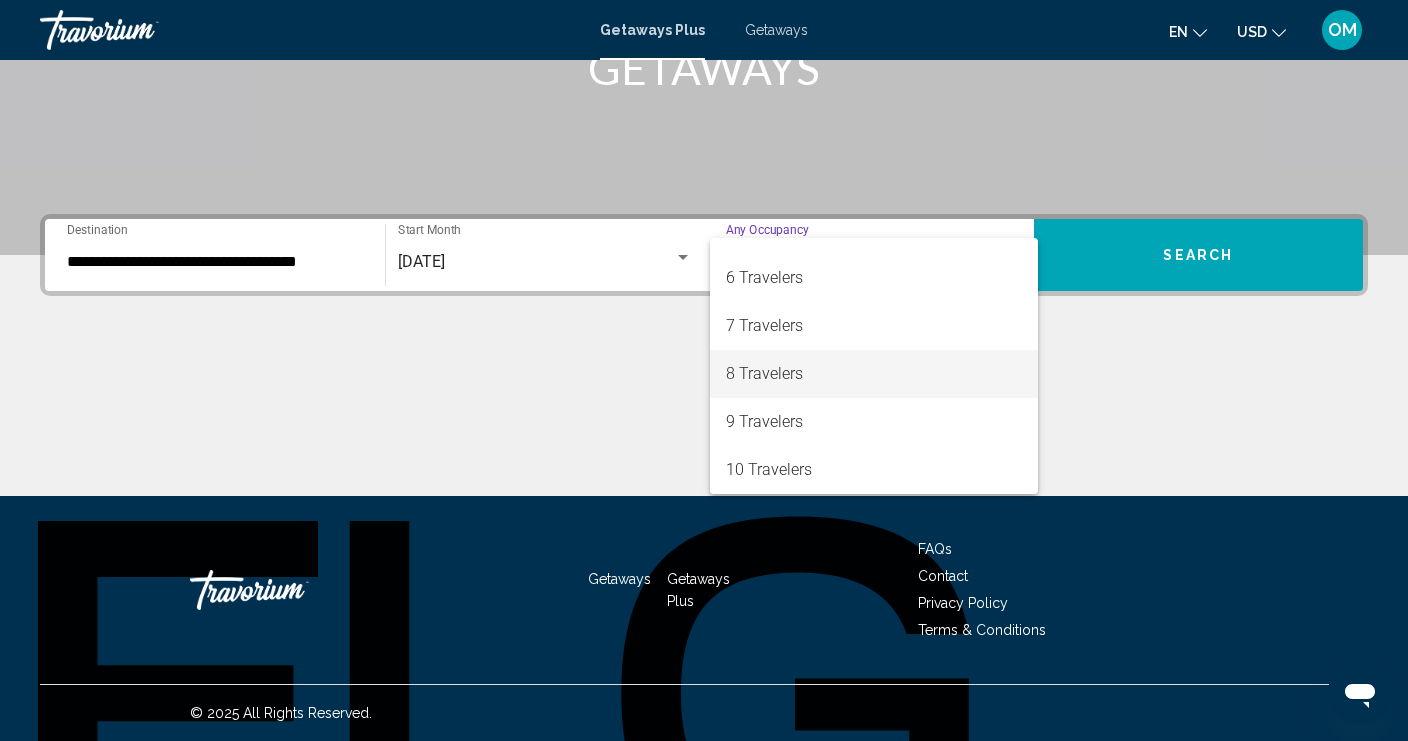 click on "8 Travelers" at bounding box center (874, 374) 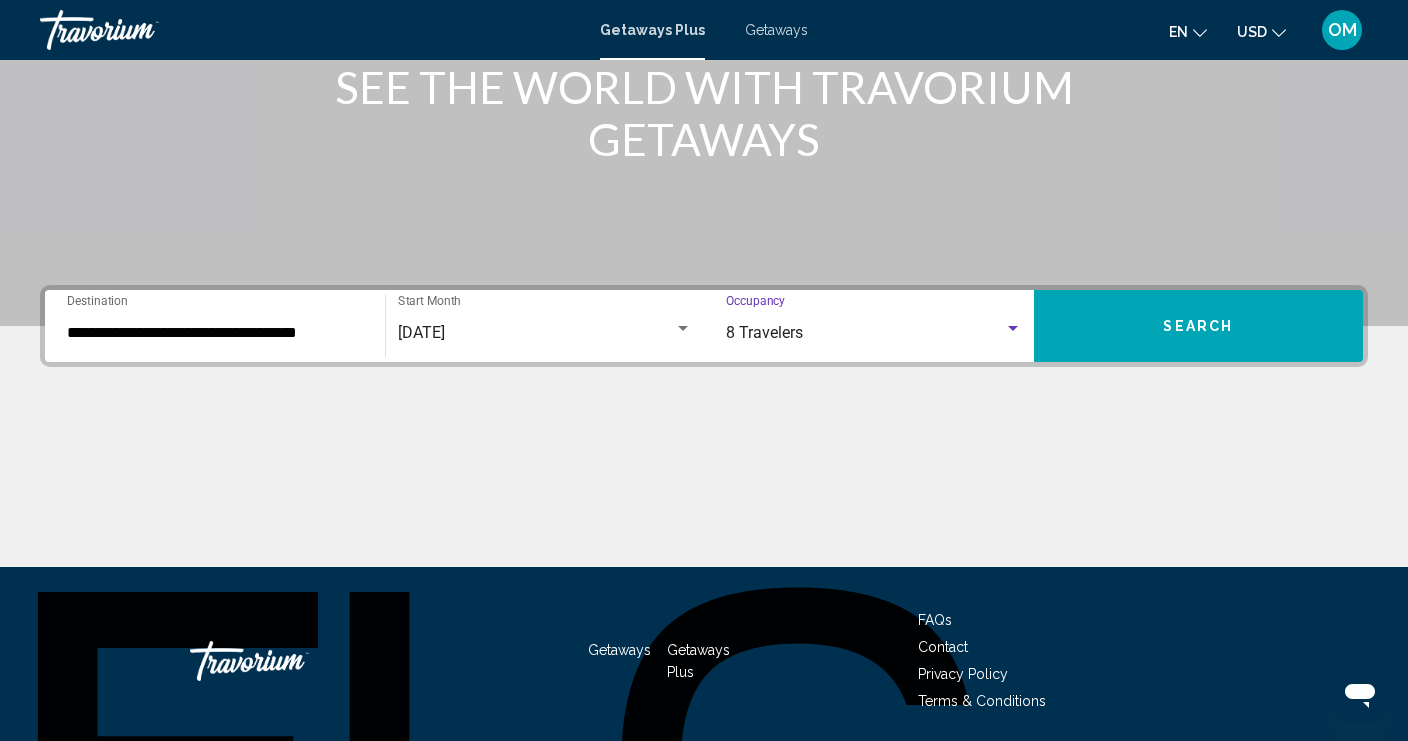 click on "8 Travelers" at bounding box center (865, 333) 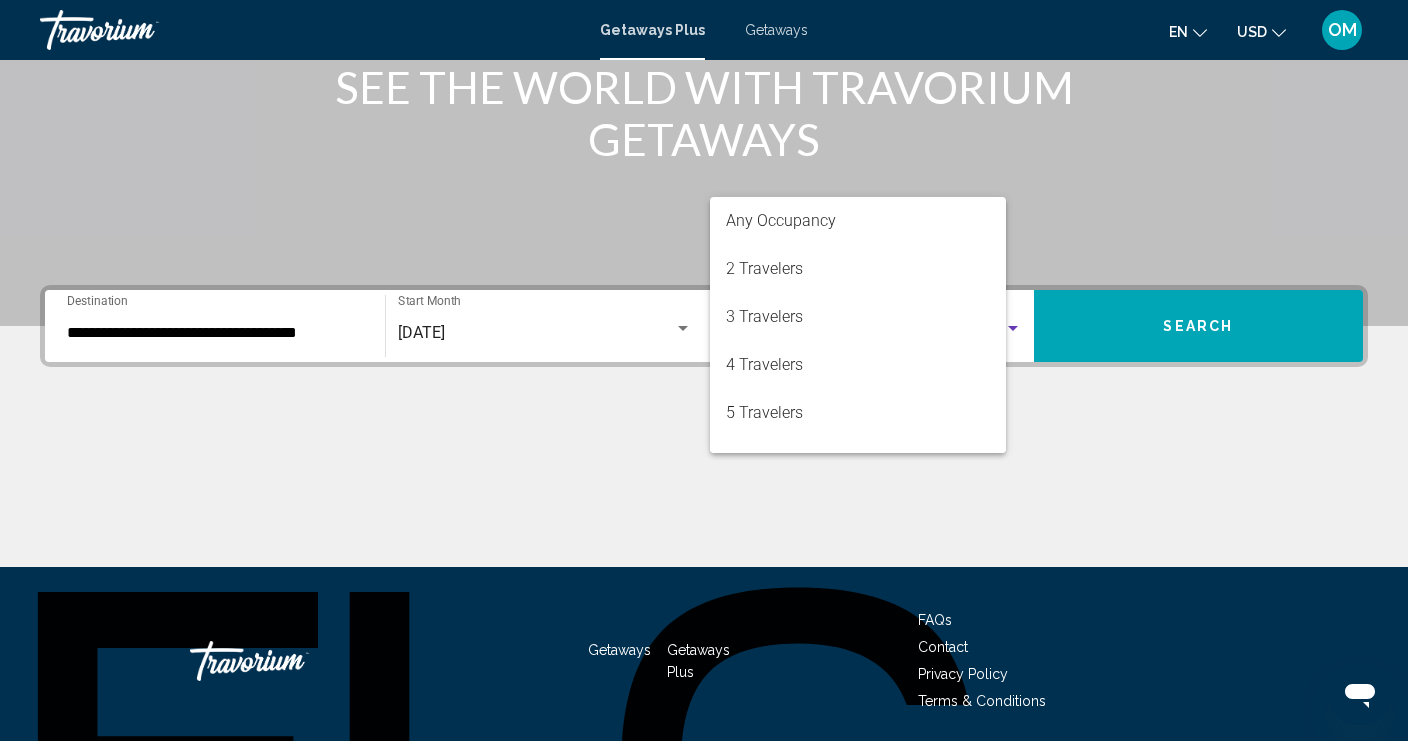 scroll, scrollTop: 320, scrollLeft: 0, axis: vertical 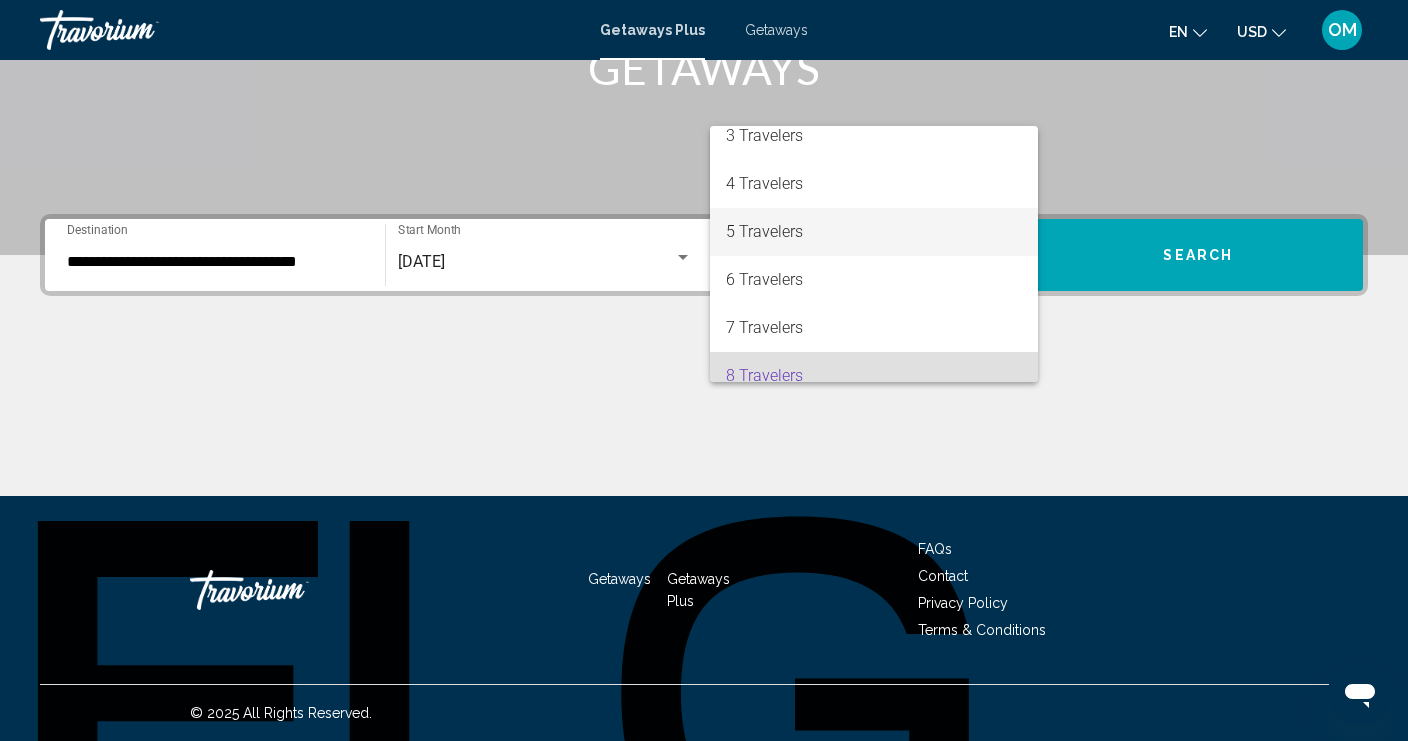 click on "5 Travelers" at bounding box center (874, 232) 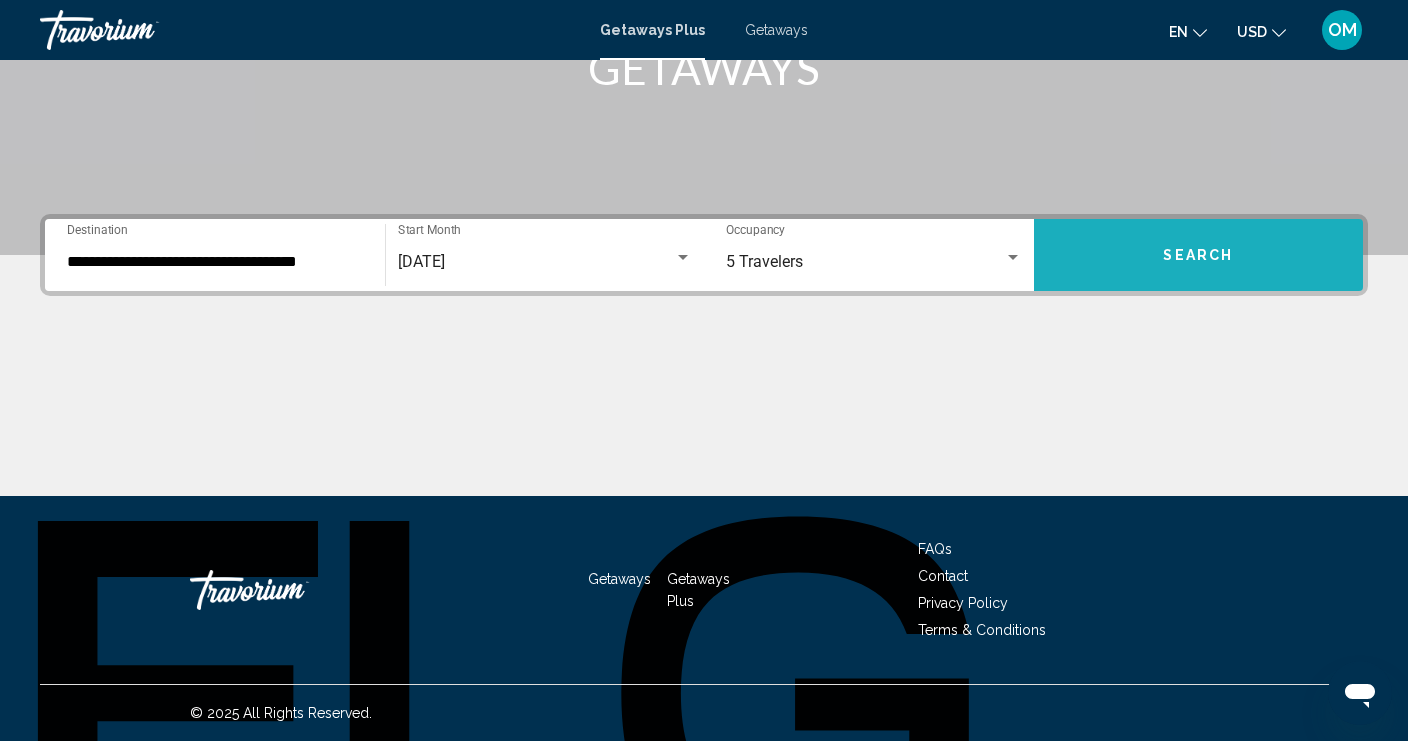 click on "Search" at bounding box center (1199, 255) 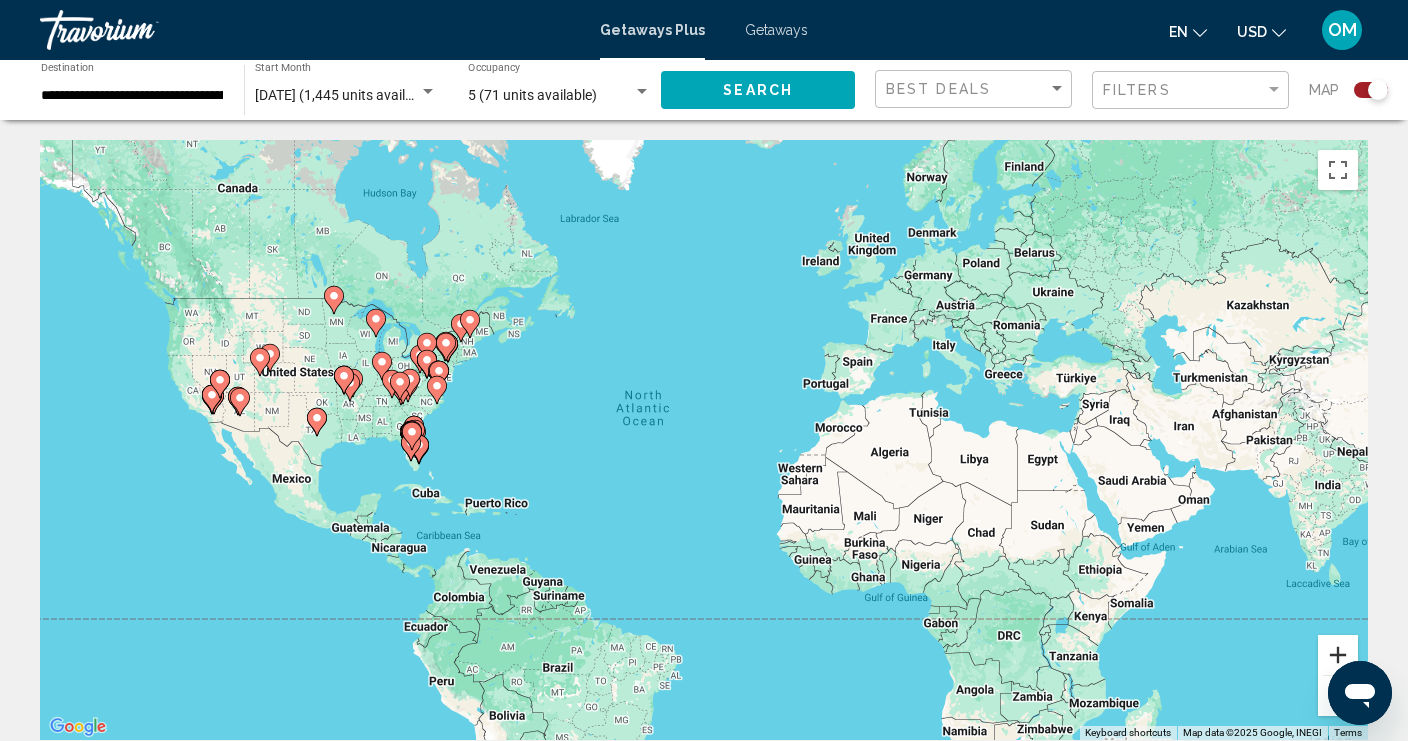 click at bounding box center [1338, 655] 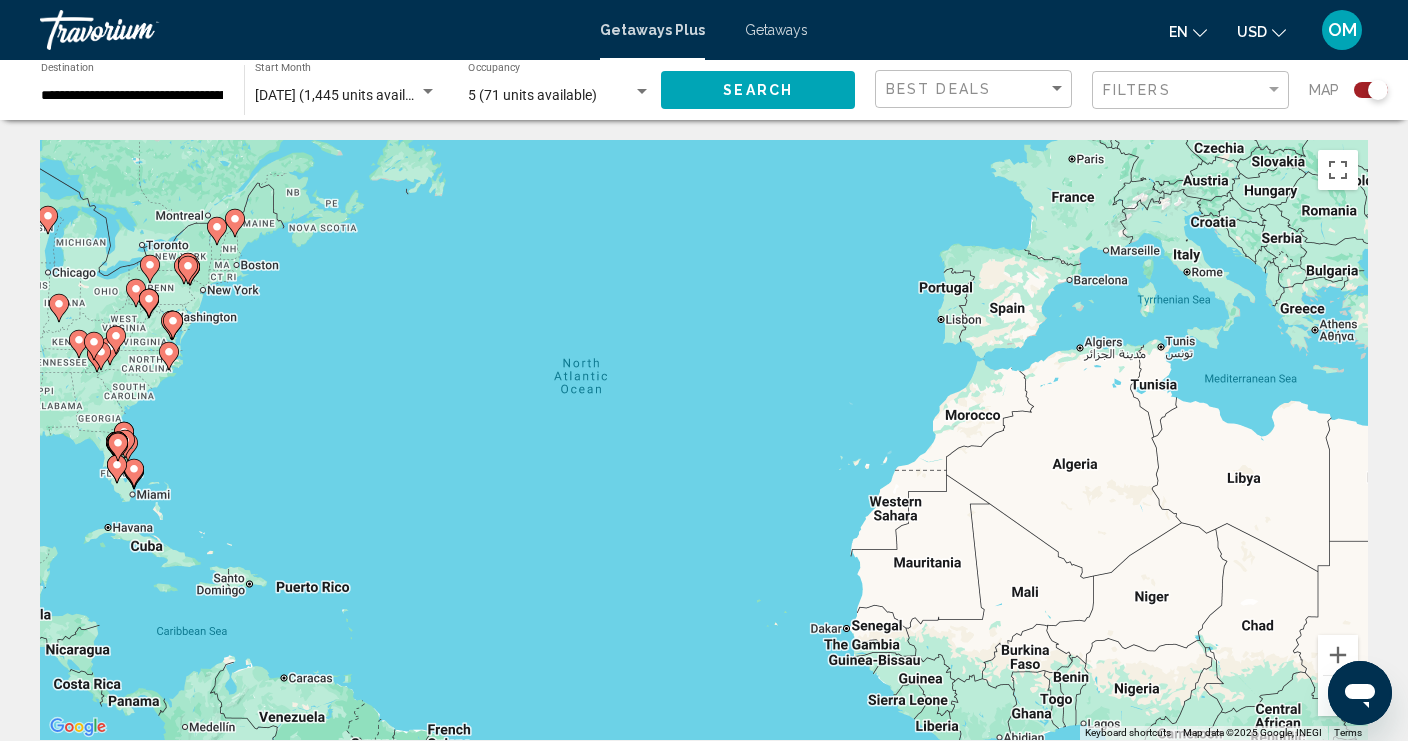 click on "Best Deals" 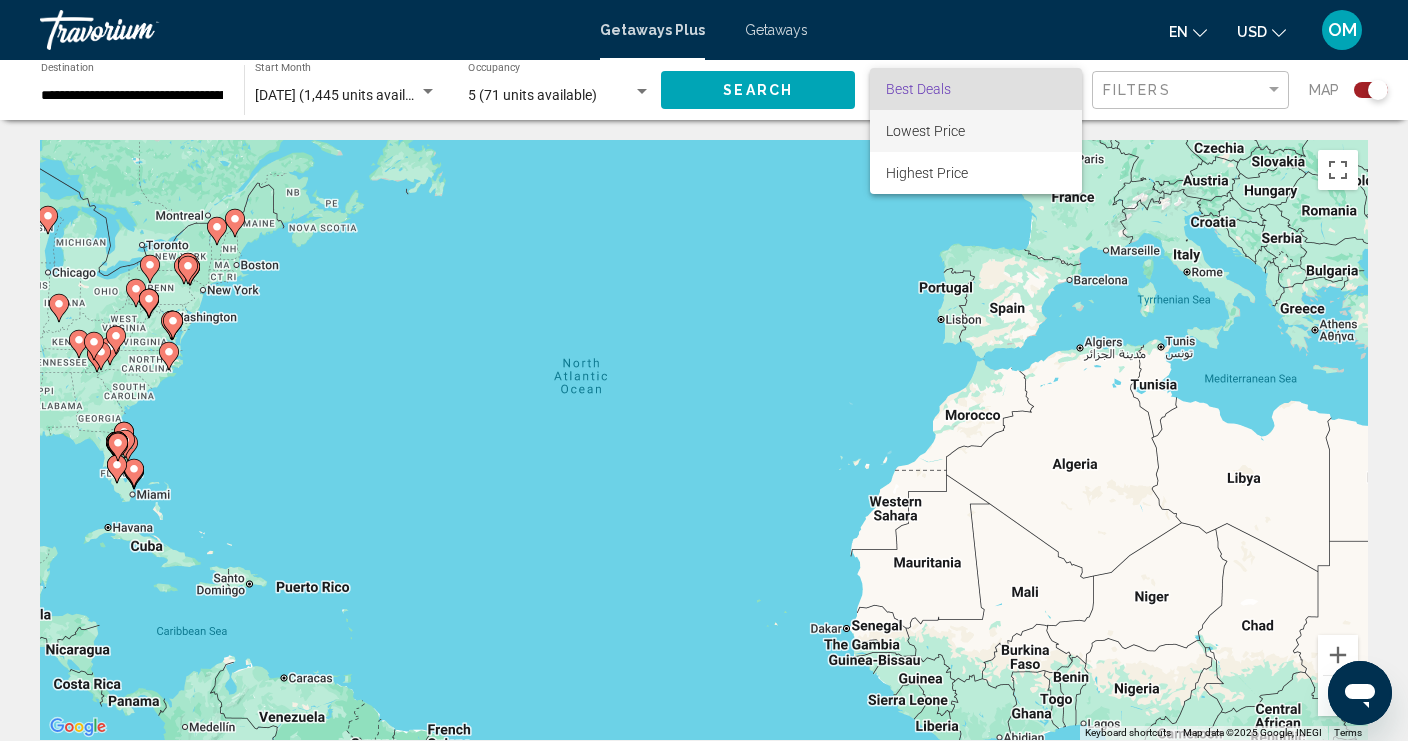 click on "Lowest Price" at bounding box center (976, 131) 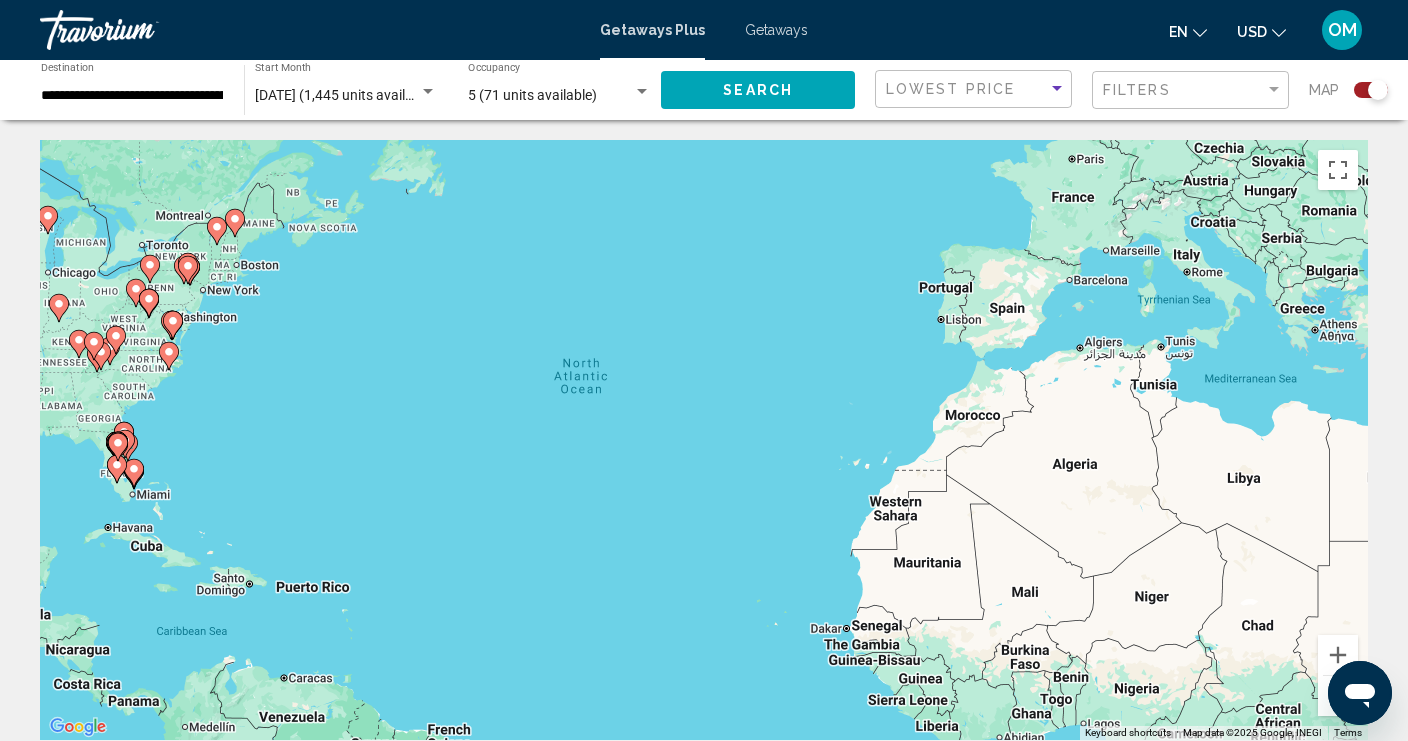 click 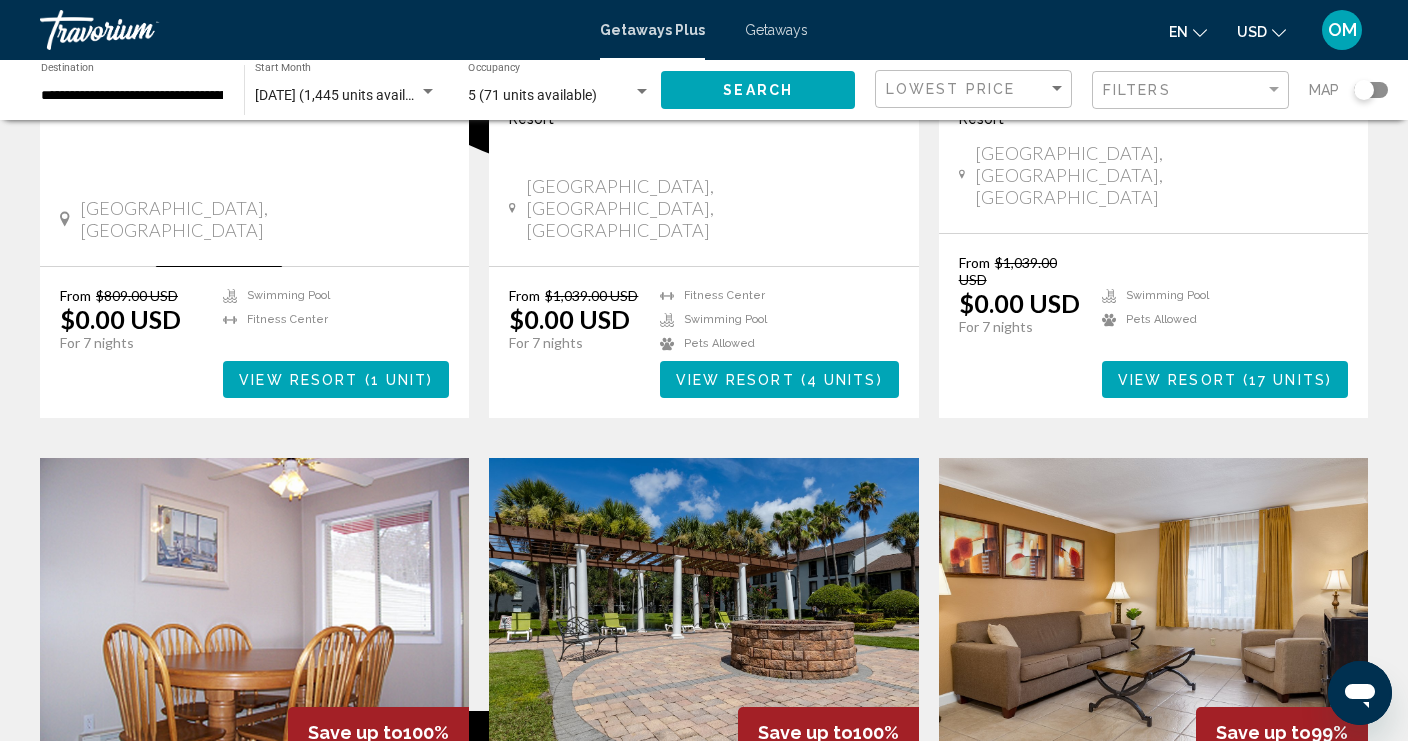scroll, scrollTop: 1992, scrollLeft: 0, axis: vertical 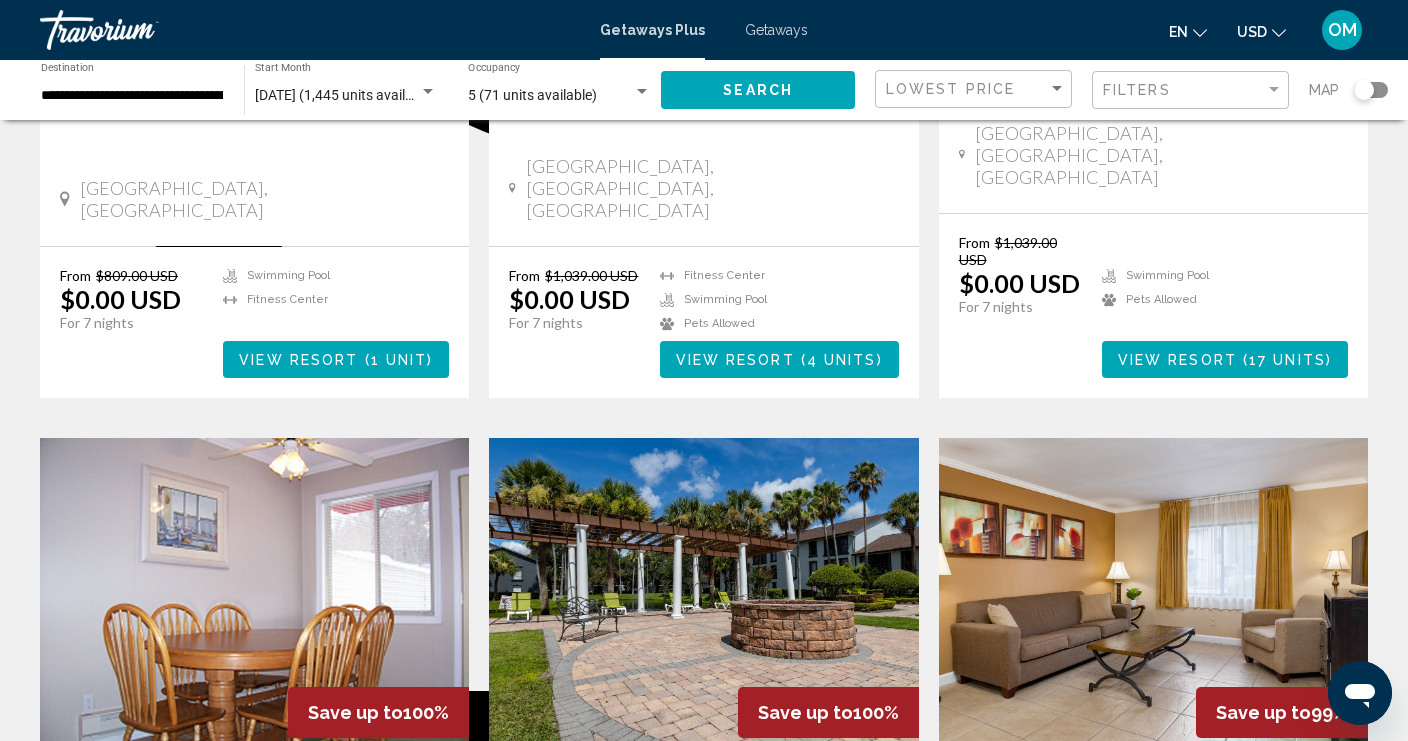click on "**********" 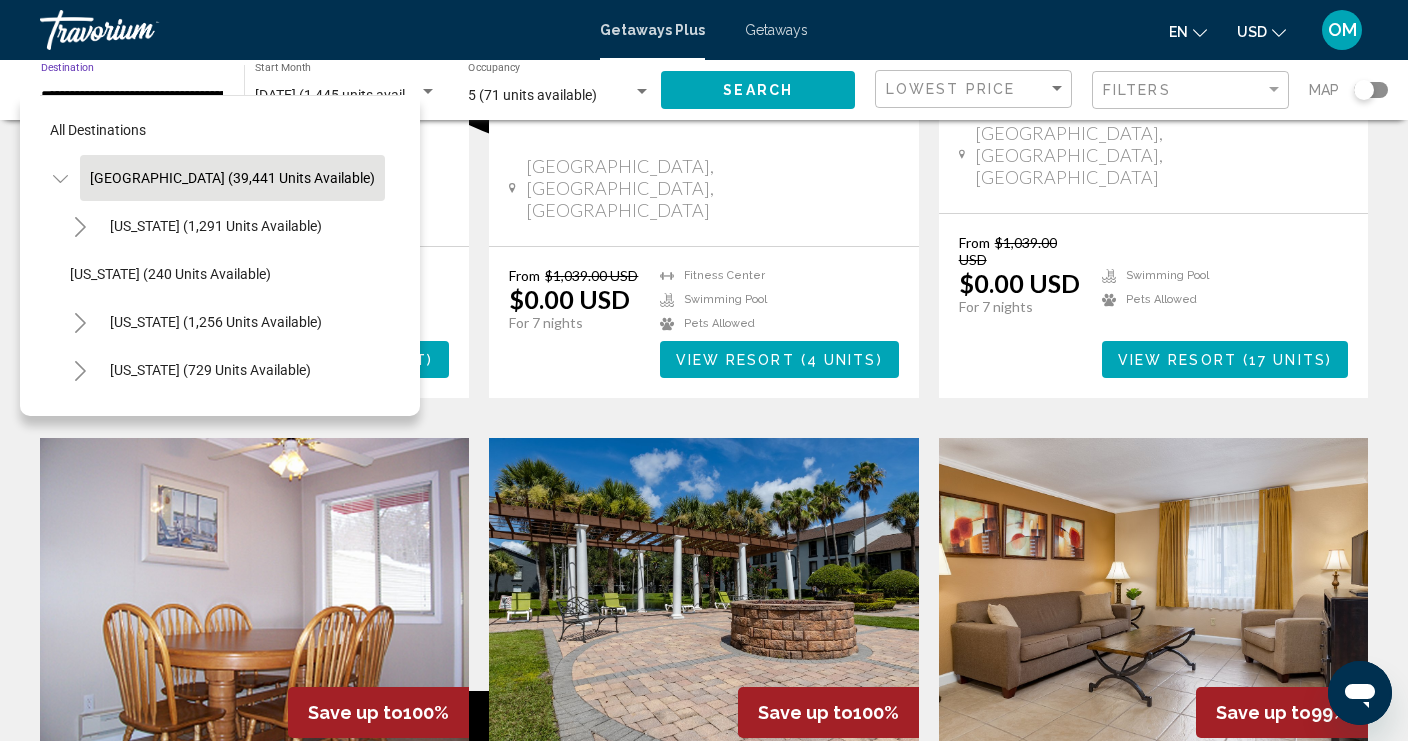 scroll, scrollTop: 0, scrollLeft: 48, axis: horizontal 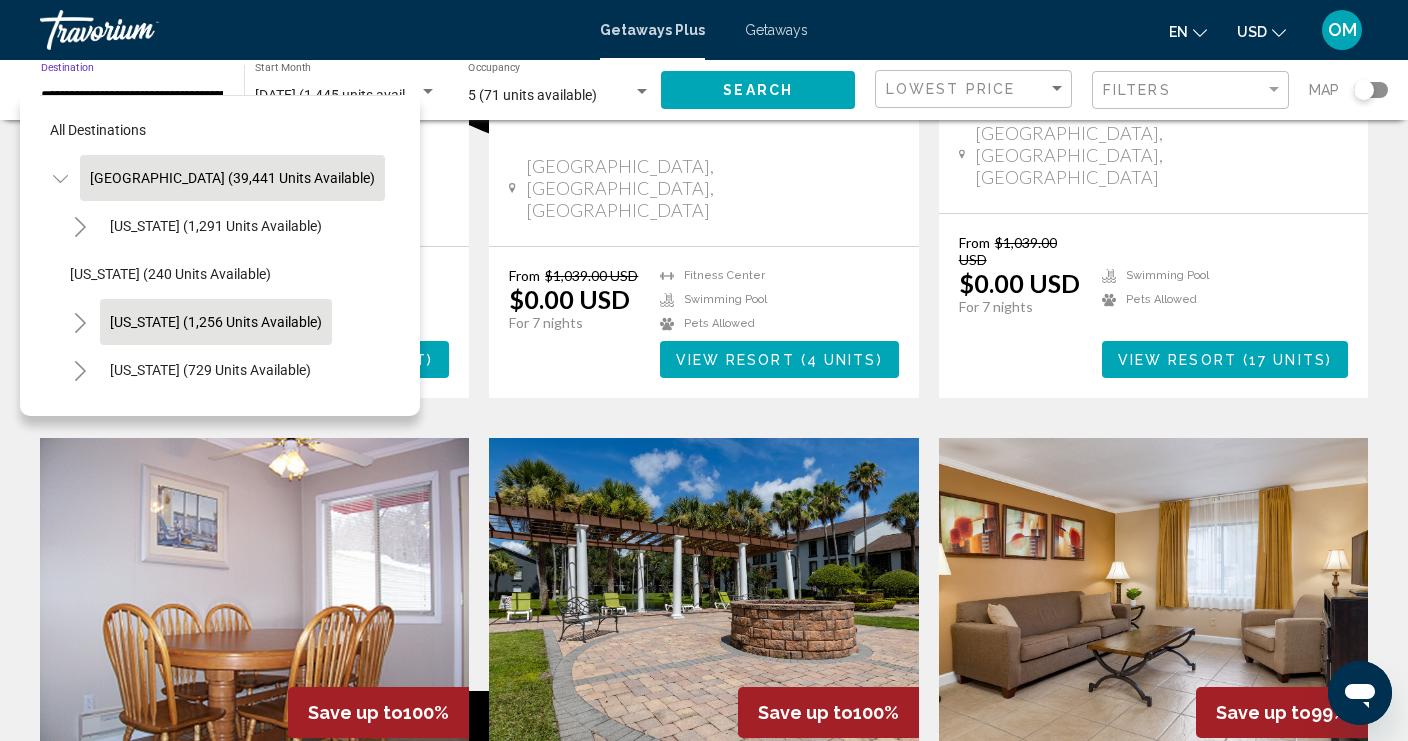 click on "[US_STATE] (1,256 units available)" 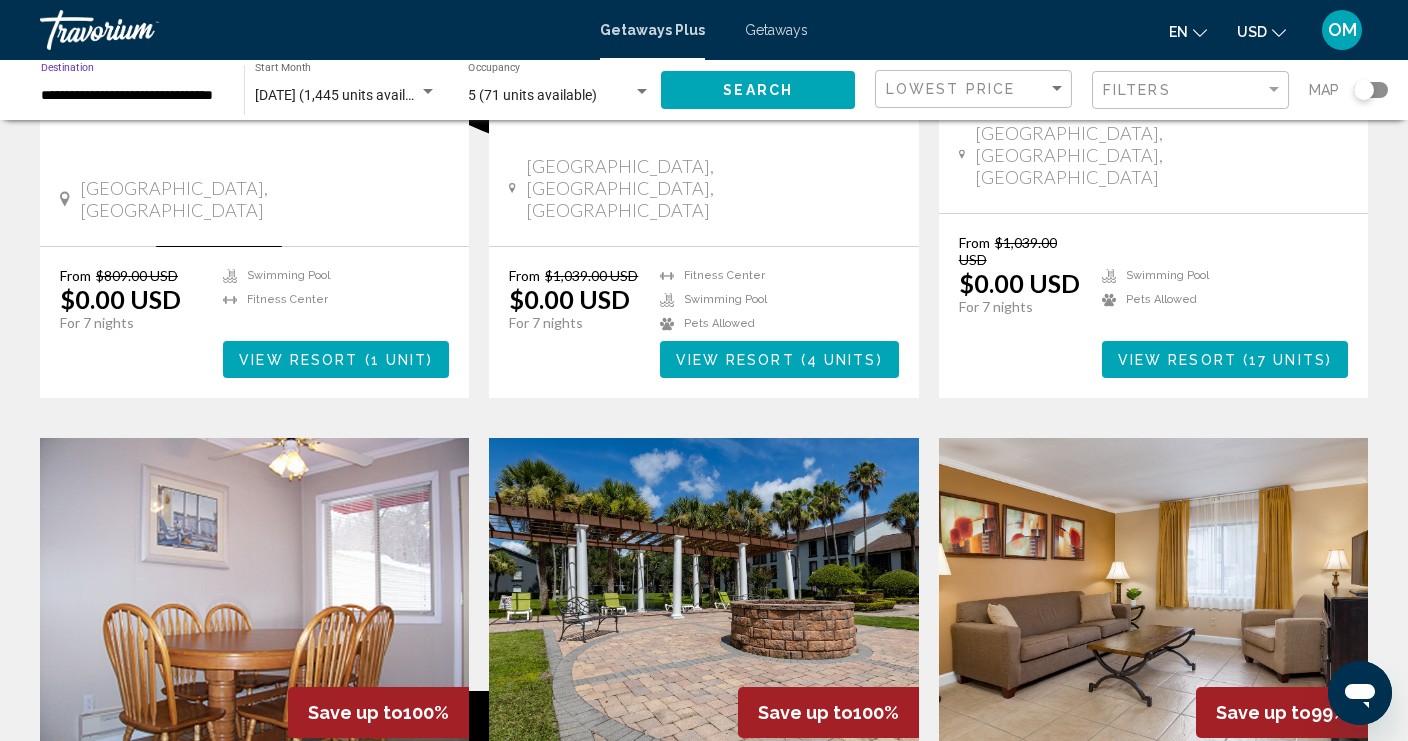 scroll, scrollTop: 0, scrollLeft: 17, axis: horizontal 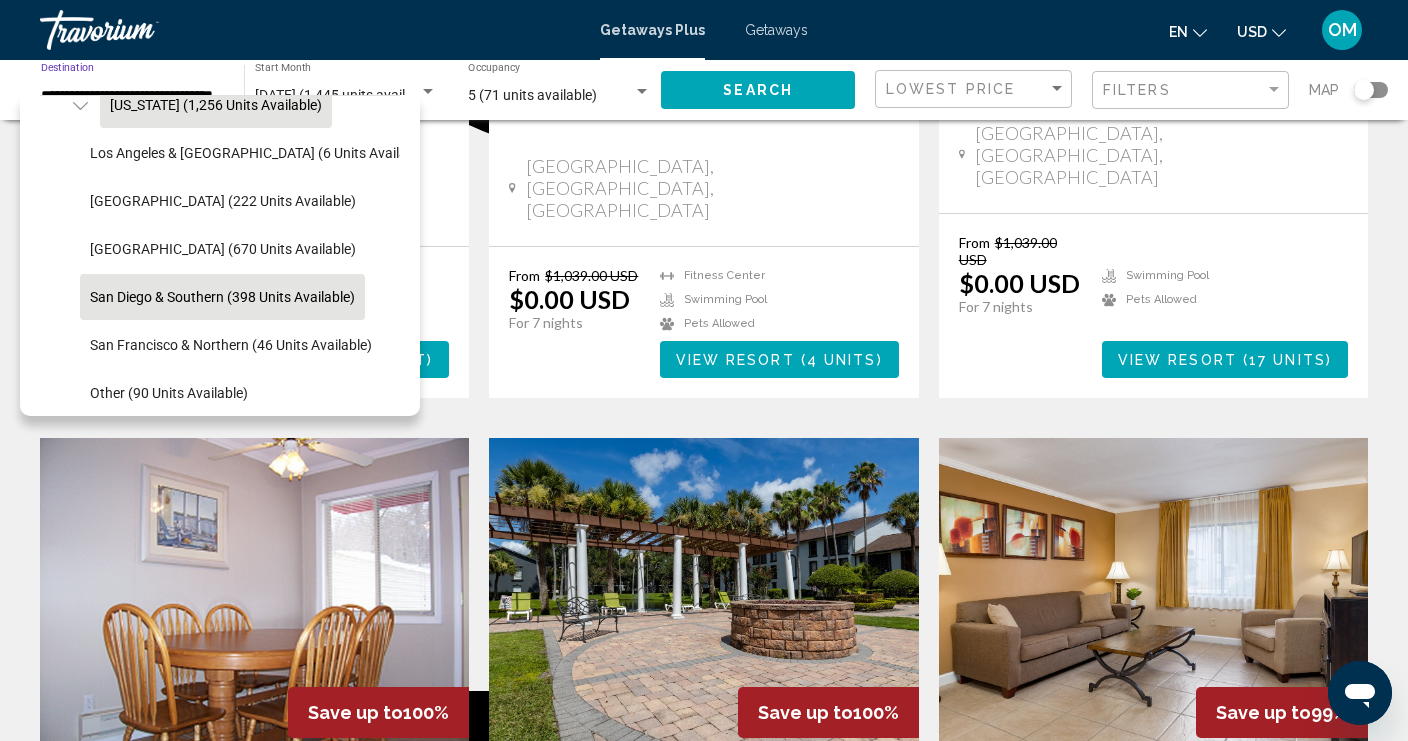 click on "San Diego & Southern (398 units available)" 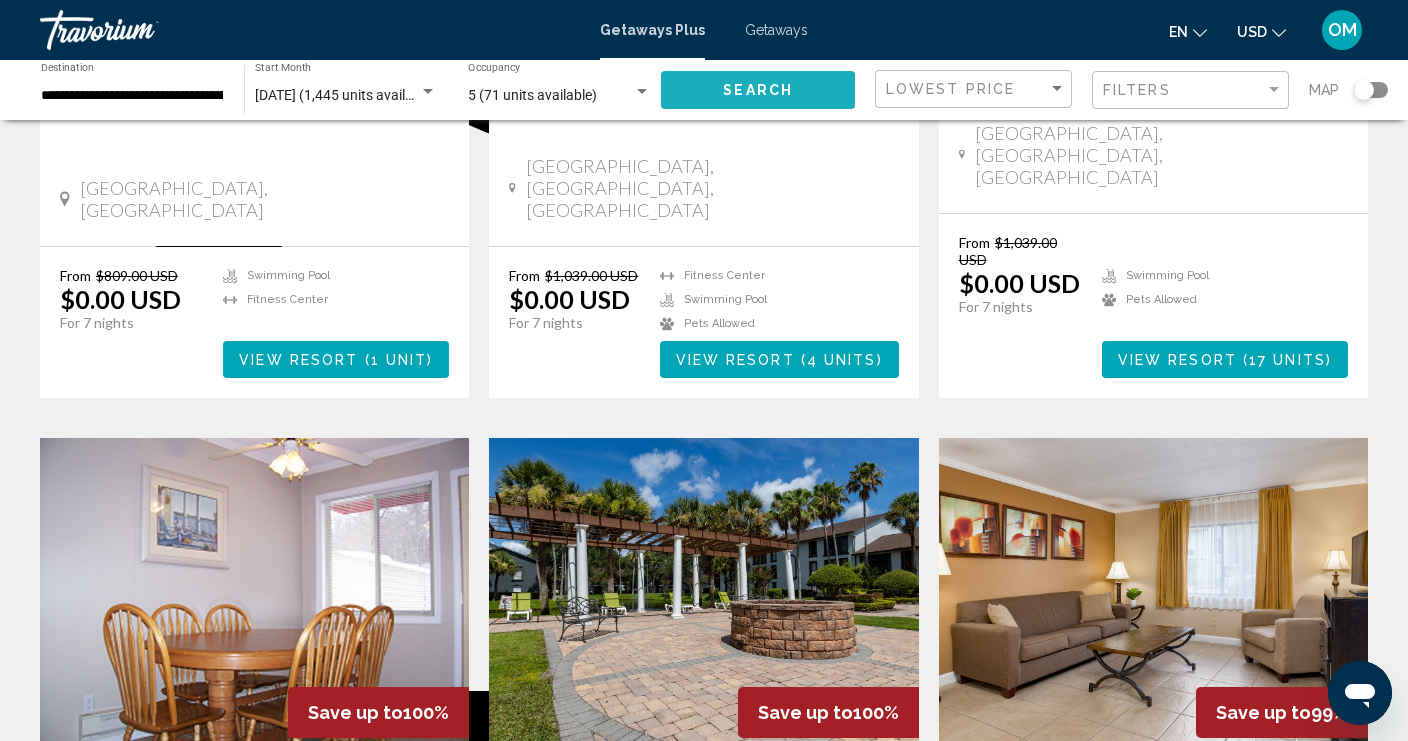 click on "Search" 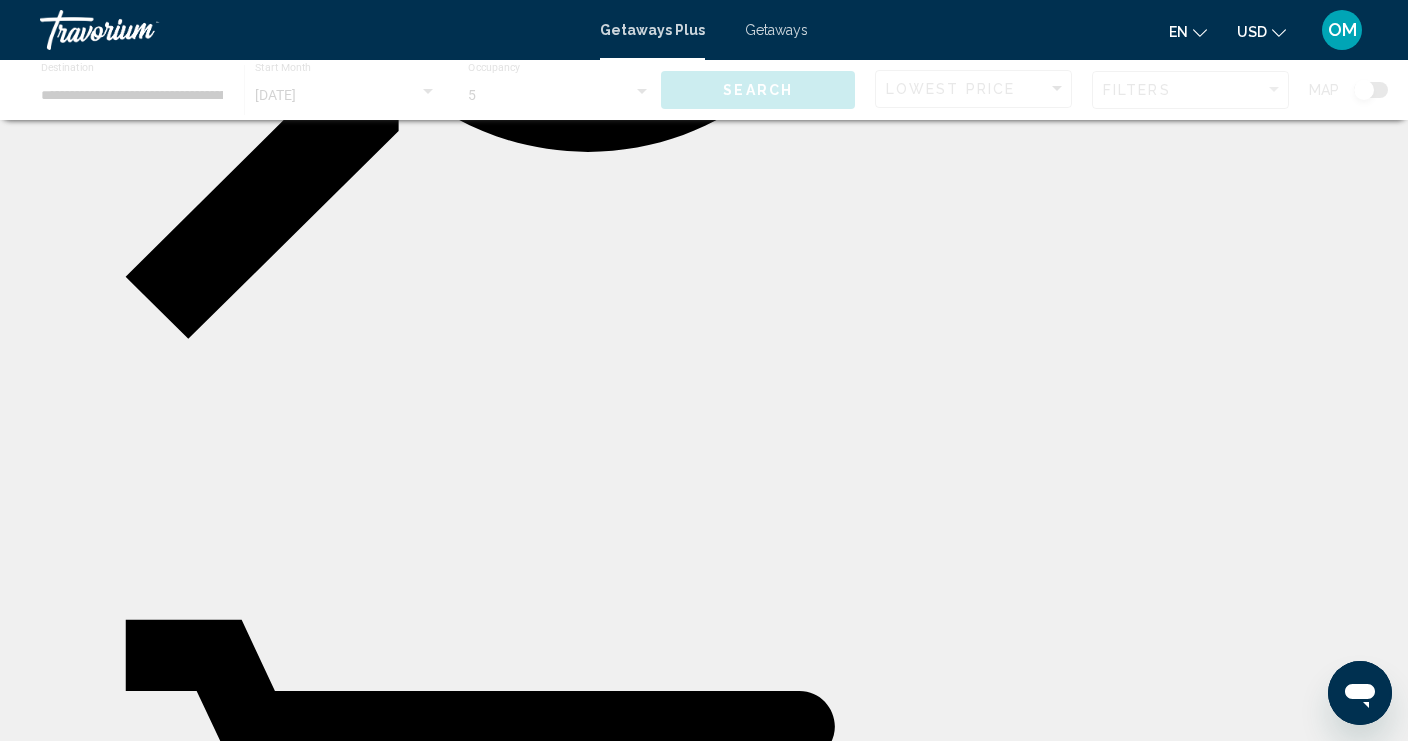 scroll, scrollTop: 0, scrollLeft: 0, axis: both 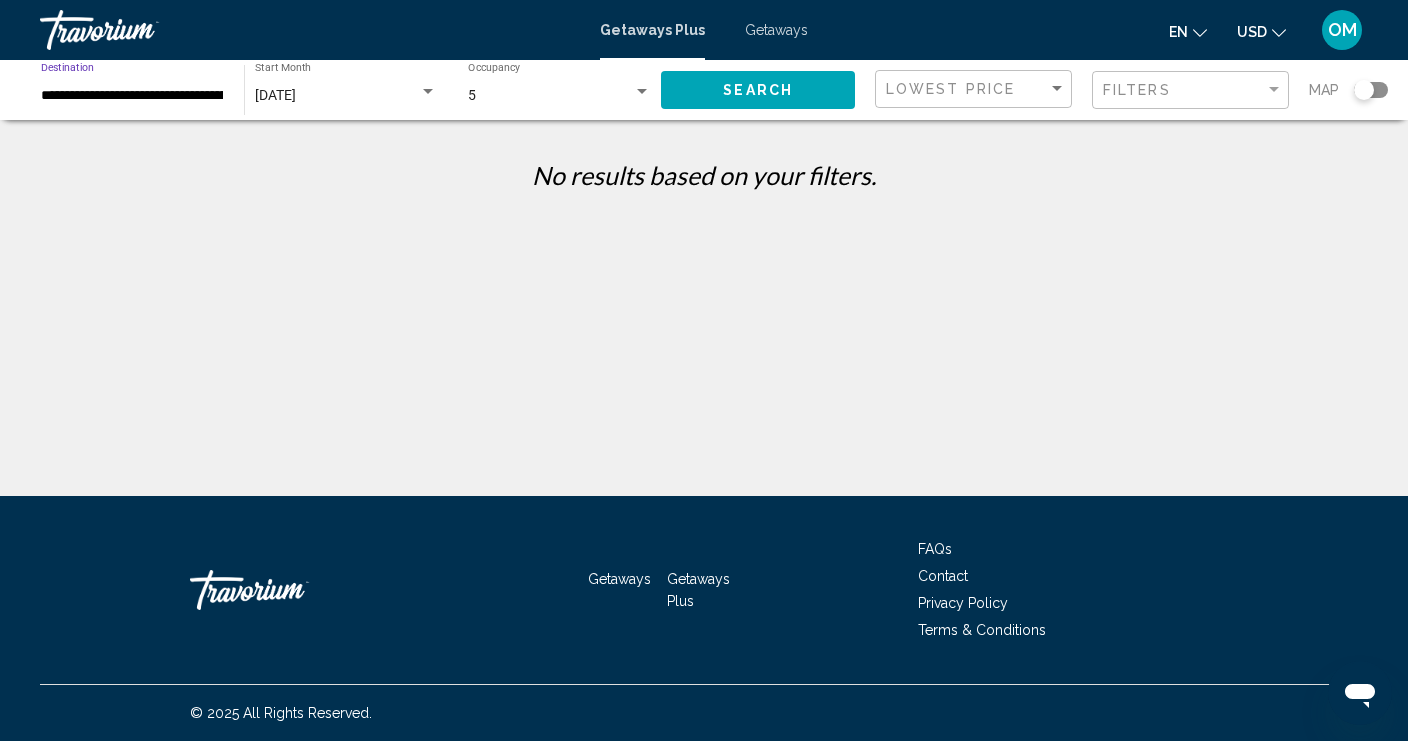 click on "**********" at bounding box center [132, 96] 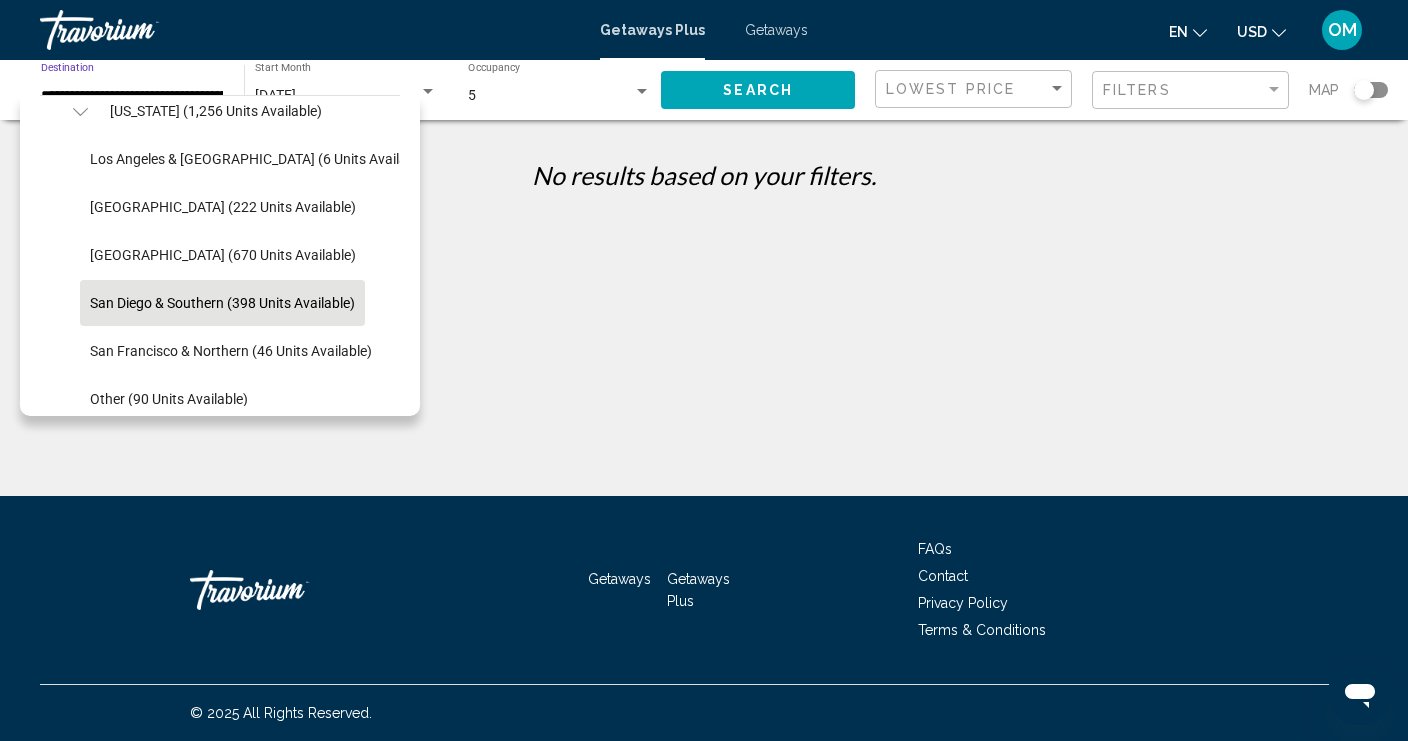 scroll, scrollTop: 205, scrollLeft: 0, axis: vertical 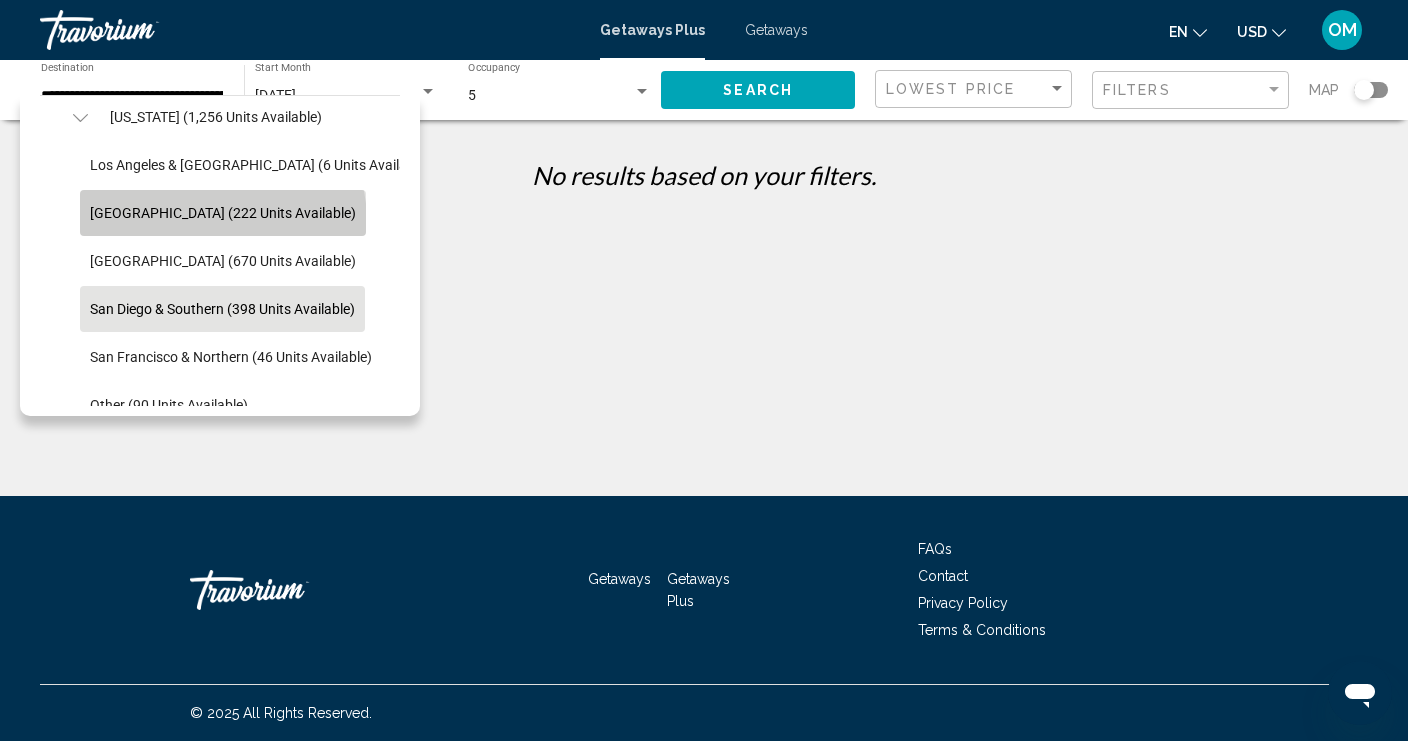 click on "[GEOGRAPHIC_DATA] (222 units available)" 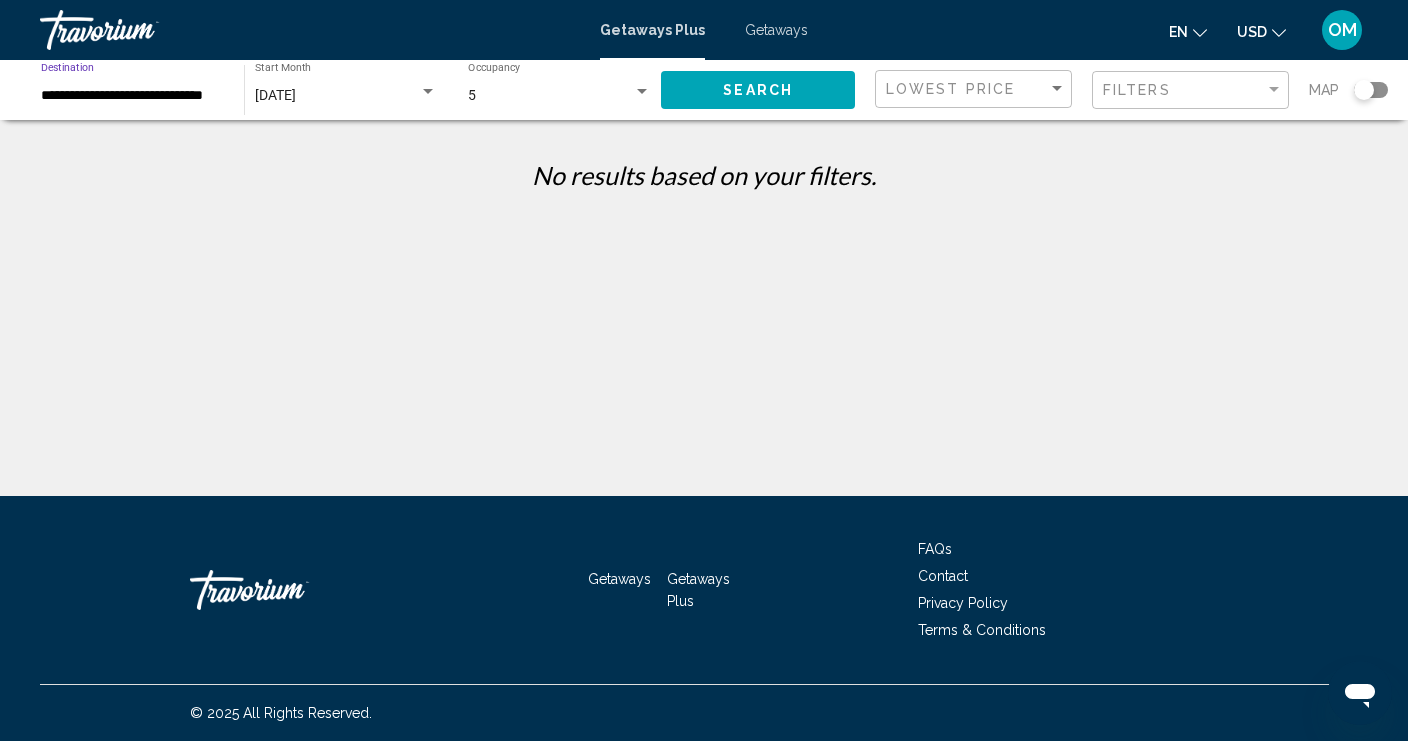 click on "Search" 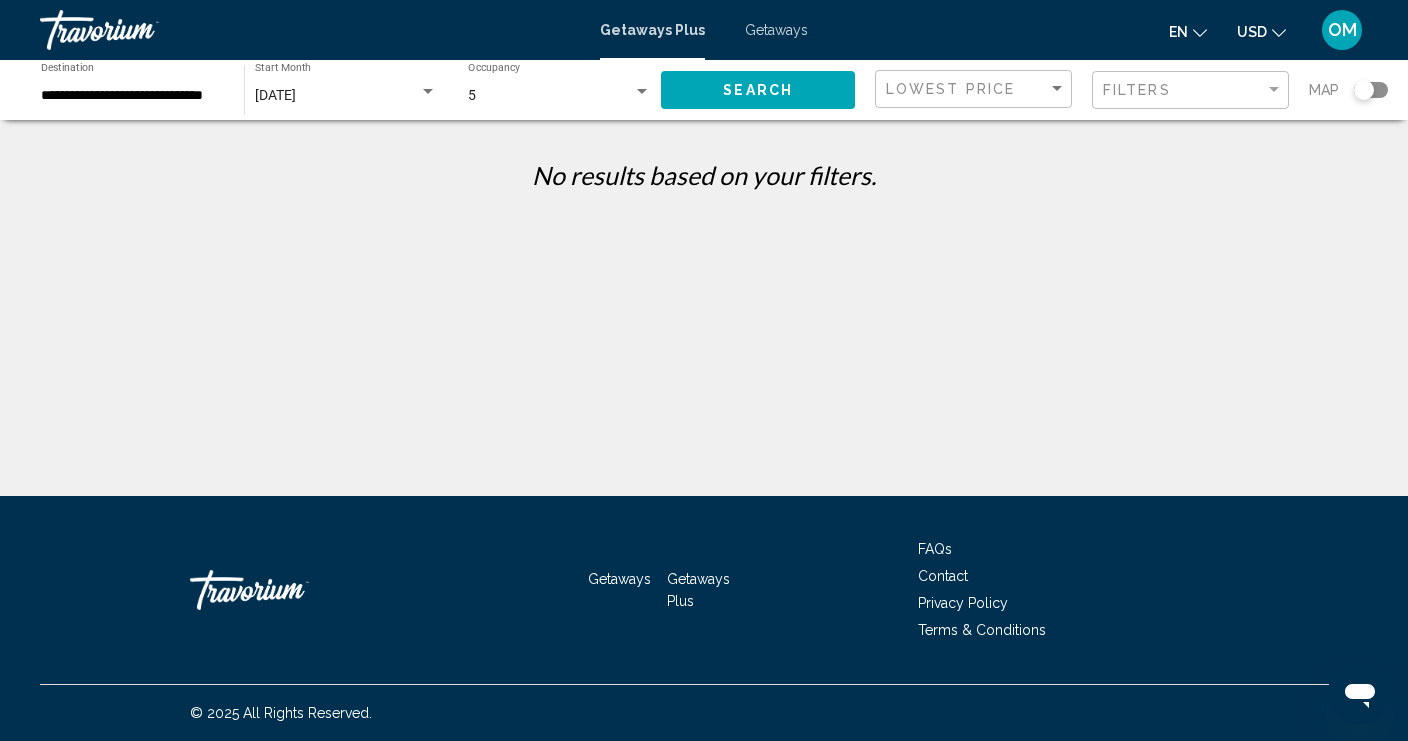 click on "**********" at bounding box center [132, 96] 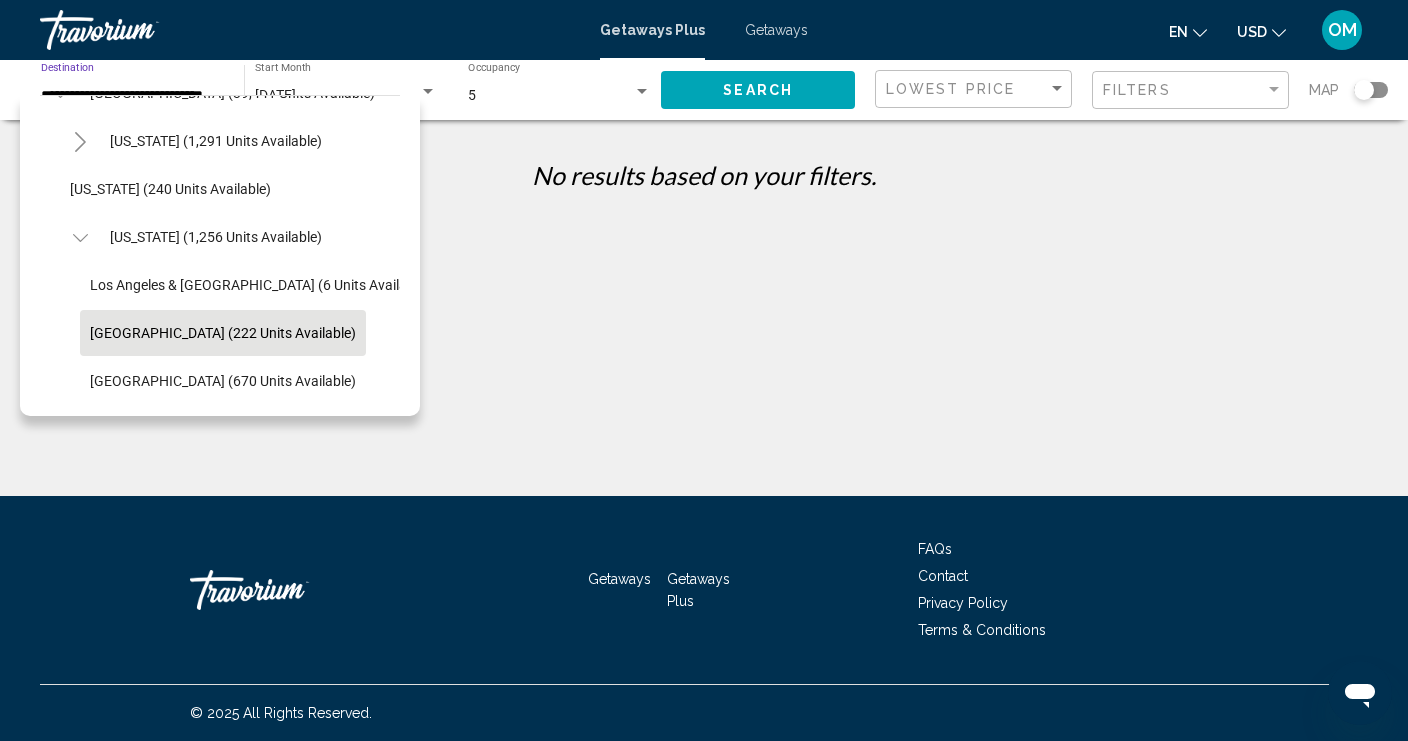 scroll, scrollTop: 1, scrollLeft: 0, axis: vertical 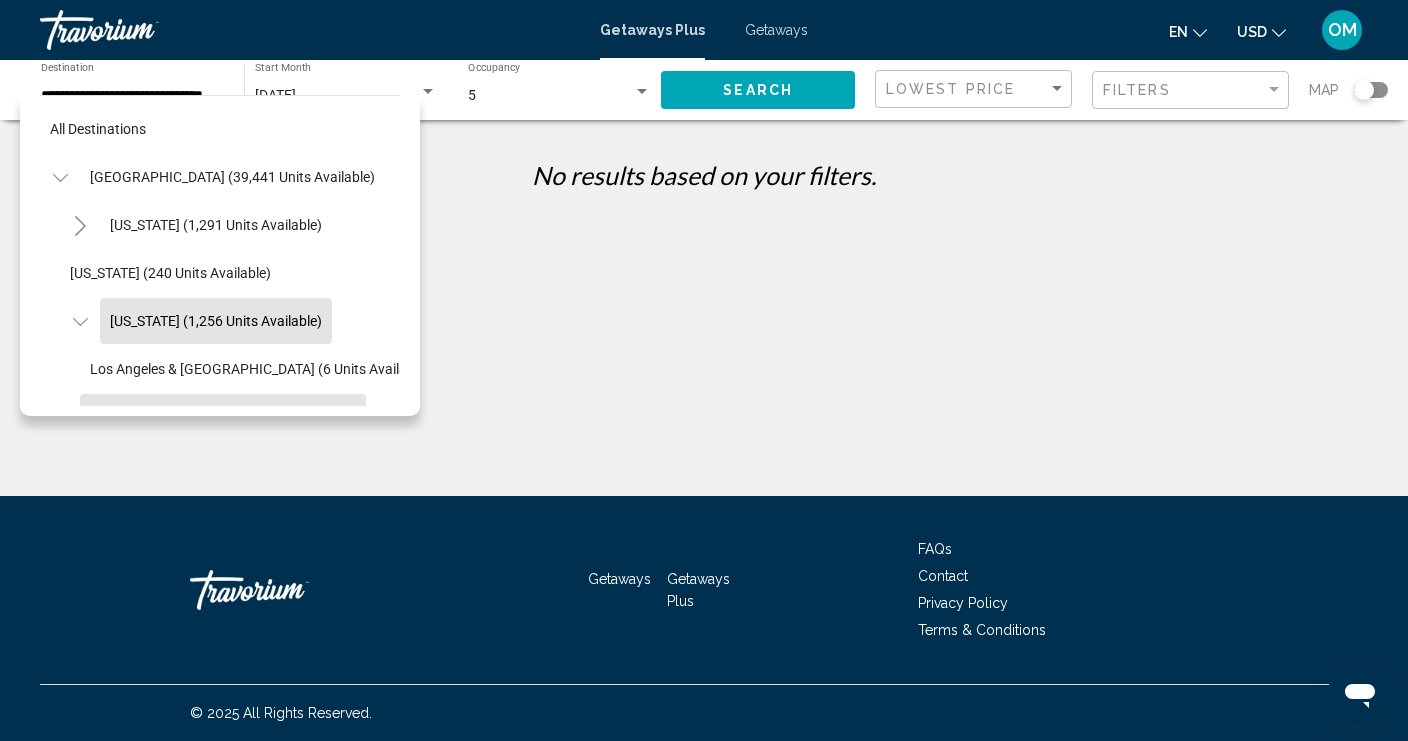 drag, startPoint x: 177, startPoint y: 241, endPoint x: 191, endPoint y: 333, distance: 93.05912 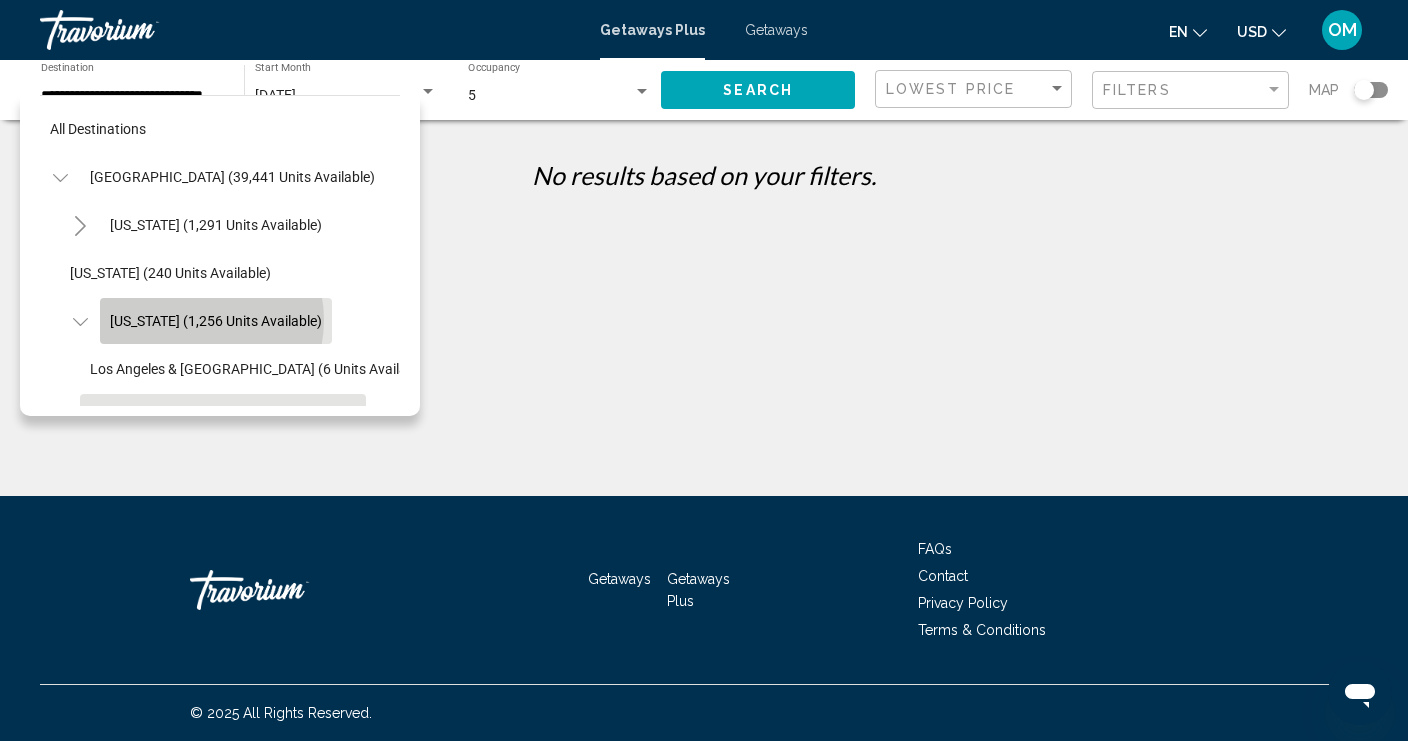 click on "[US_STATE] (1,256 units available)" 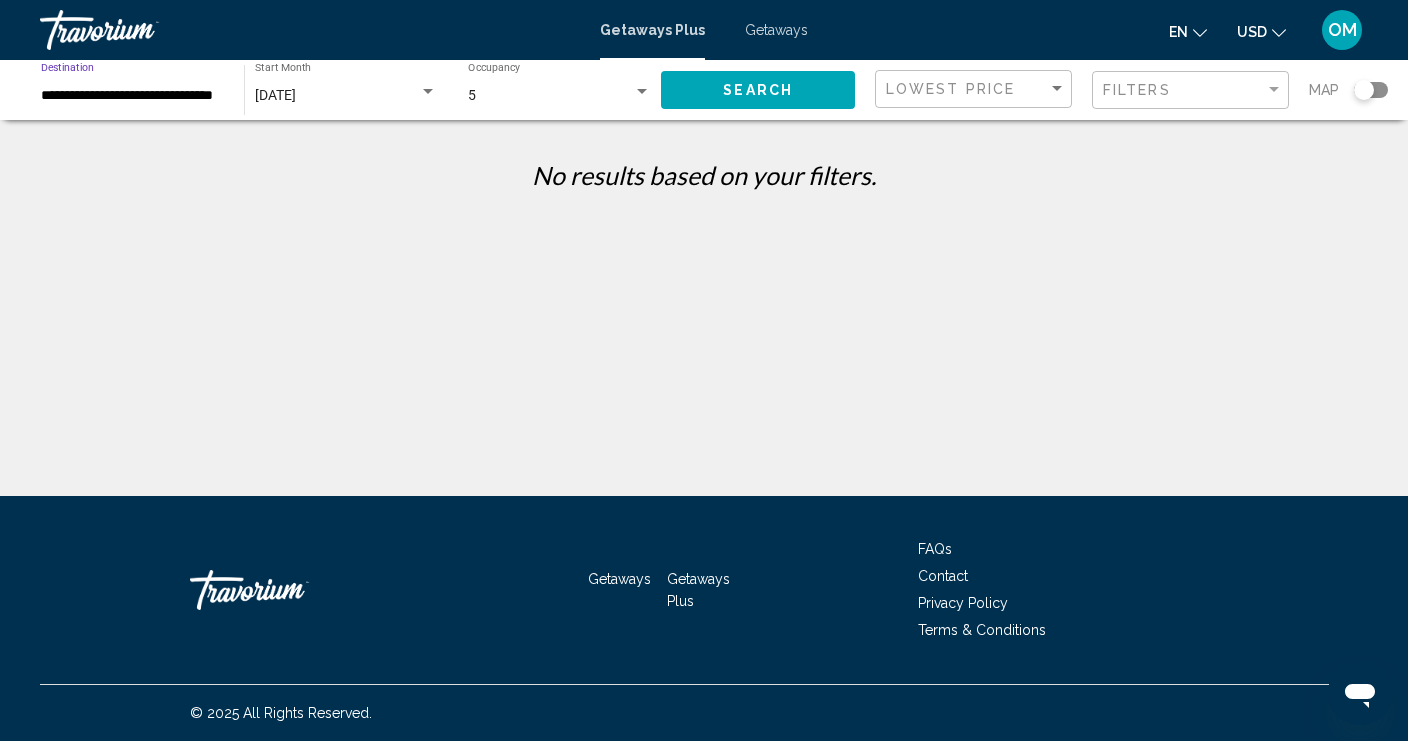click on "Search" 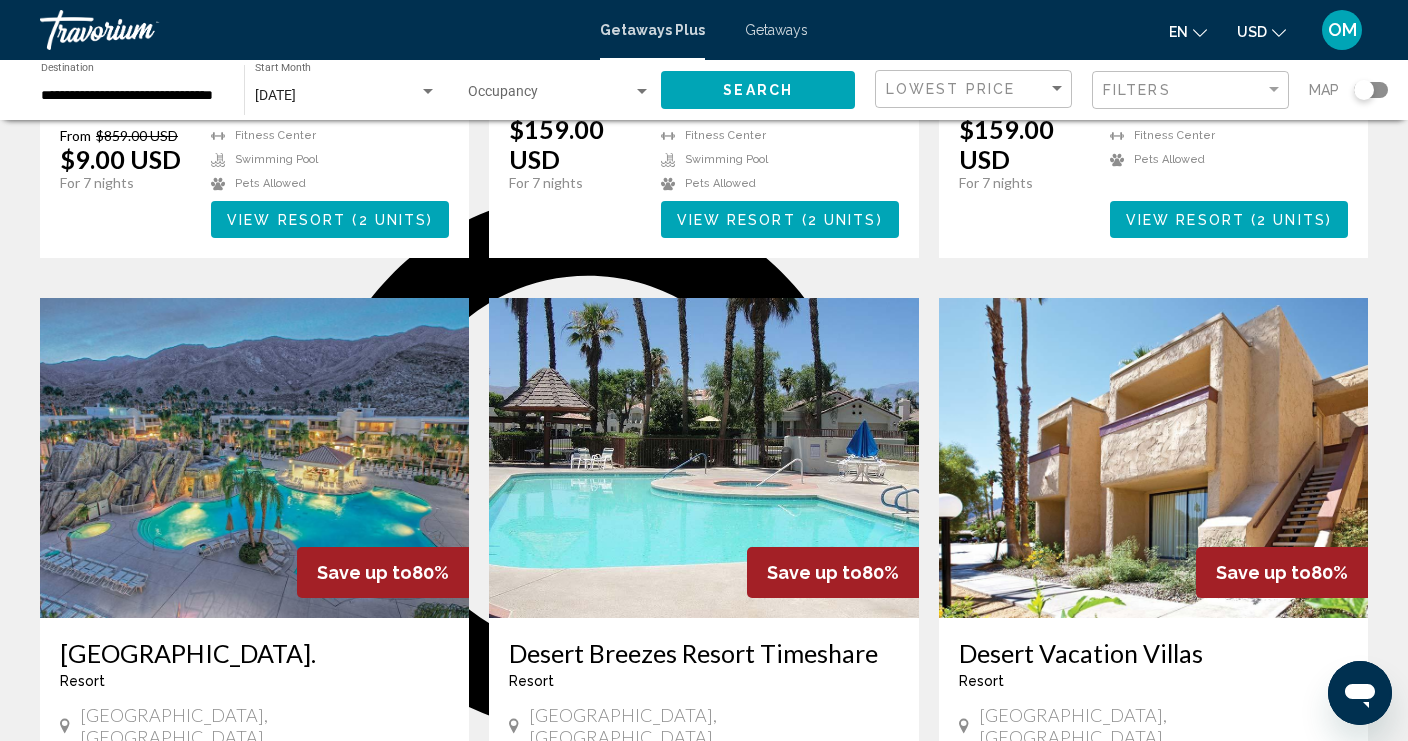 scroll, scrollTop: 1575, scrollLeft: 0, axis: vertical 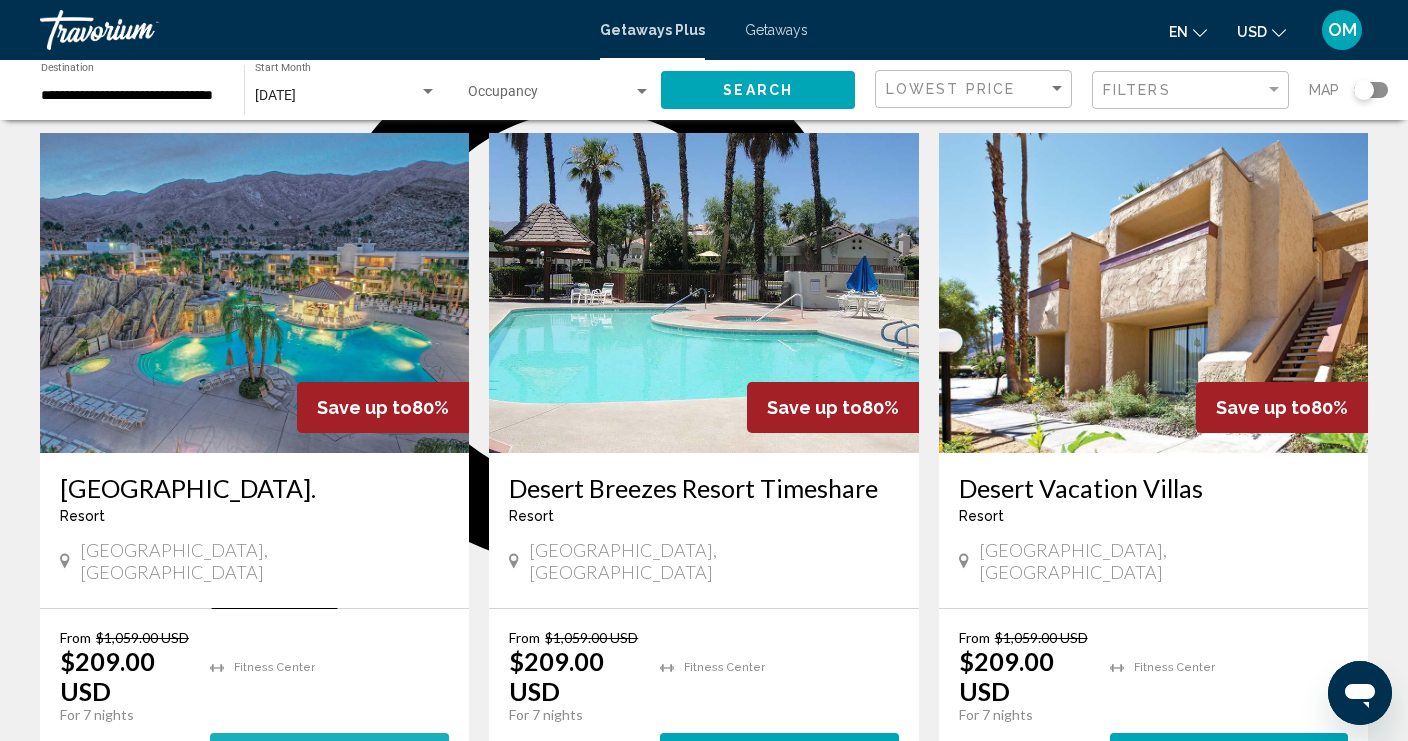 click at bounding box center (348, 752) 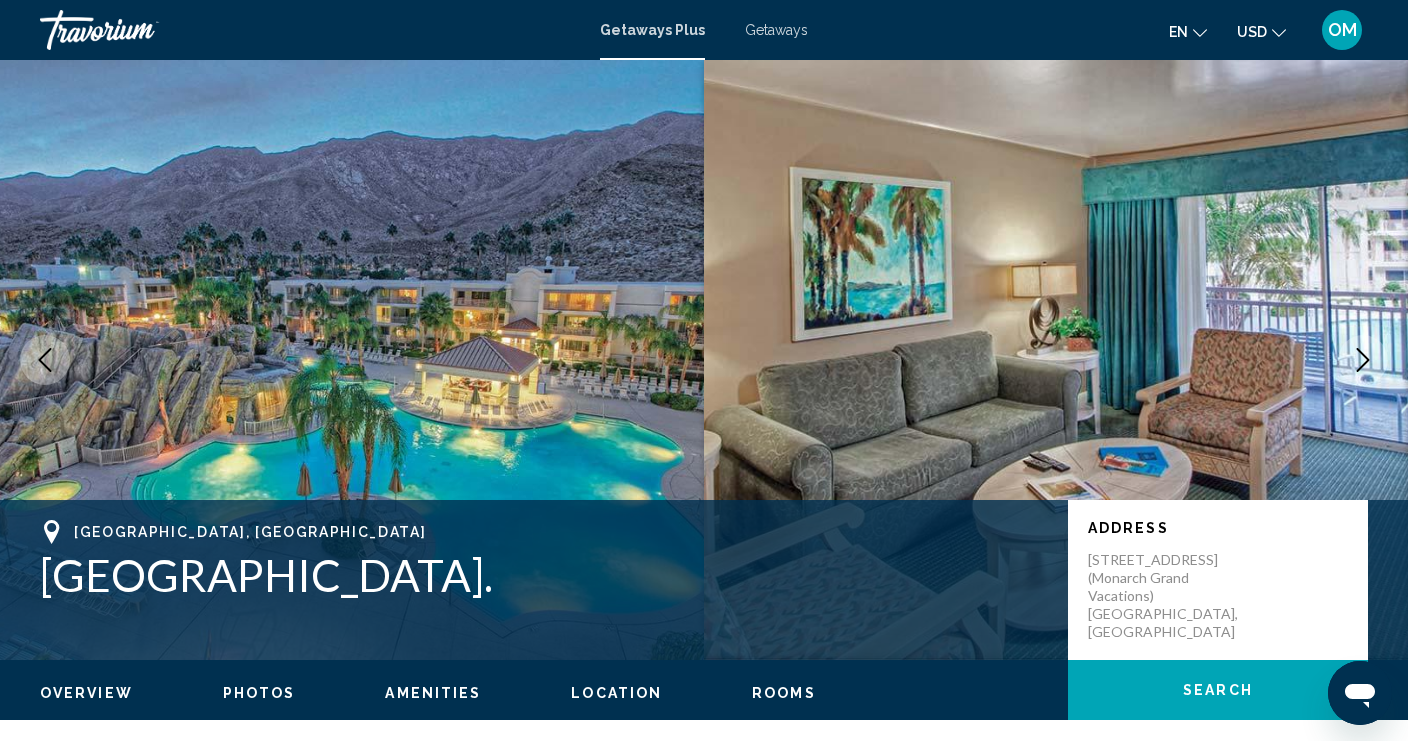 scroll, scrollTop: 2294, scrollLeft: 0, axis: vertical 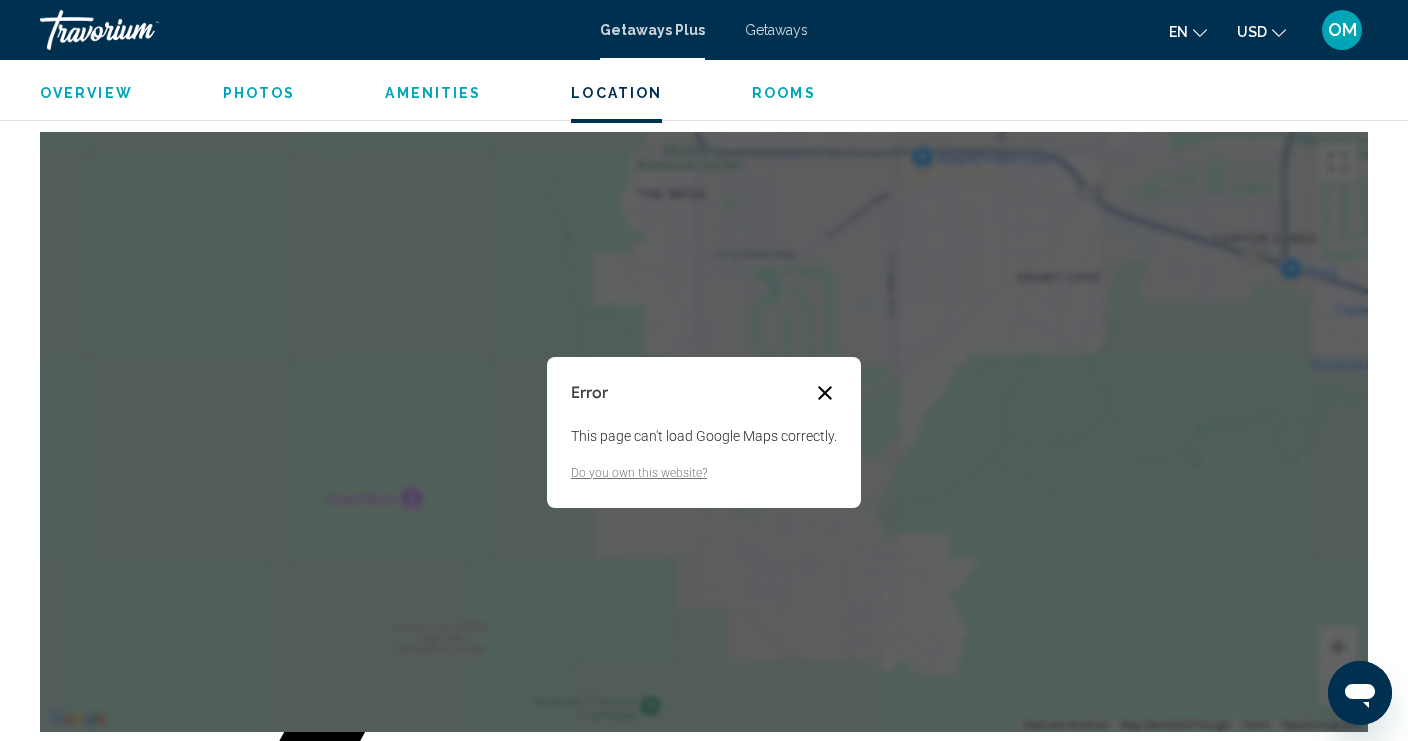 click at bounding box center [825, 393] 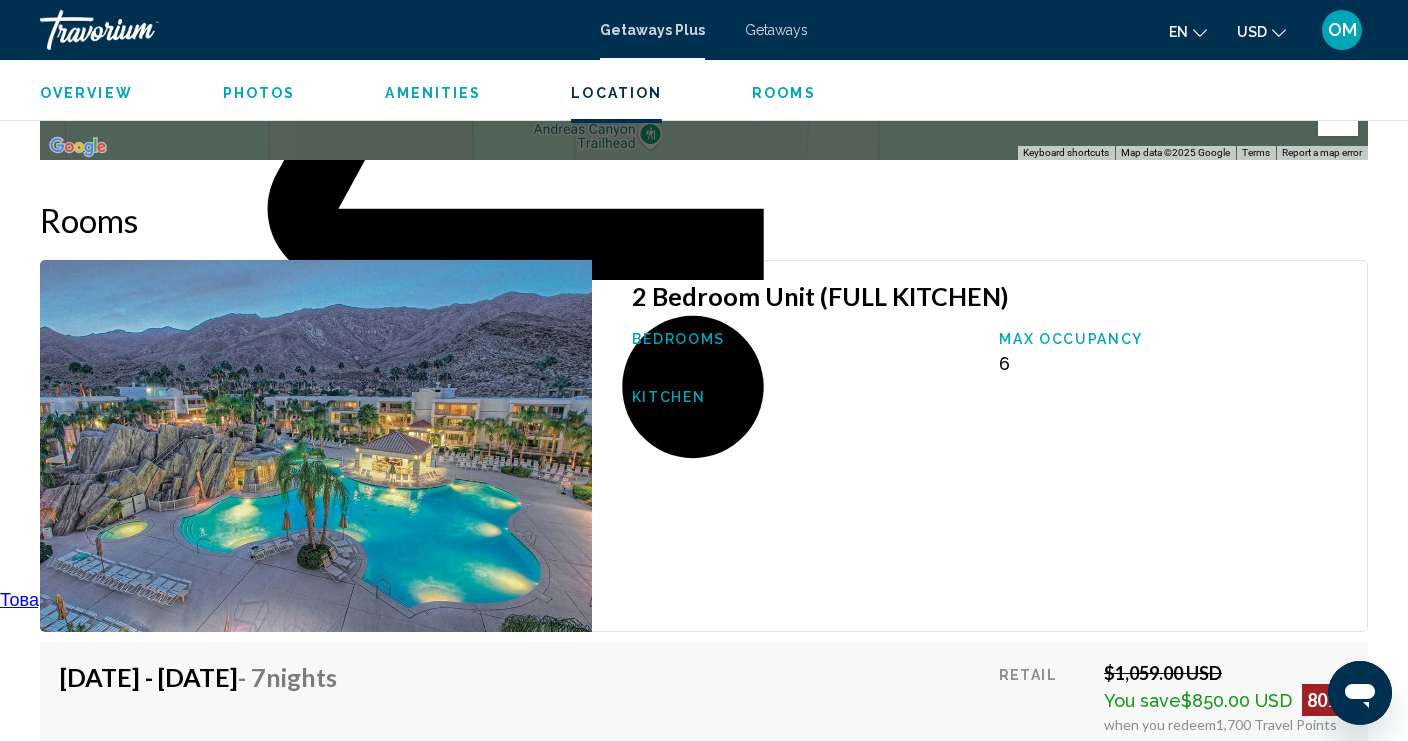 scroll, scrollTop: 2870, scrollLeft: 0, axis: vertical 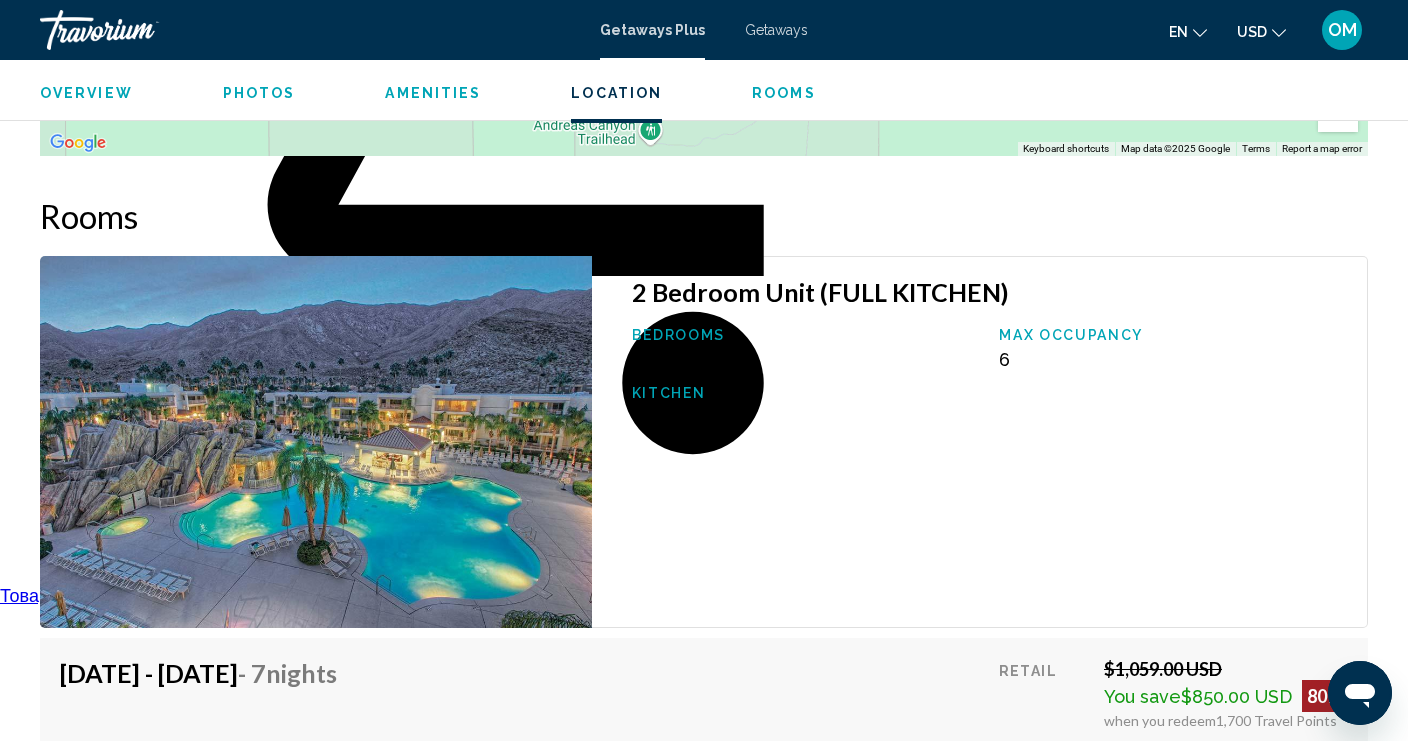 click at bounding box center (316, 442) 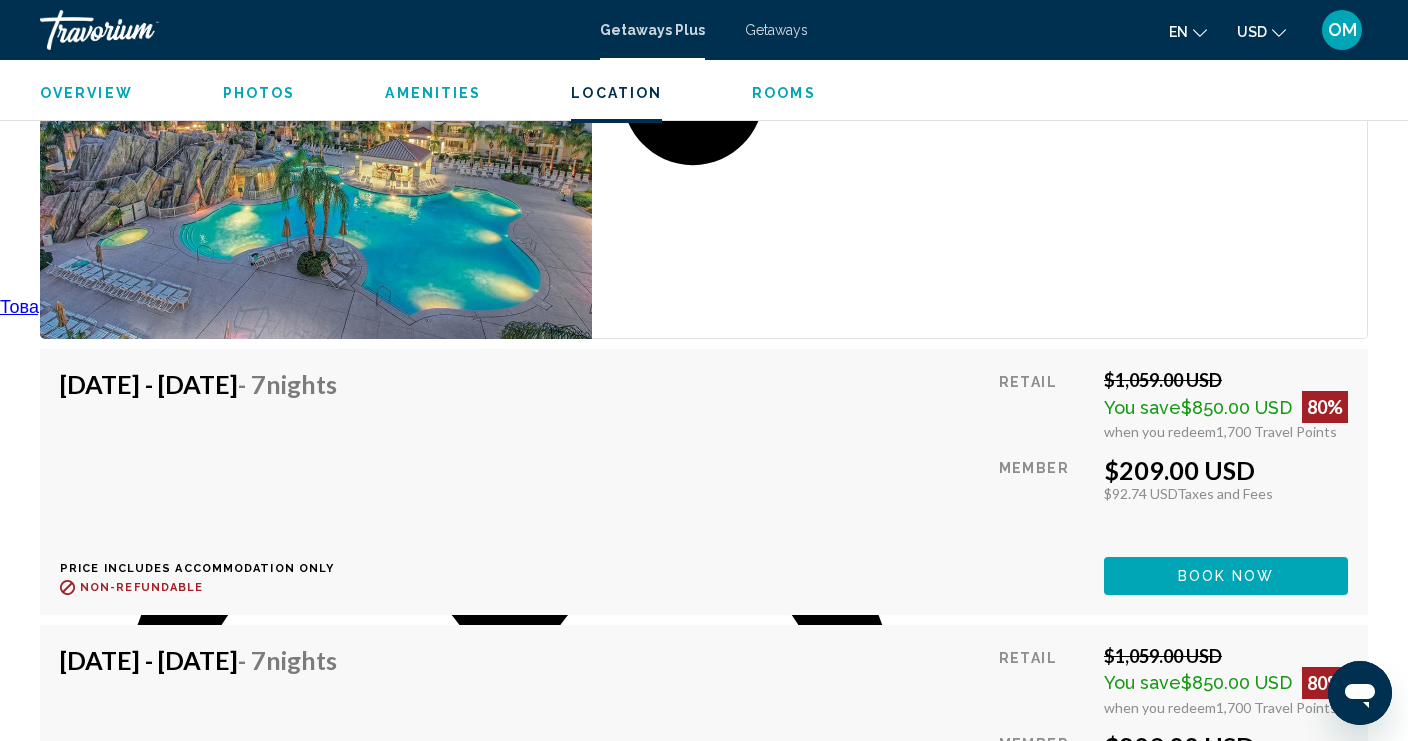 scroll, scrollTop: 2845, scrollLeft: 0, axis: vertical 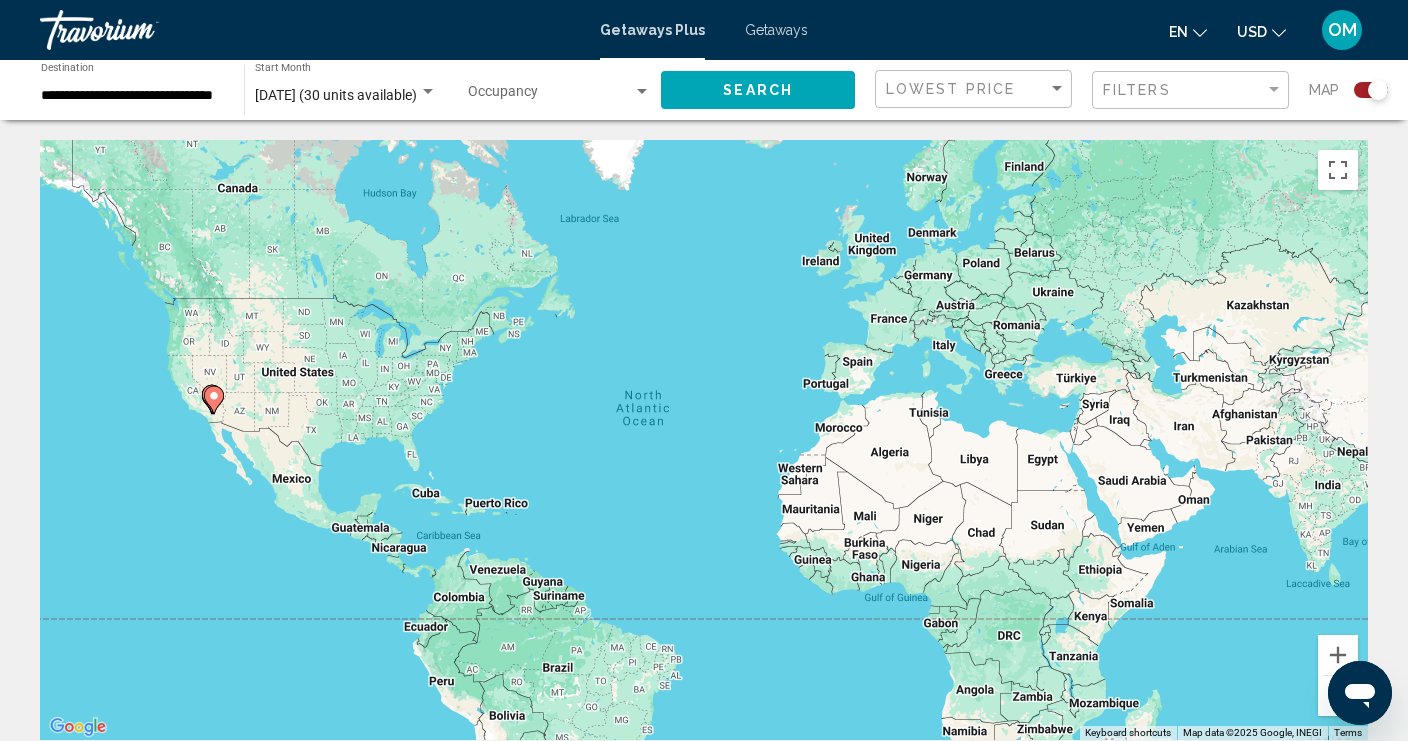 click at bounding box center (550, 96) 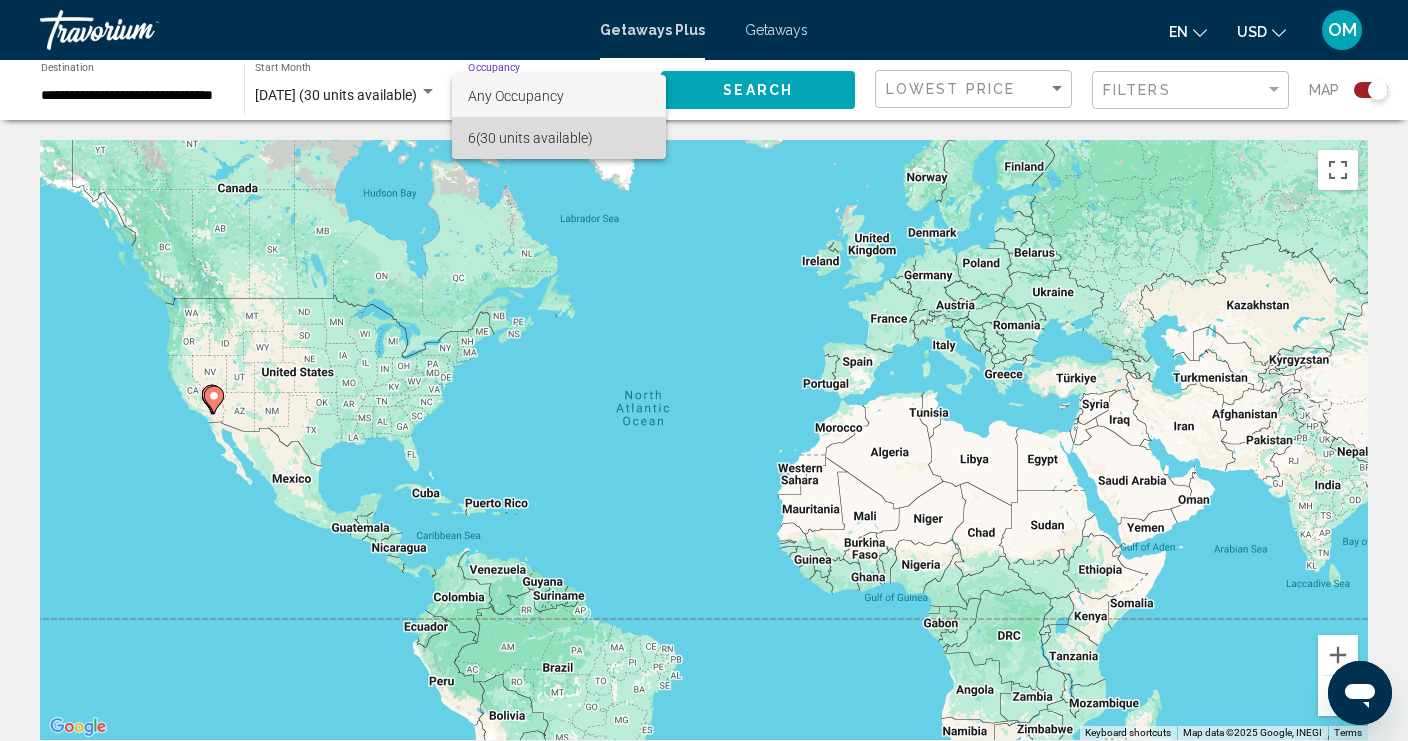 click on "6  (30 units available)" at bounding box center (559, 138) 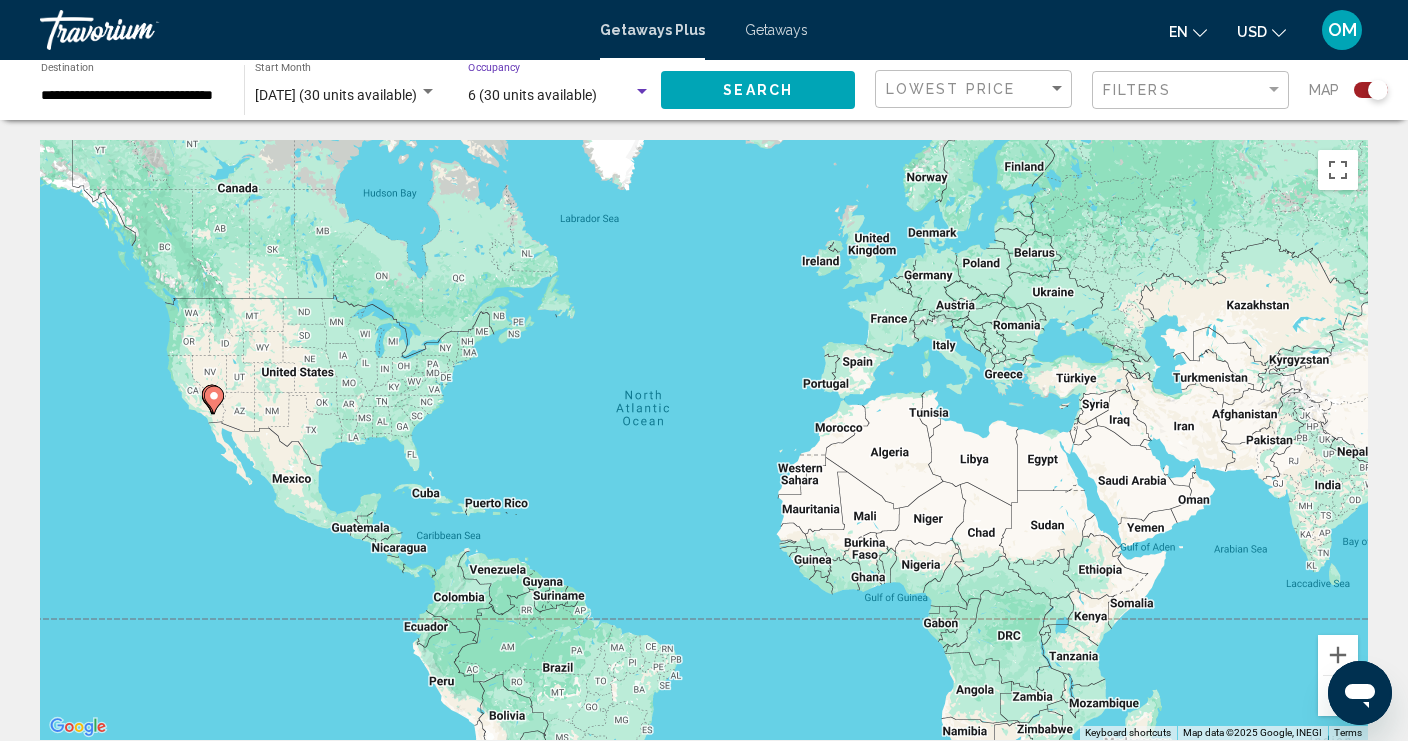 click on "6 (30 units available)" at bounding box center [532, 95] 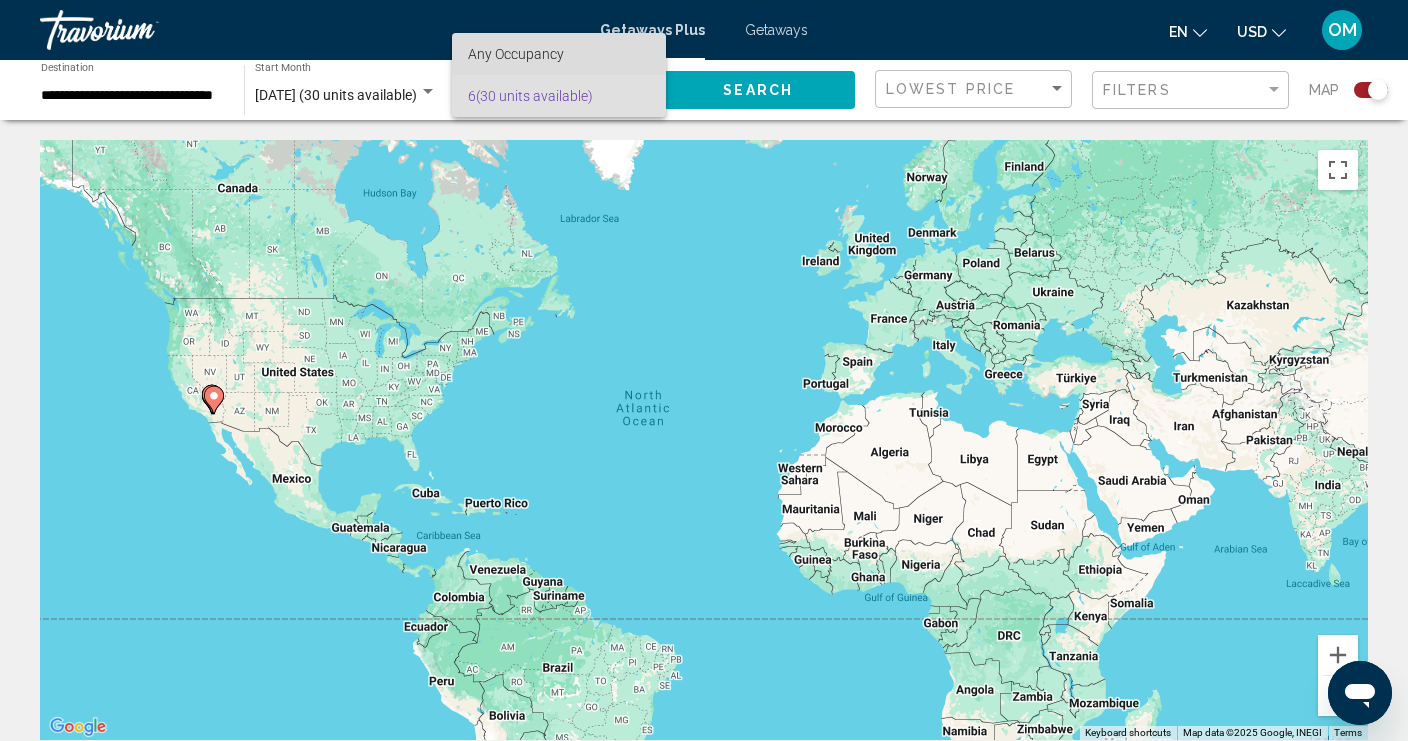 click on "Any Occupancy" at bounding box center [559, 54] 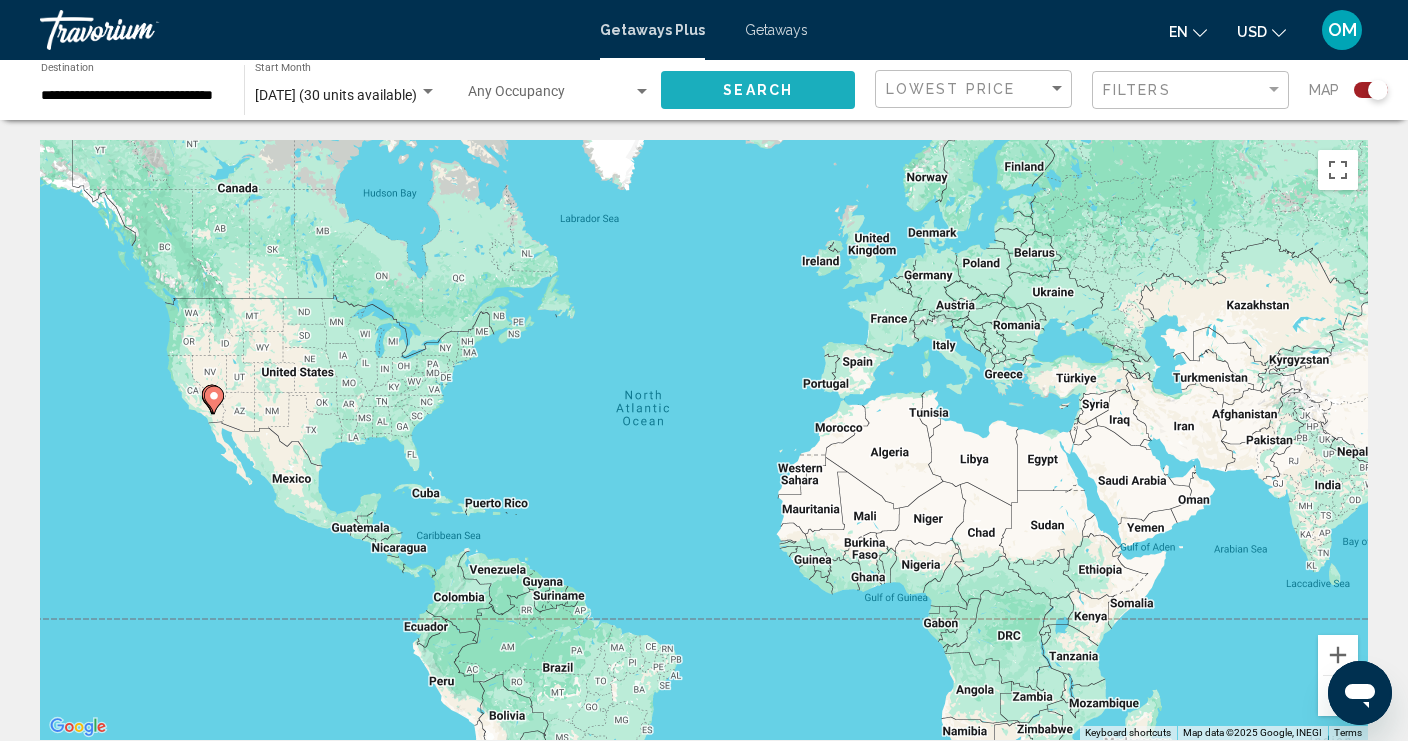 click on "Search" 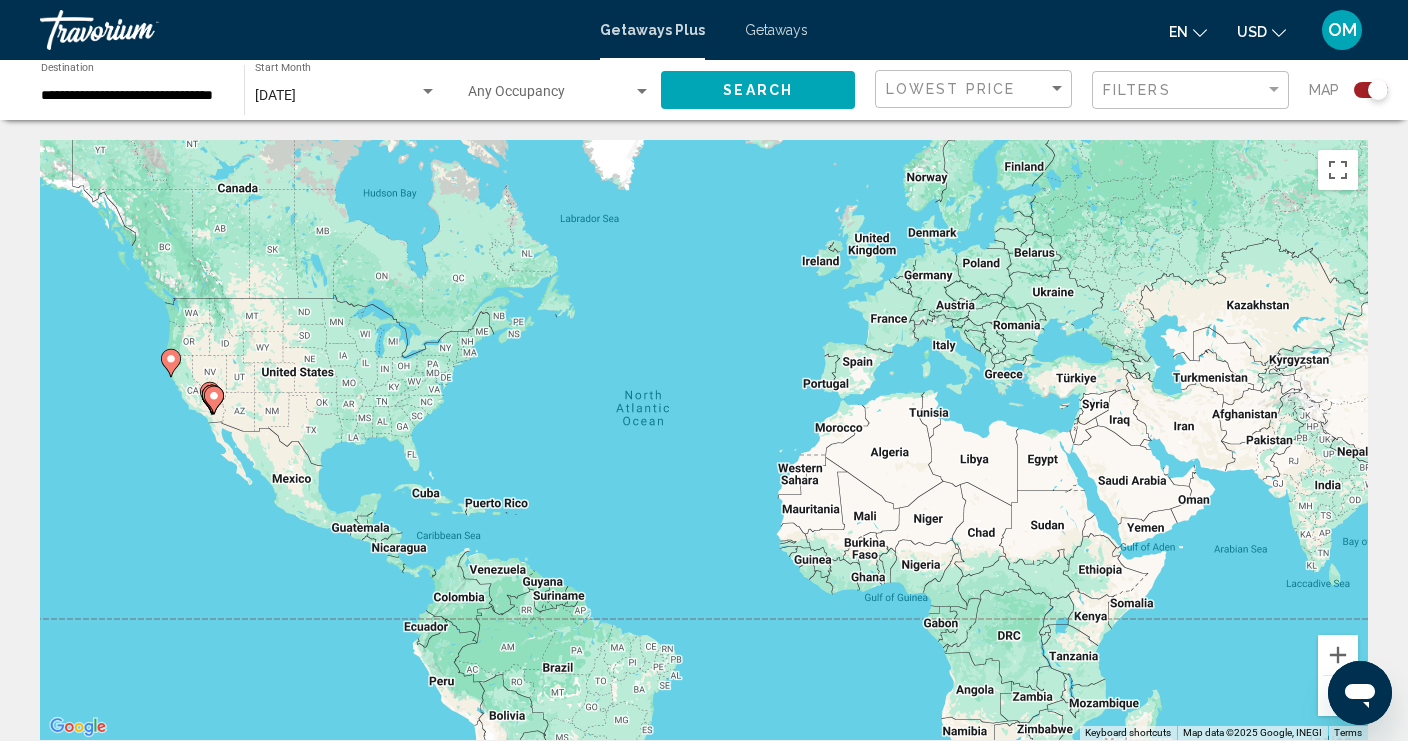 click on "**********" at bounding box center (132, 96) 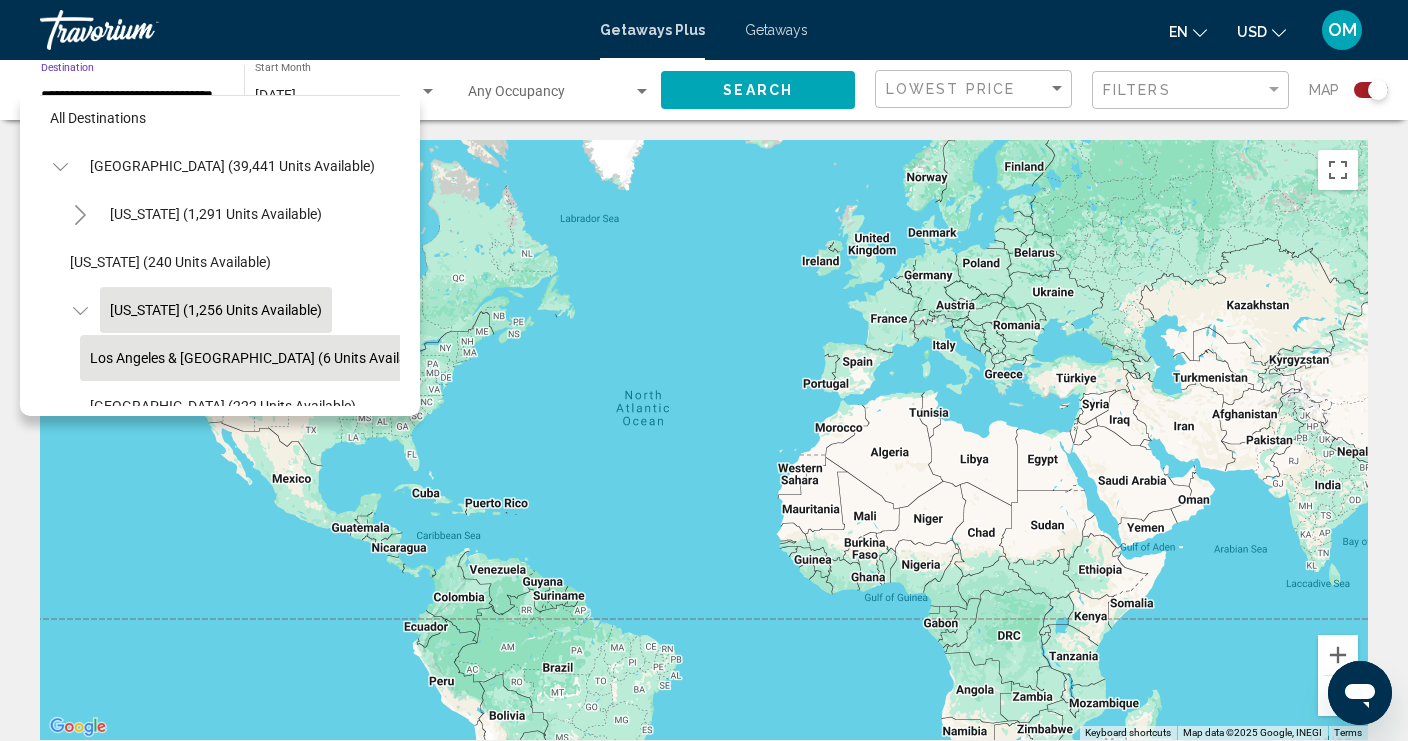 scroll, scrollTop: 15, scrollLeft: 0, axis: vertical 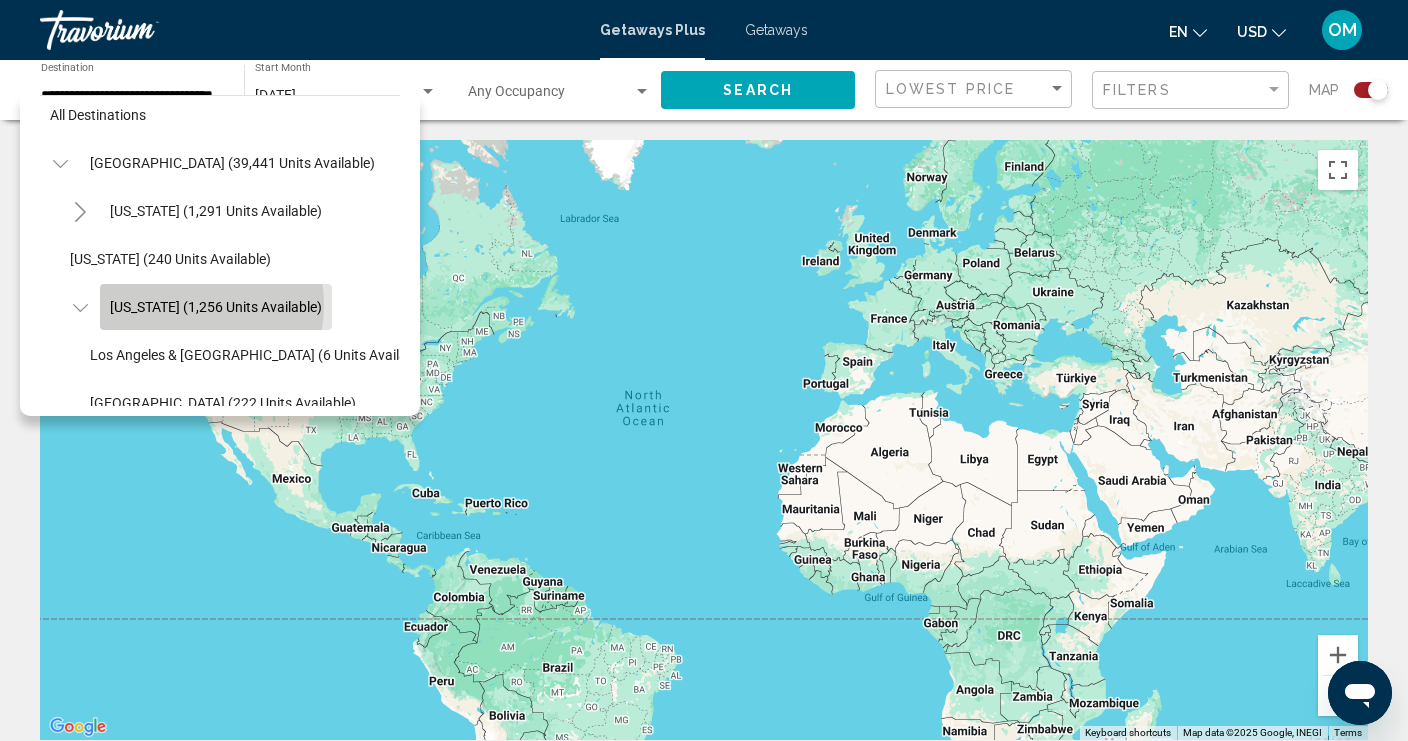 click on "[US_STATE] (1,256 units available)" 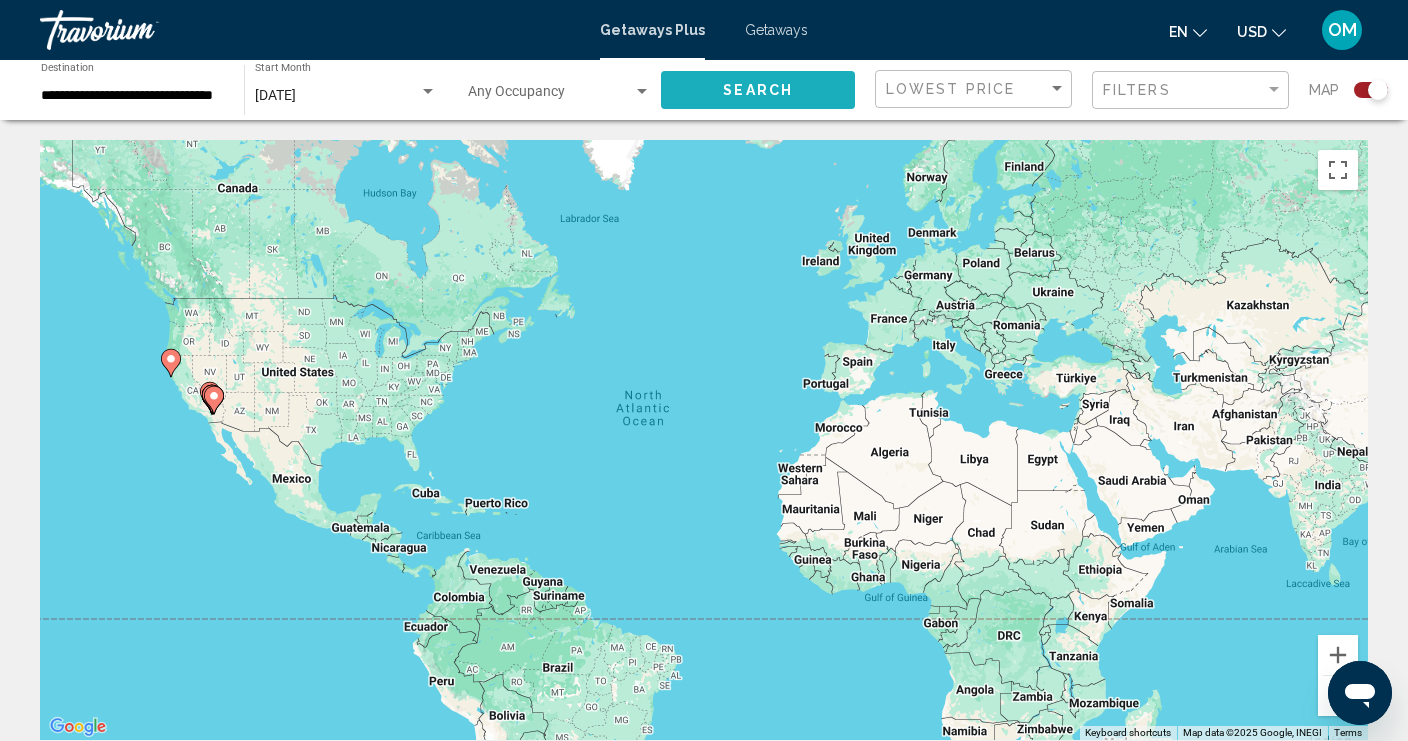 click on "Search" 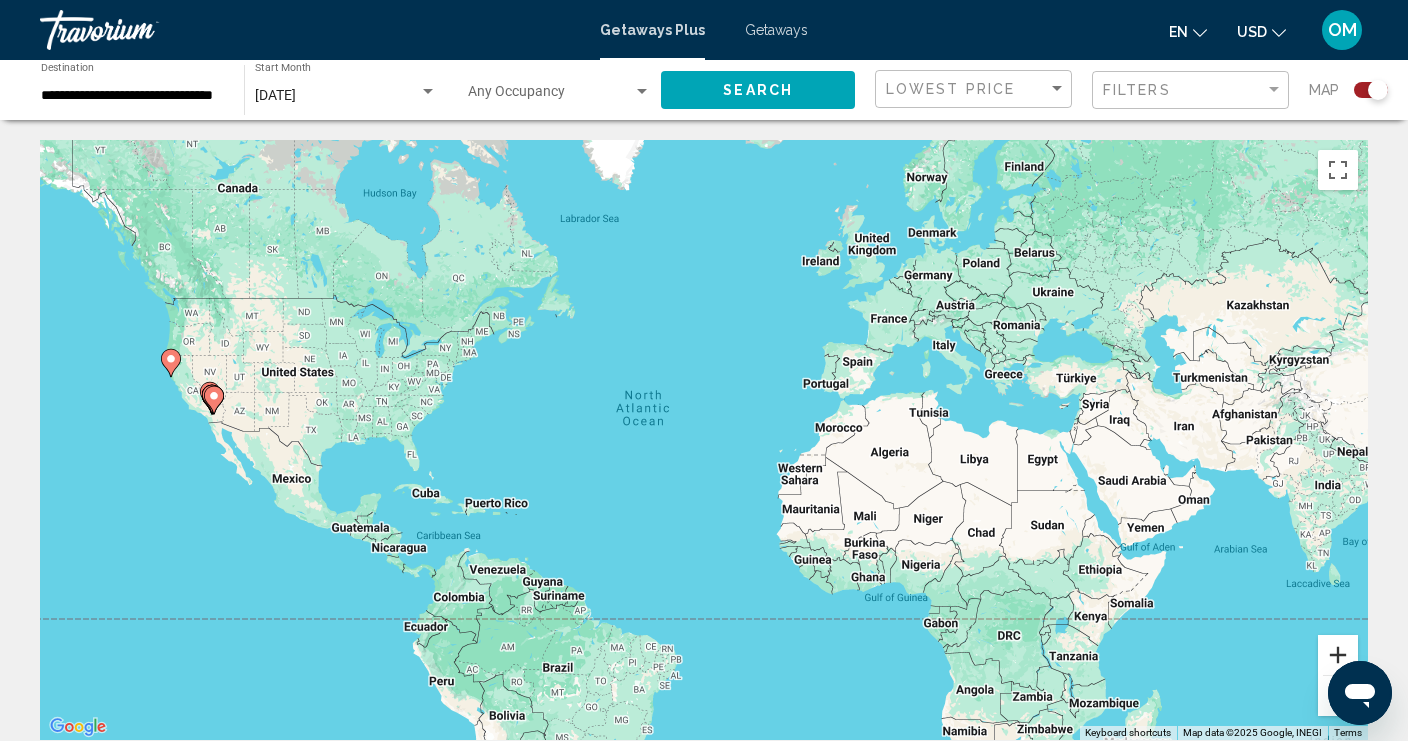 click at bounding box center (1338, 655) 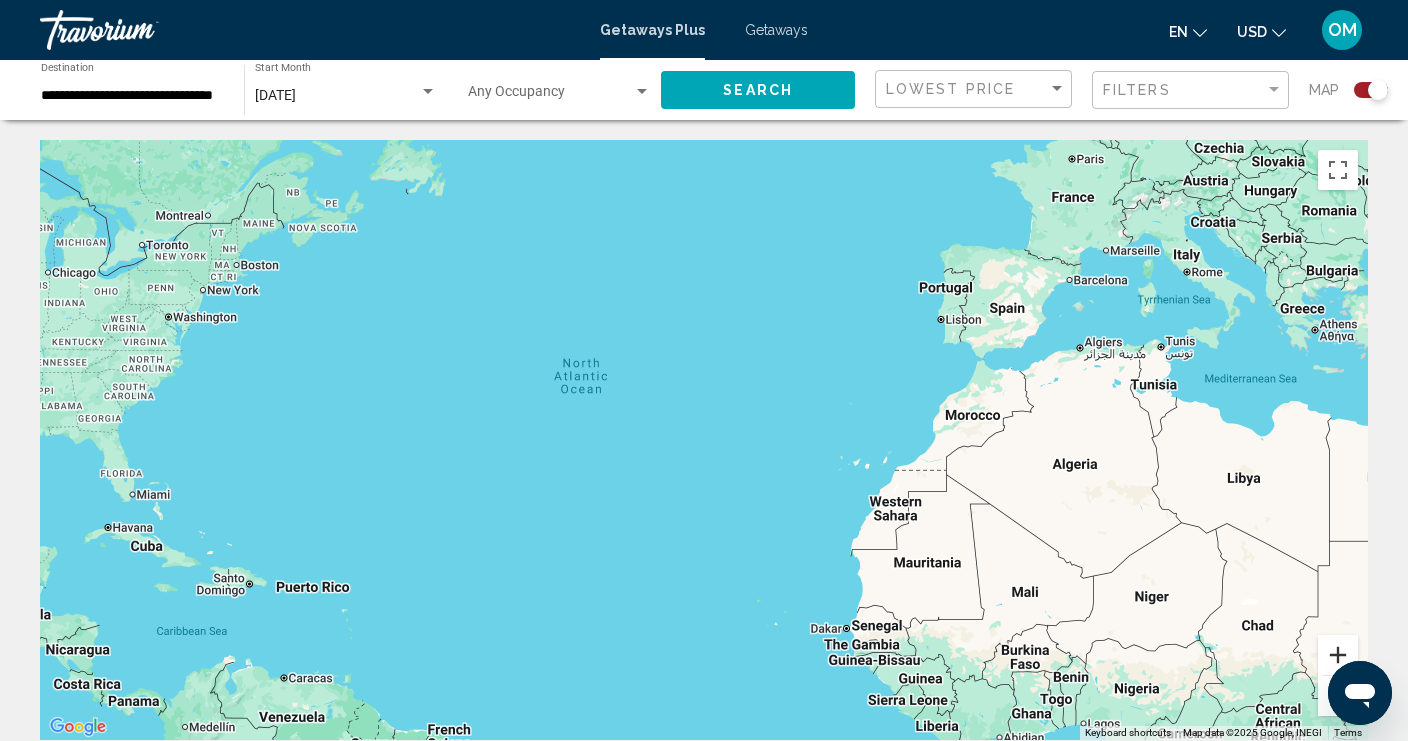 click at bounding box center [1338, 655] 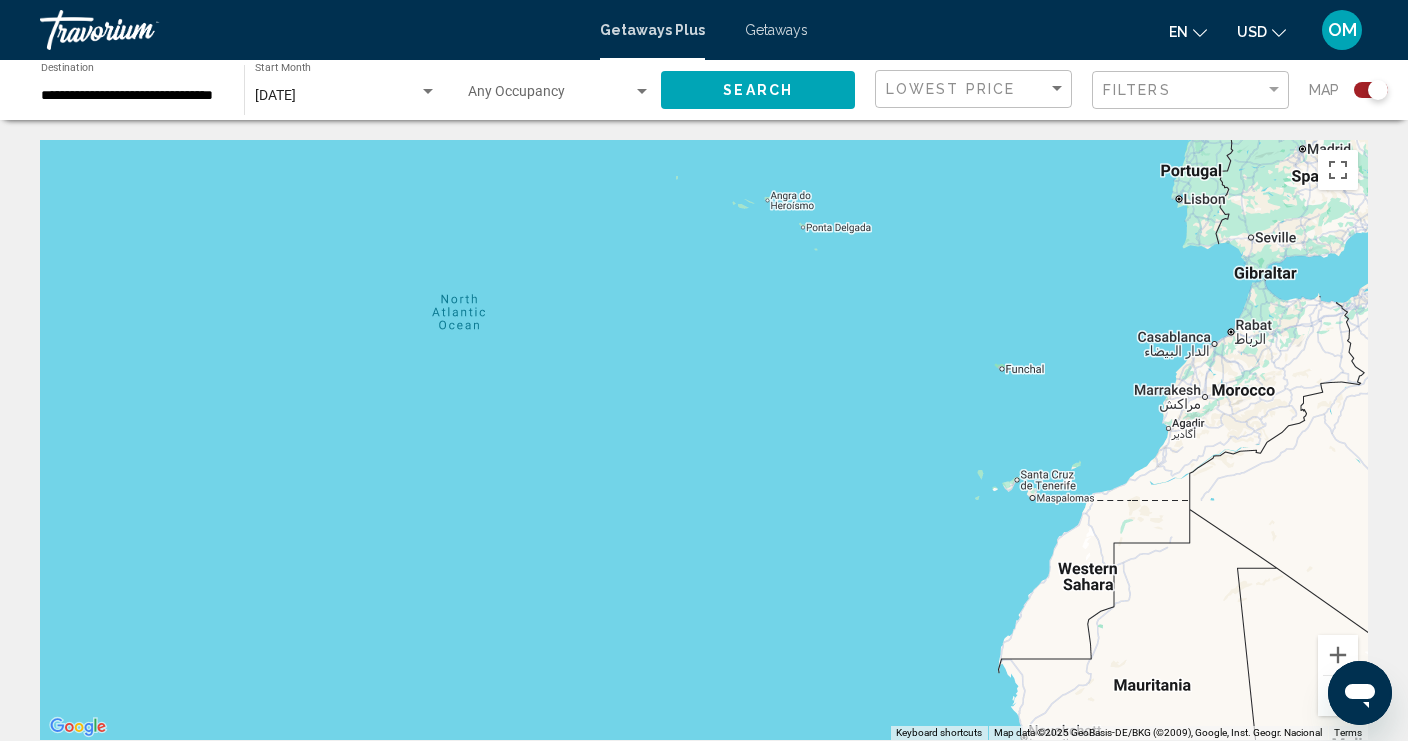 drag, startPoint x: 418, startPoint y: 594, endPoint x: 1260, endPoint y: 509, distance: 846.2795 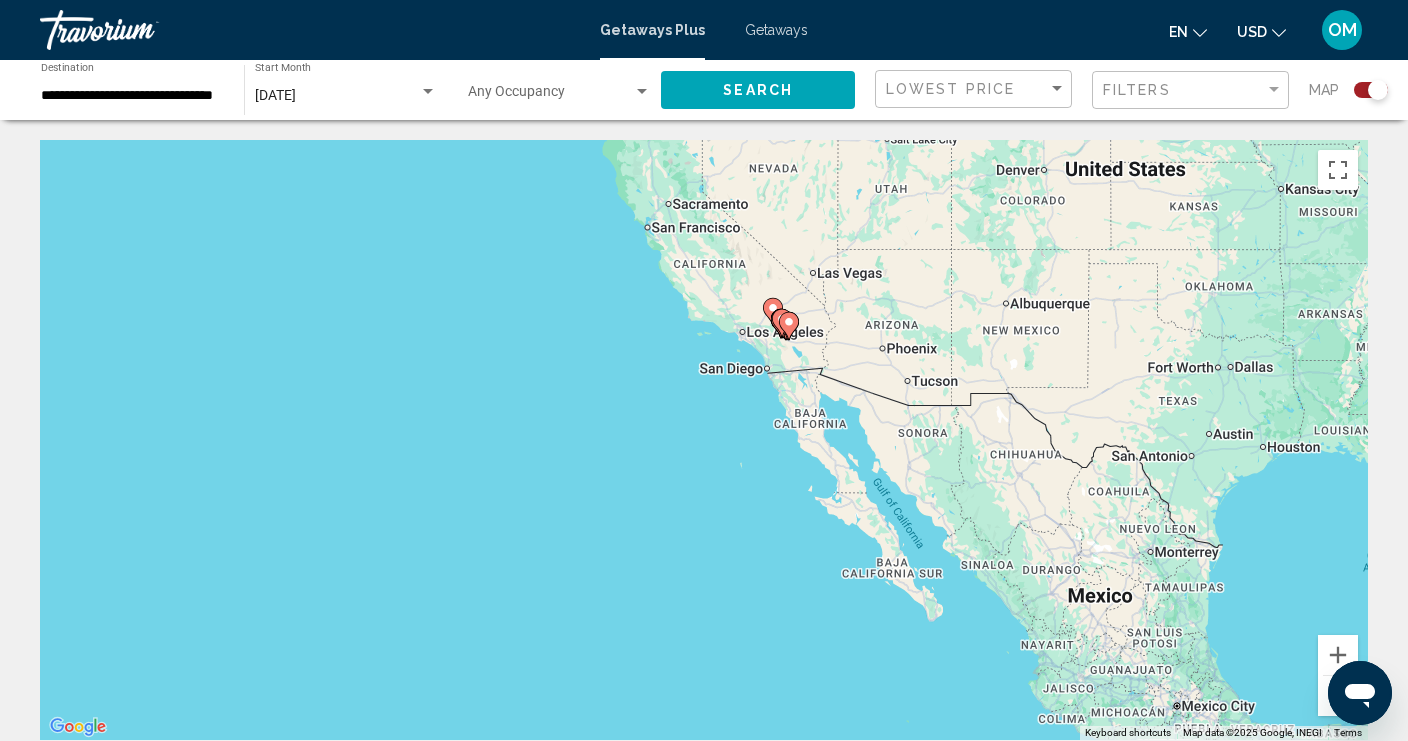 drag, startPoint x: 977, startPoint y: 374, endPoint x: 991, endPoint y: 574, distance: 200.4894 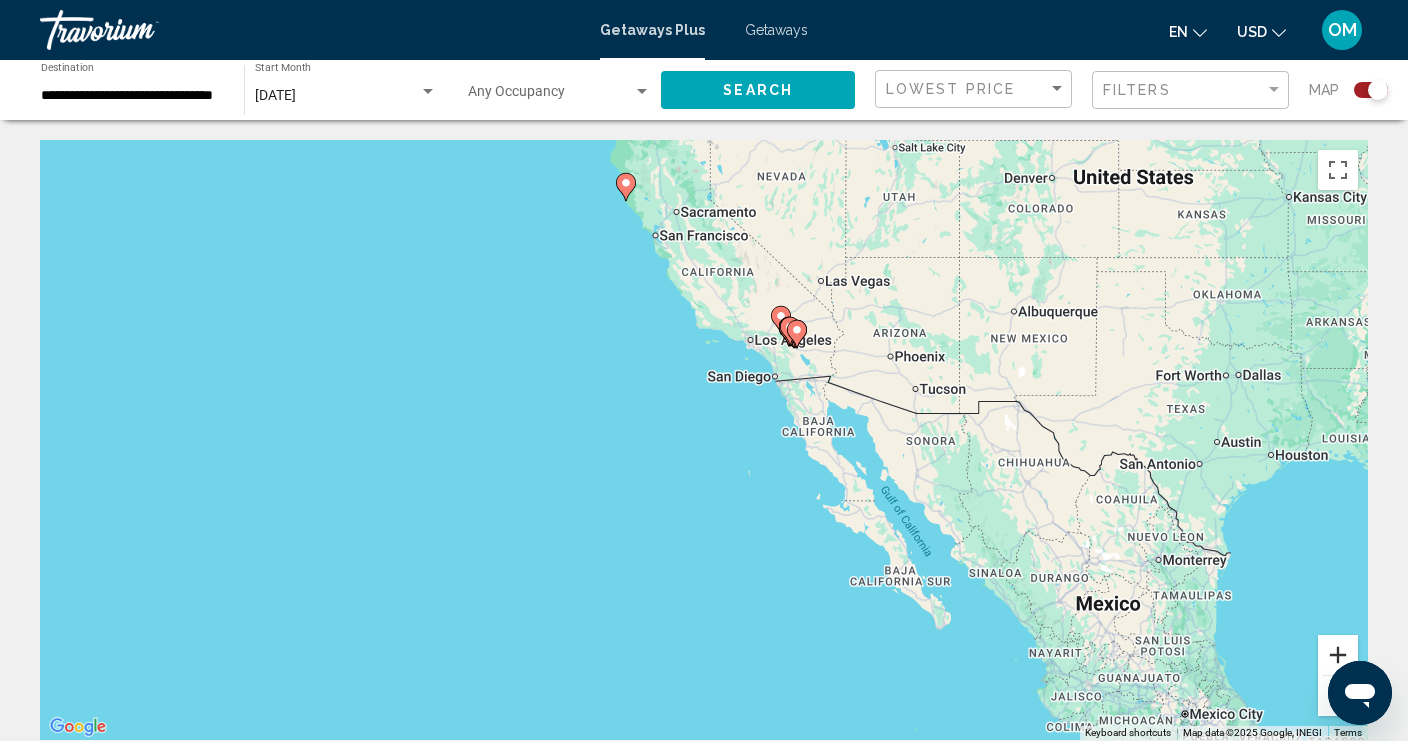 click at bounding box center [1338, 655] 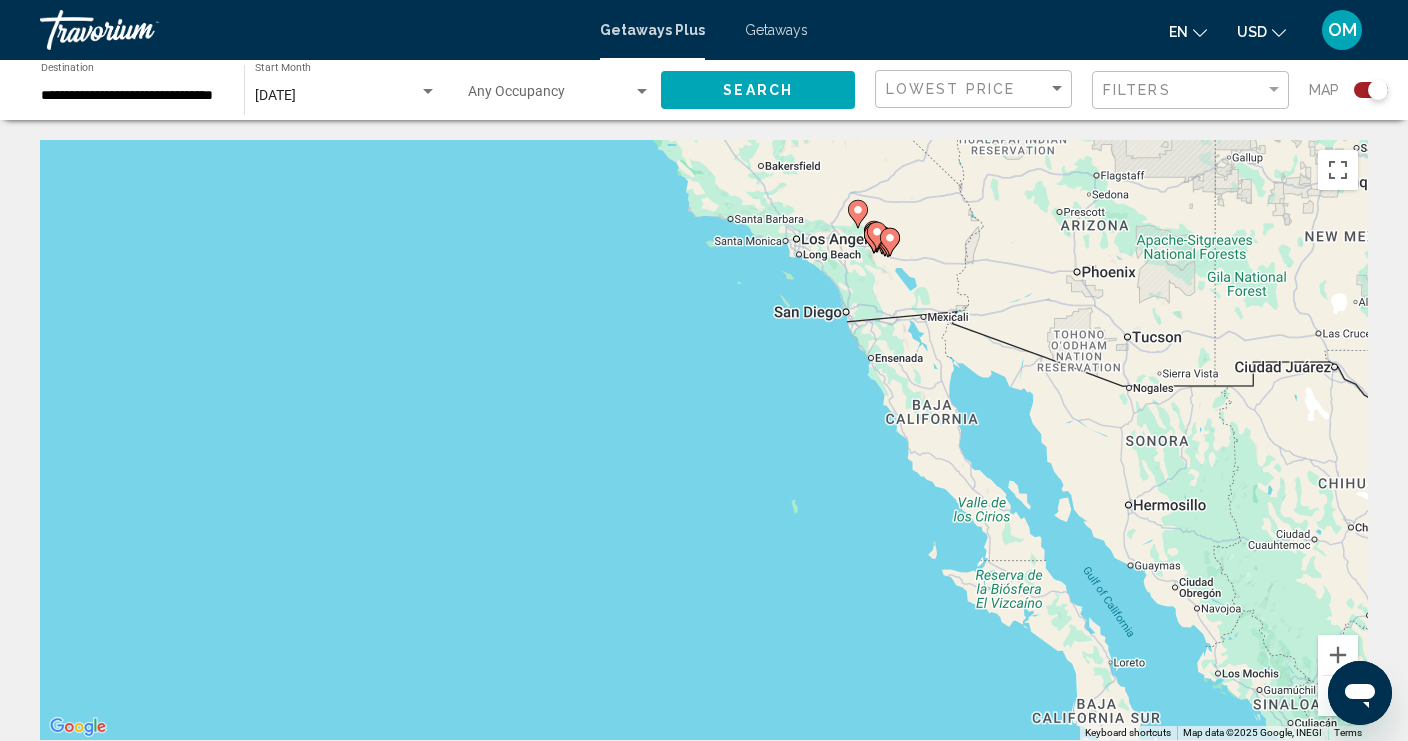 click 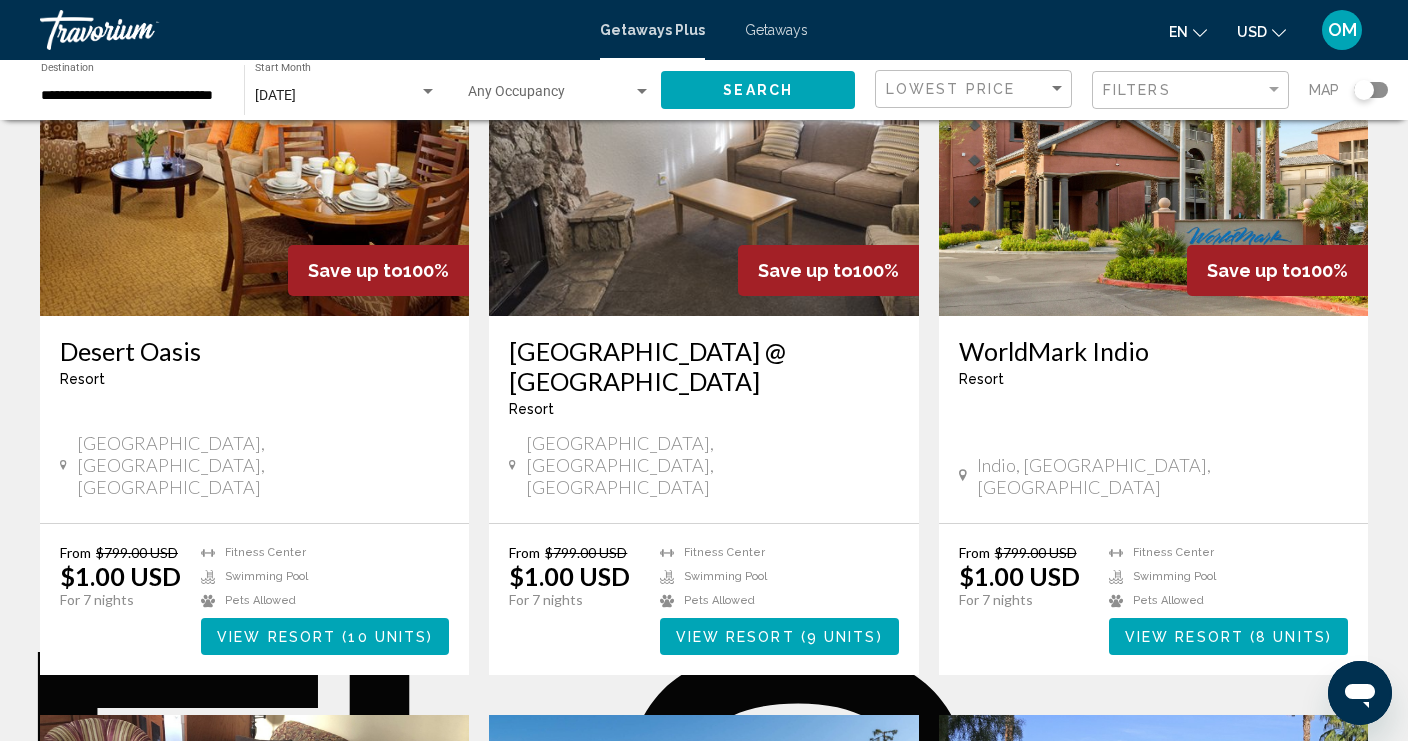scroll, scrollTop: 216, scrollLeft: 0, axis: vertical 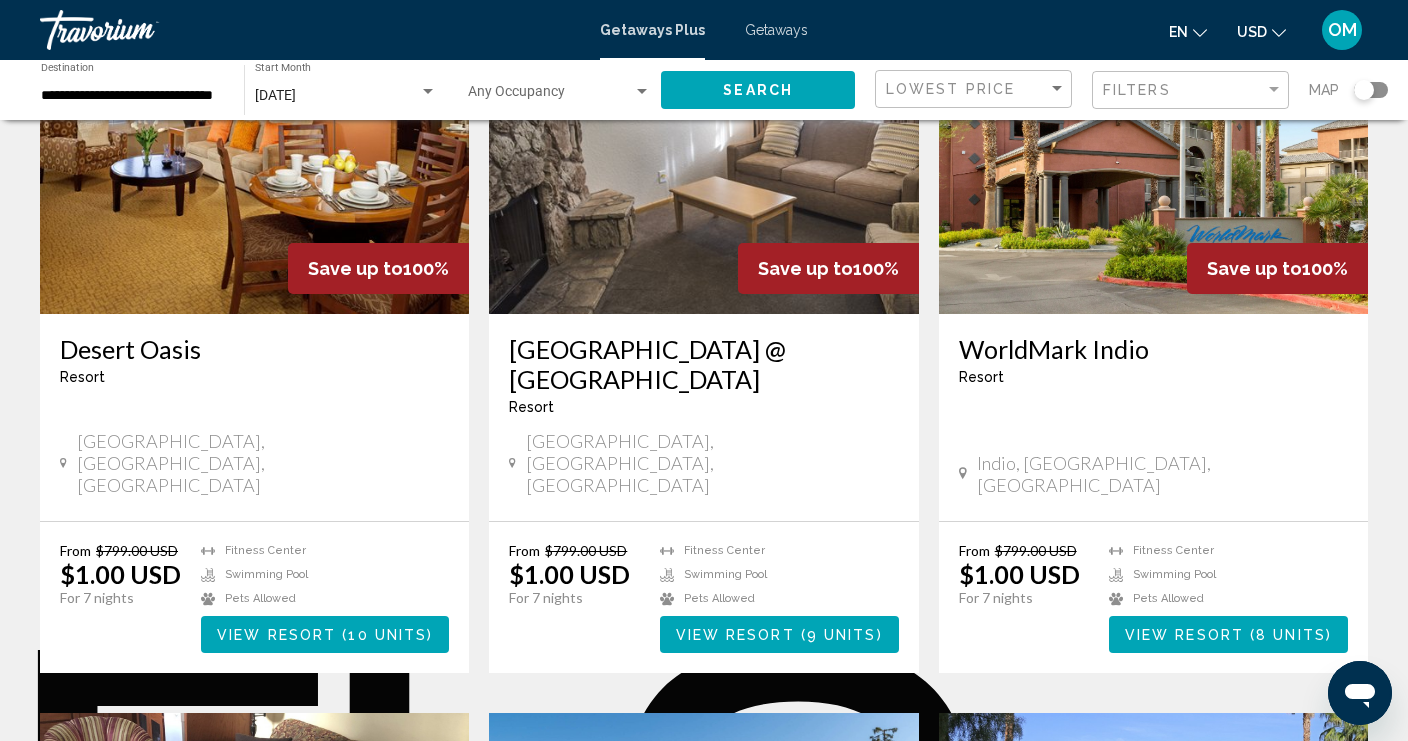 click 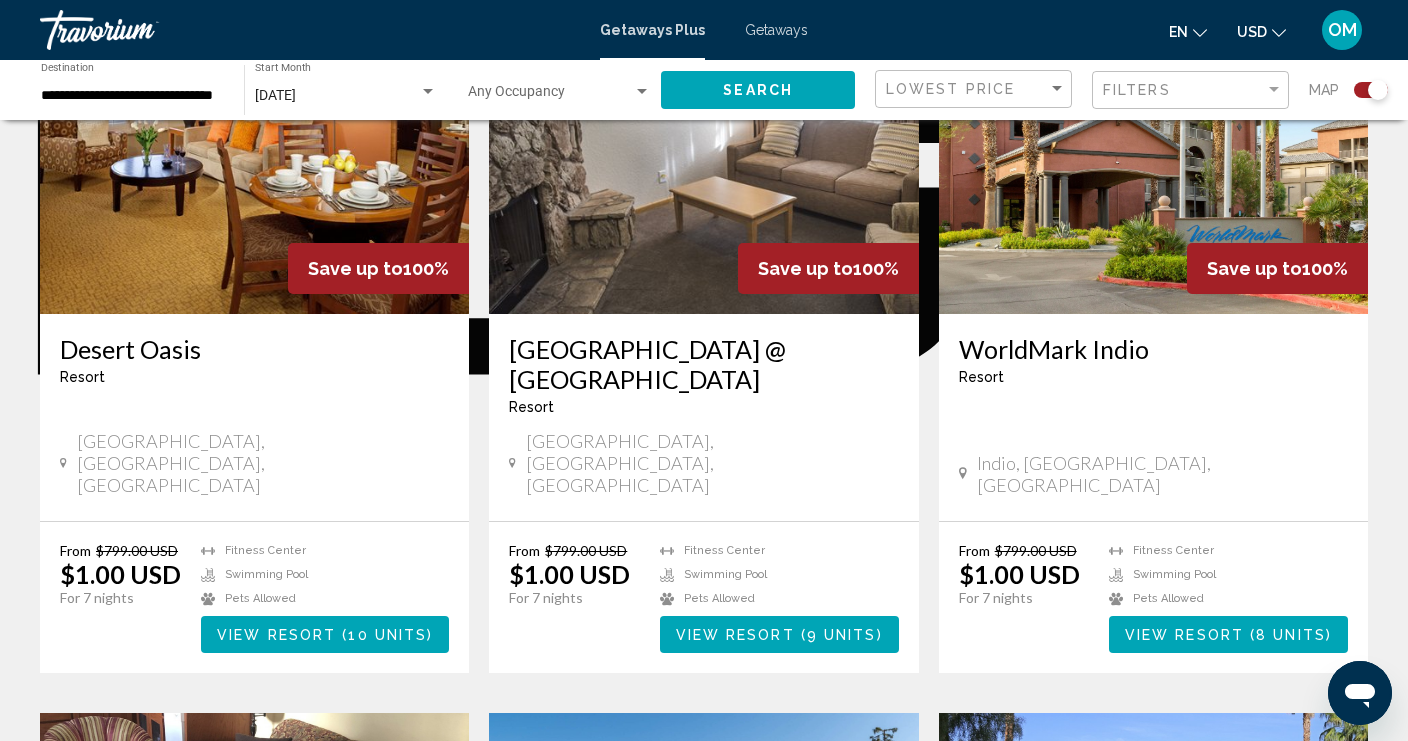 click 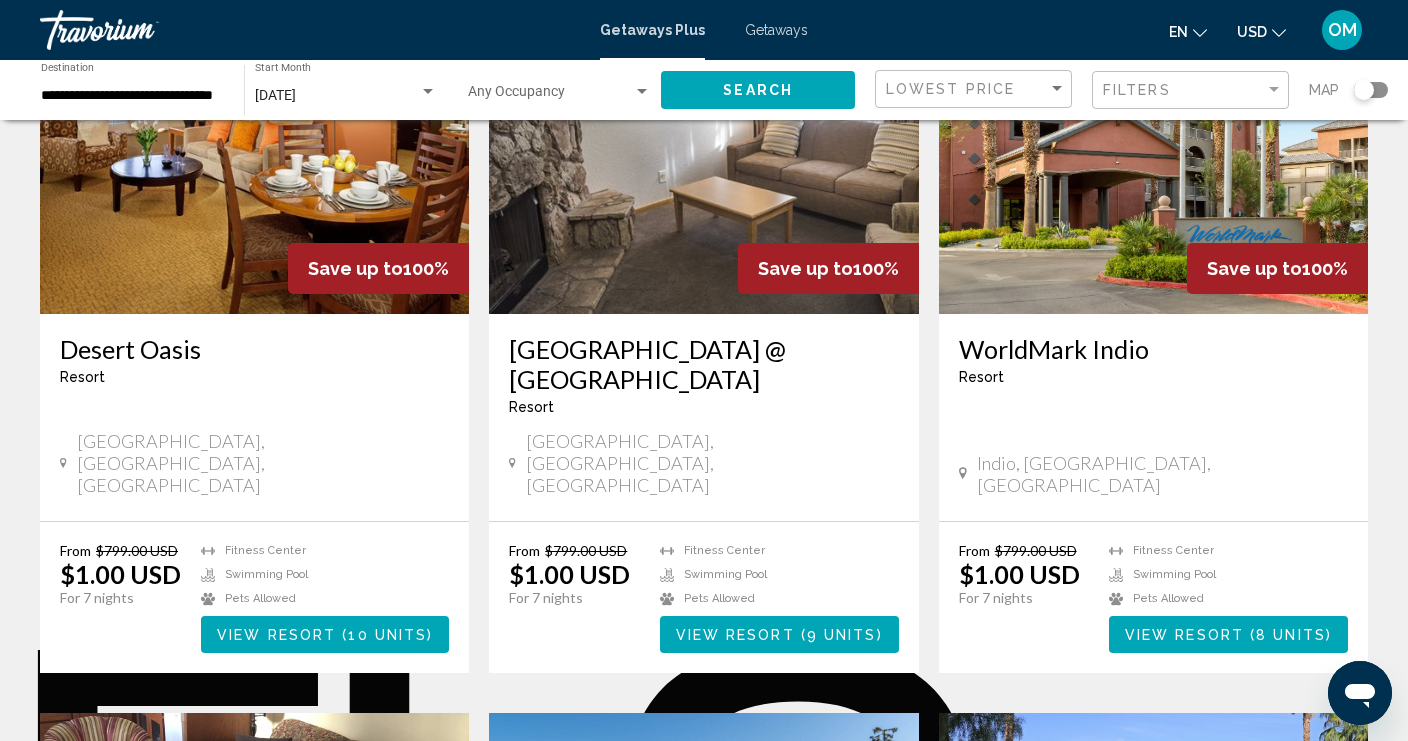 click 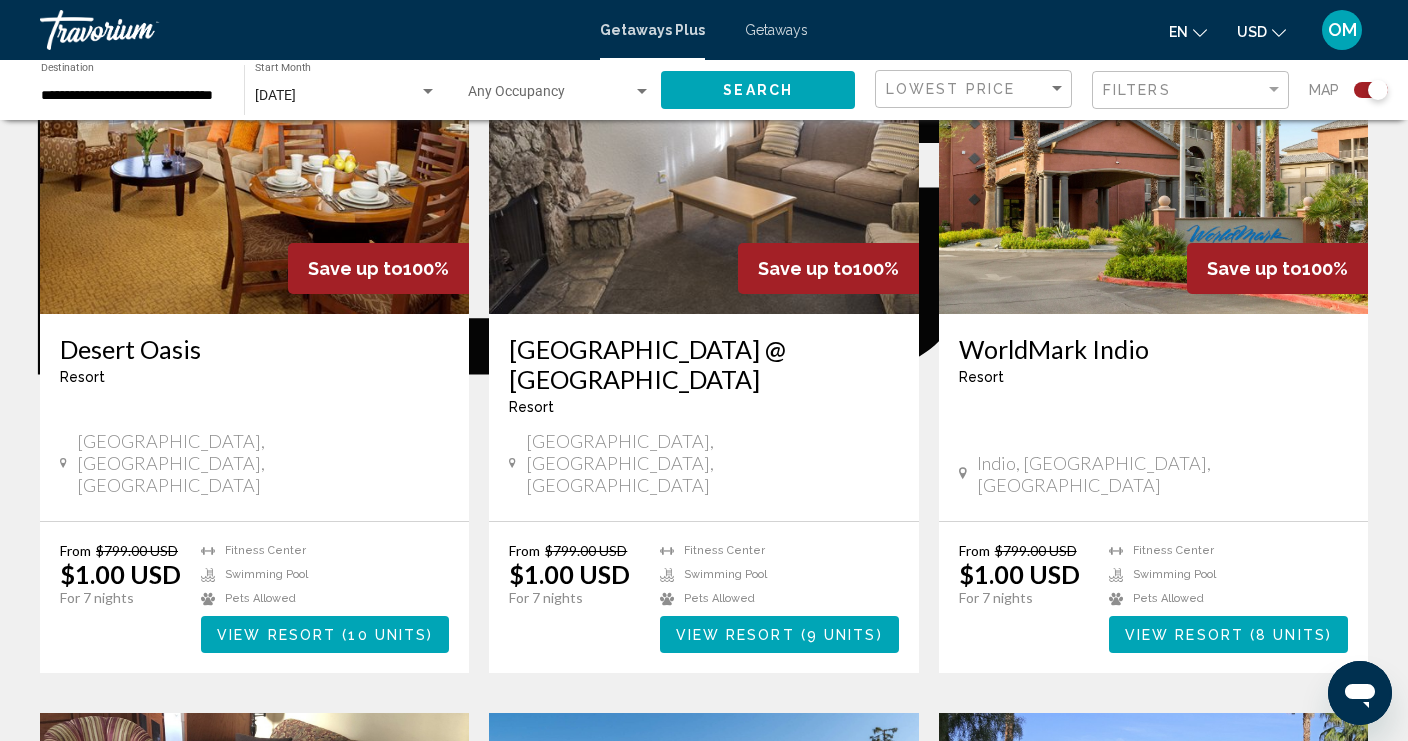 click 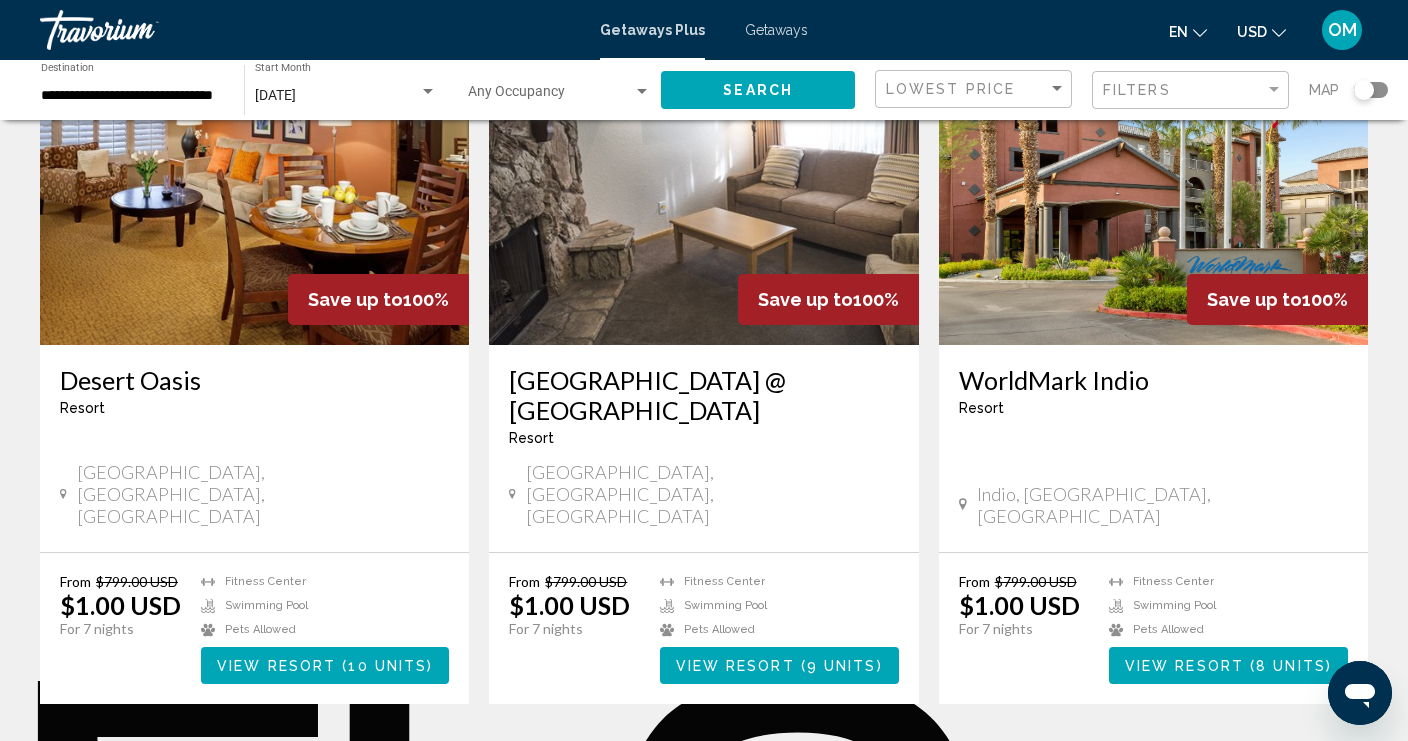 scroll, scrollTop: 192, scrollLeft: 0, axis: vertical 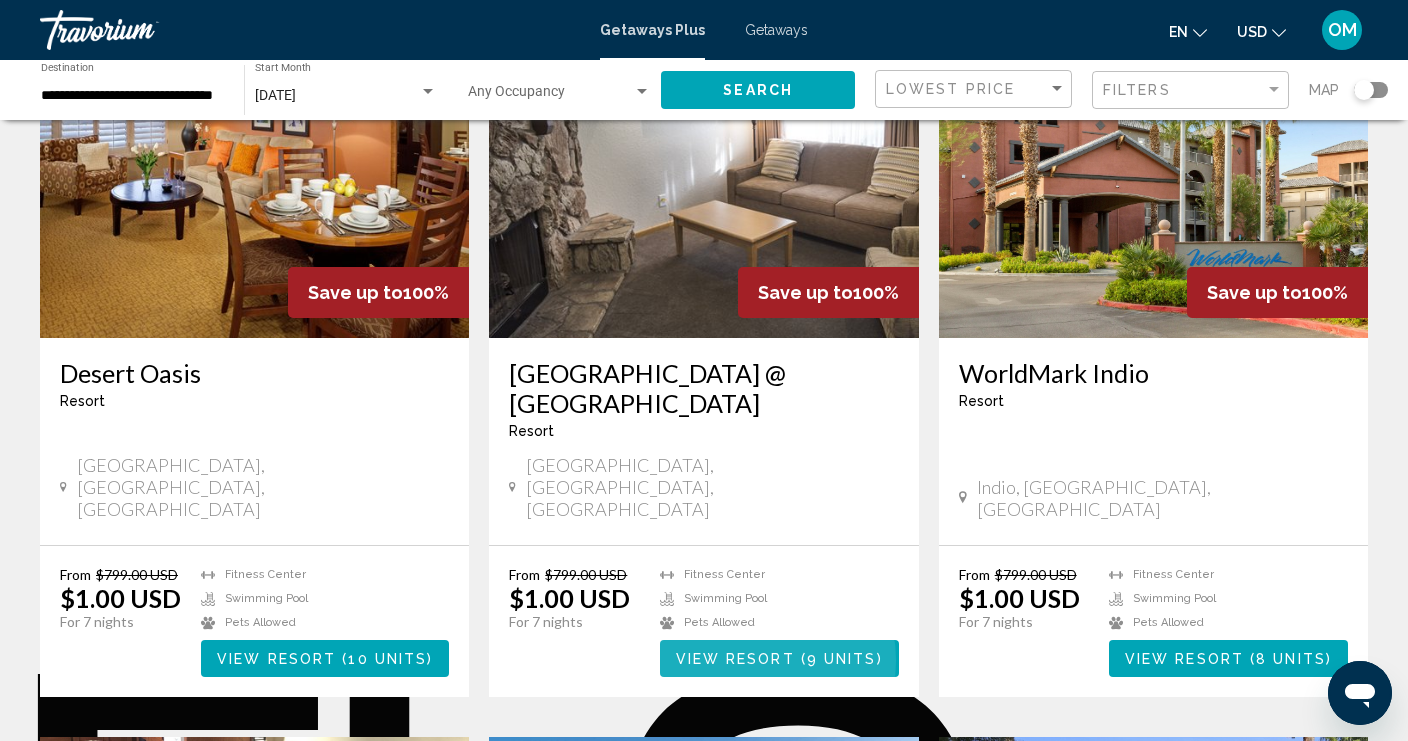 click on "View Resort" at bounding box center (735, 659) 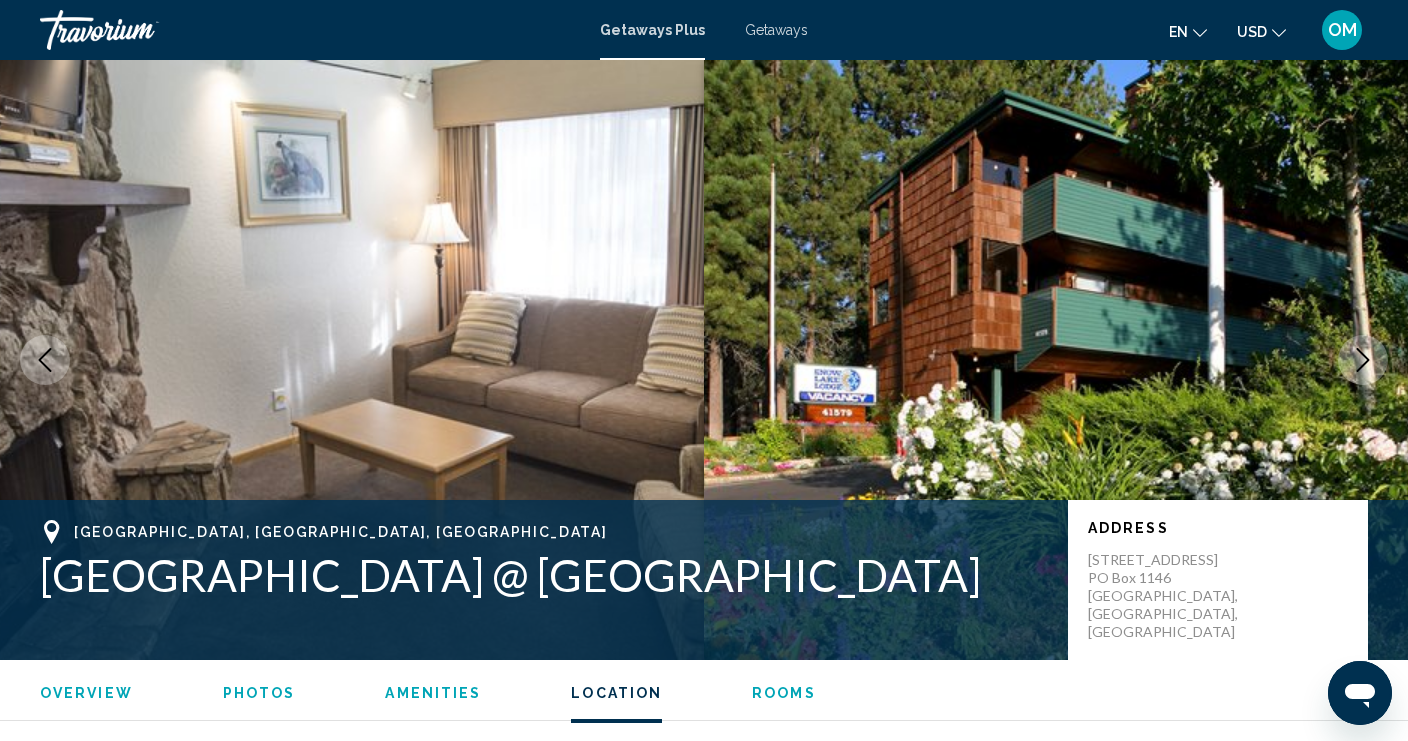 scroll, scrollTop: 2557, scrollLeft: 0, axis: vertical 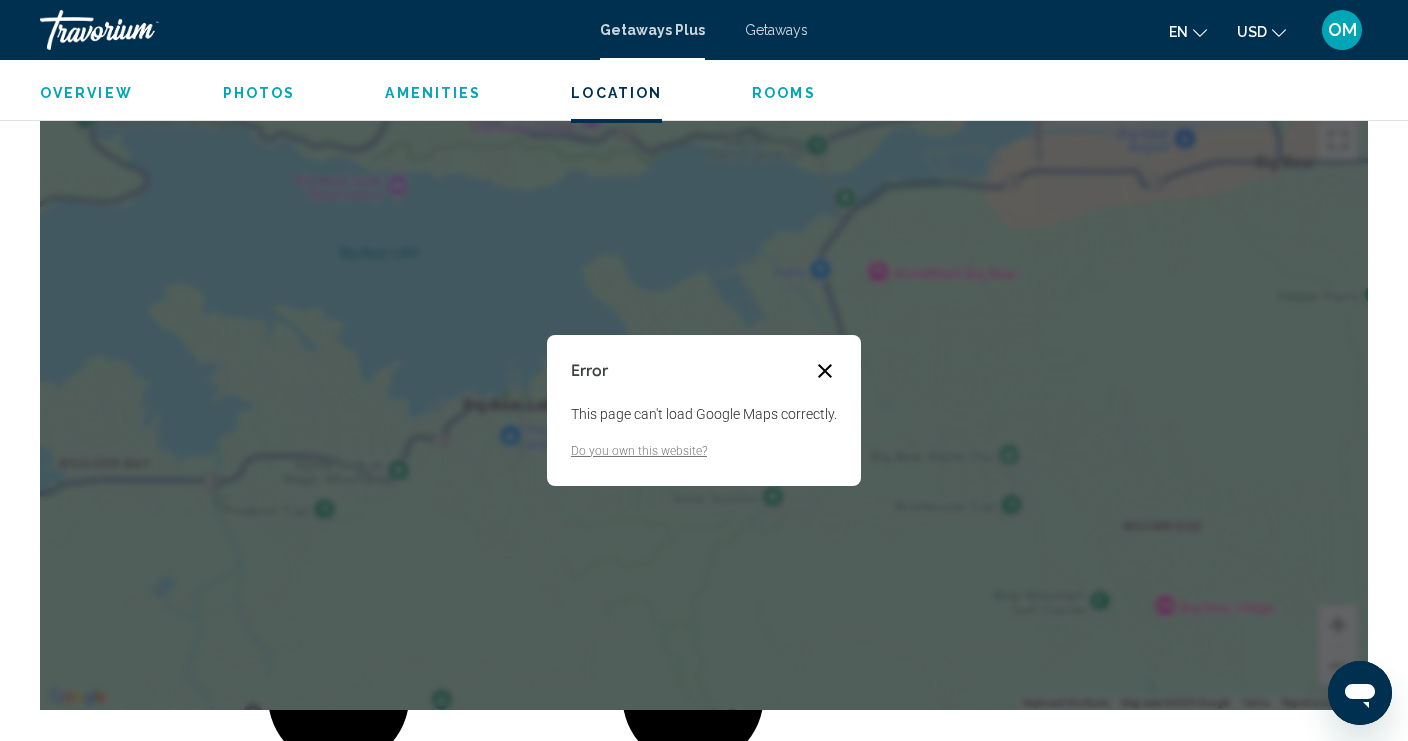 click at bounding box center [825, 371] 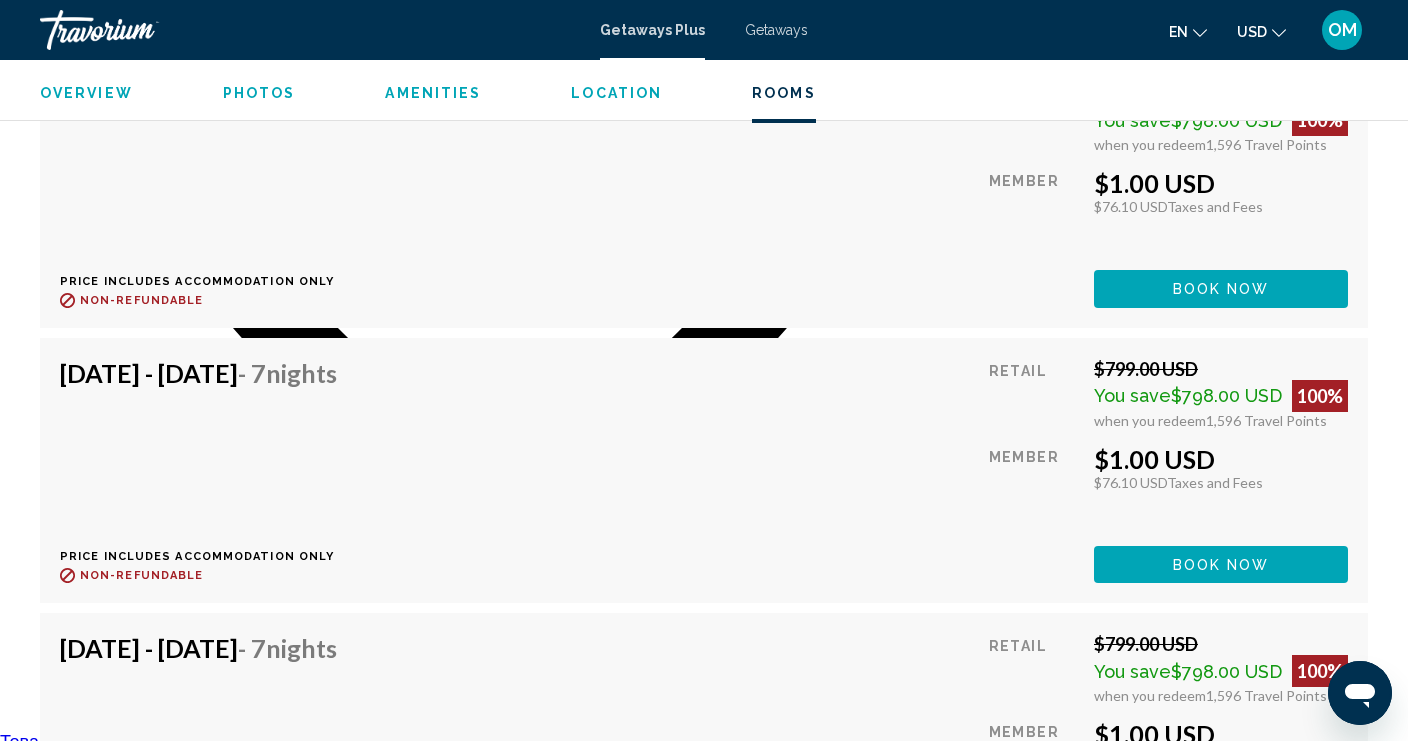 scroll, scrollTop: 3753, scrollLeft: 0, axis: vertical 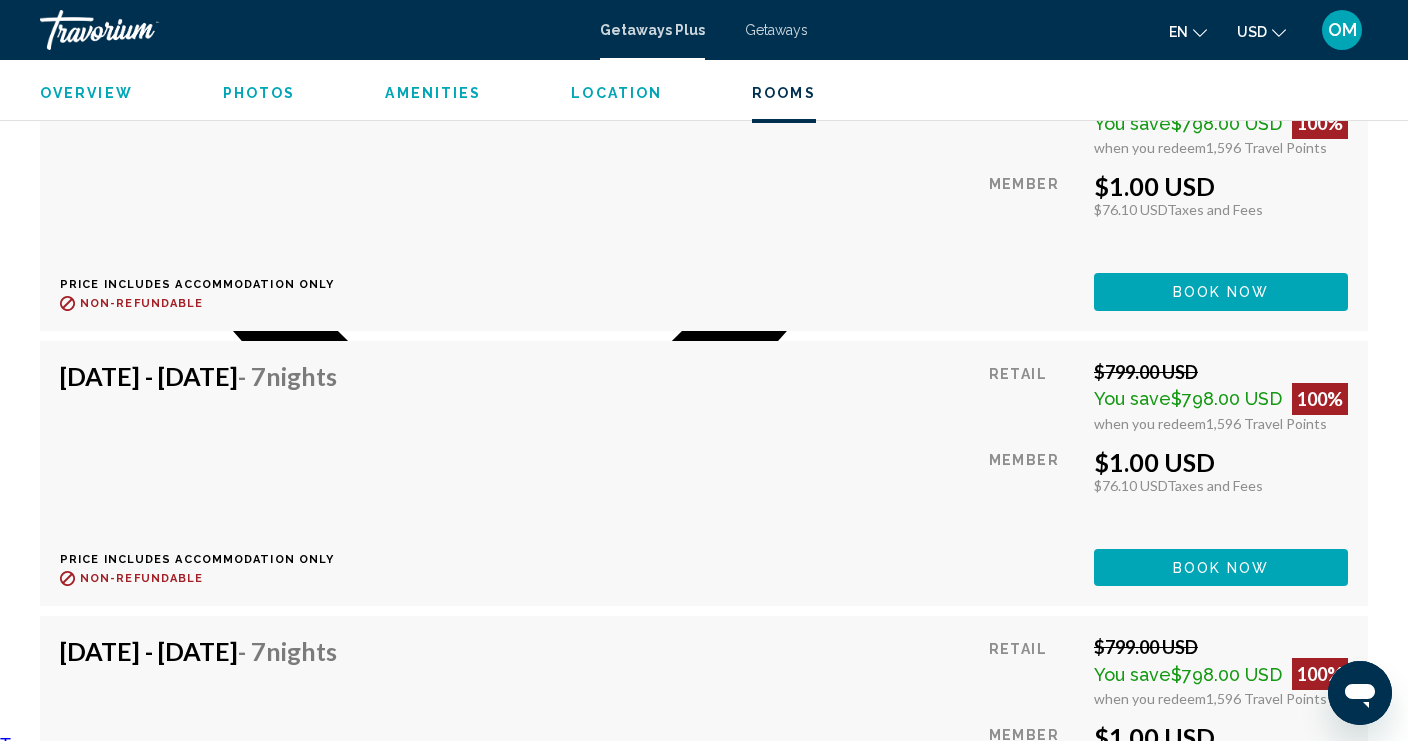 click on "Book now" at bounding box center [1221, 291] 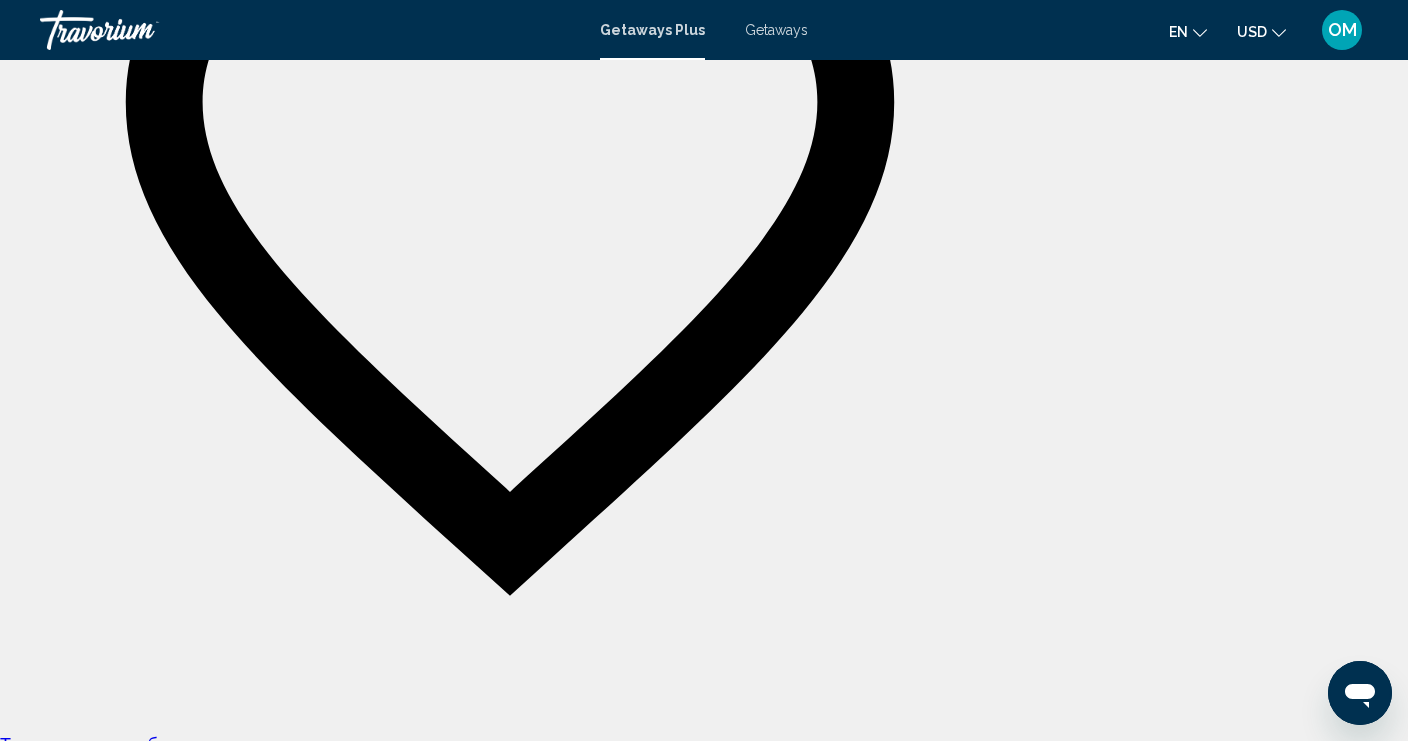 scroll, scrollTop: 0, scrollLeft: 0, axis: both 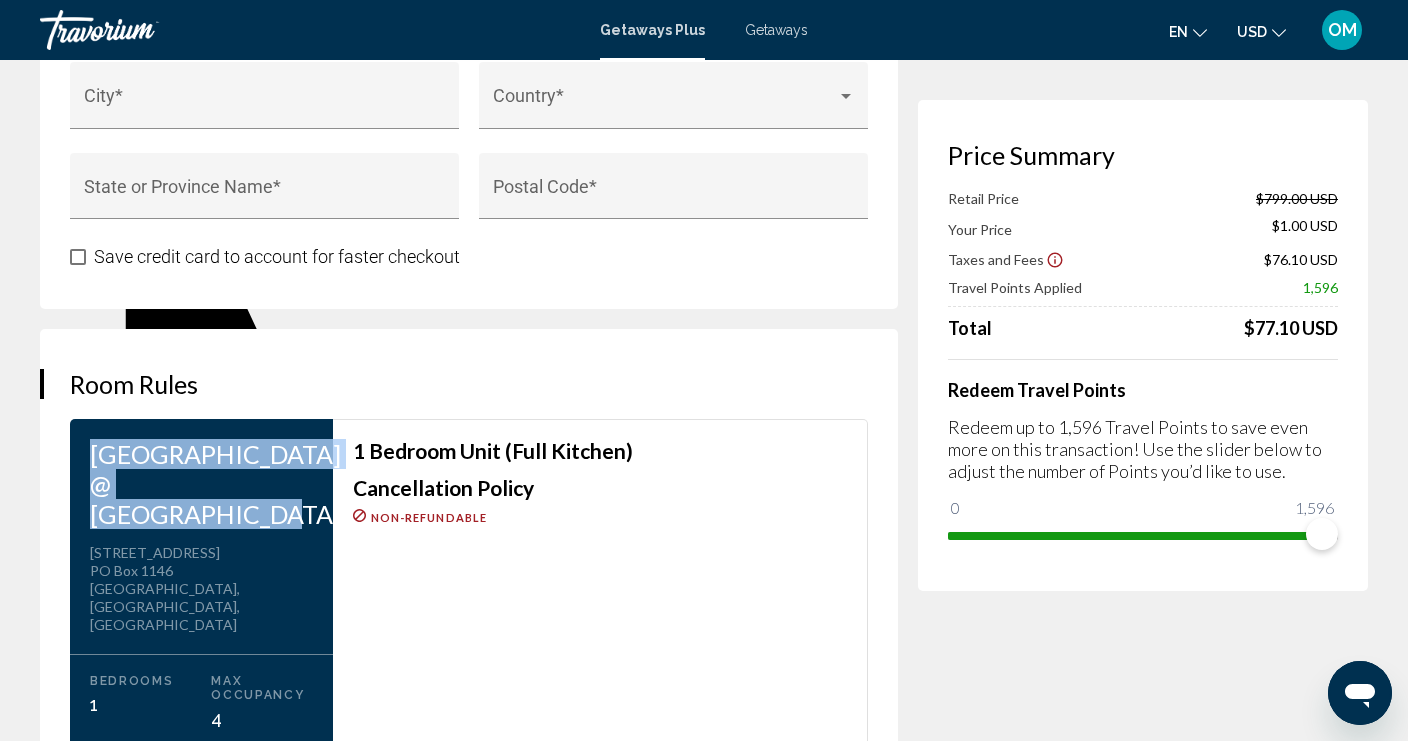 drag, startPoint x: 293, startPoint y: 466, endPoint x: 58, endPoint y: 426, distance: 238.37994 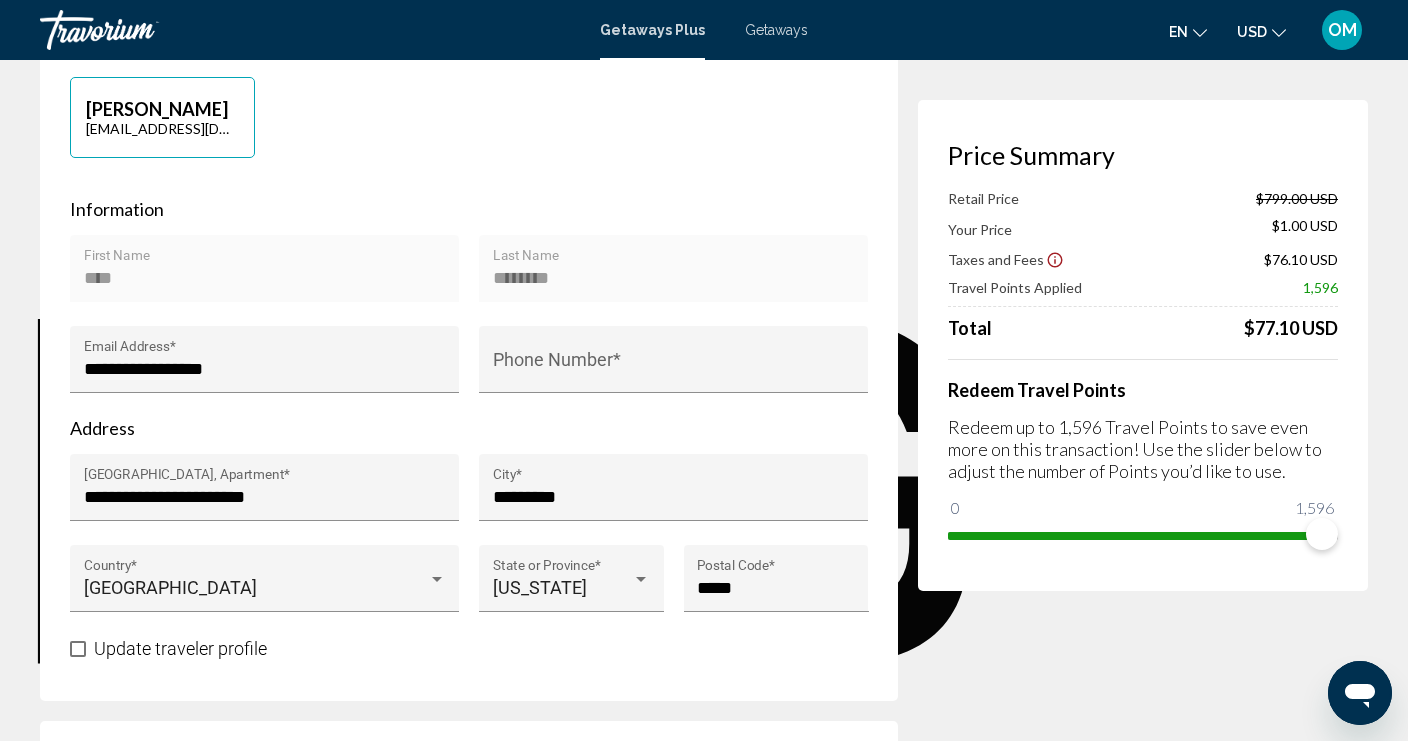 scroll, scrollTop: 0, scrollLeft: 0, axis: both 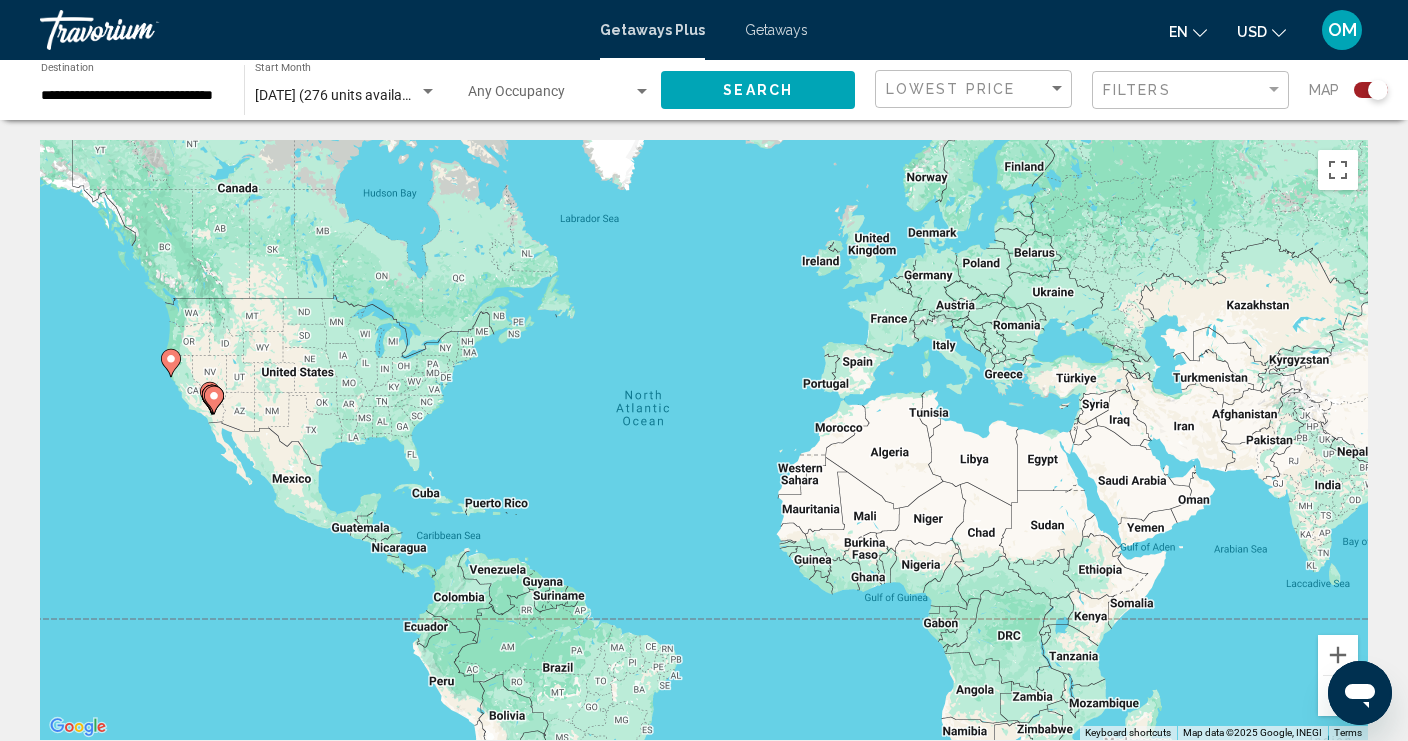 click 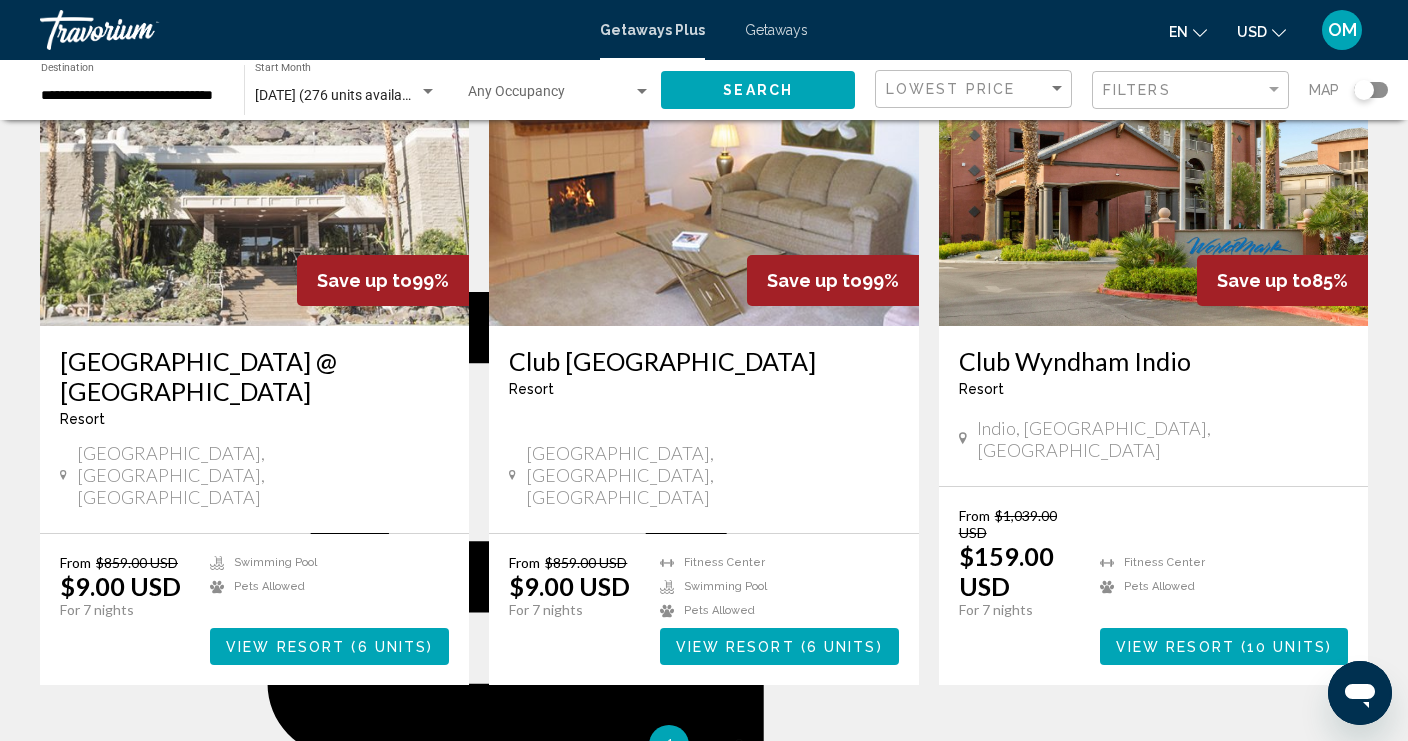 scroll, scrollTop: 2392, scrollLeft: 0, axis: vertical 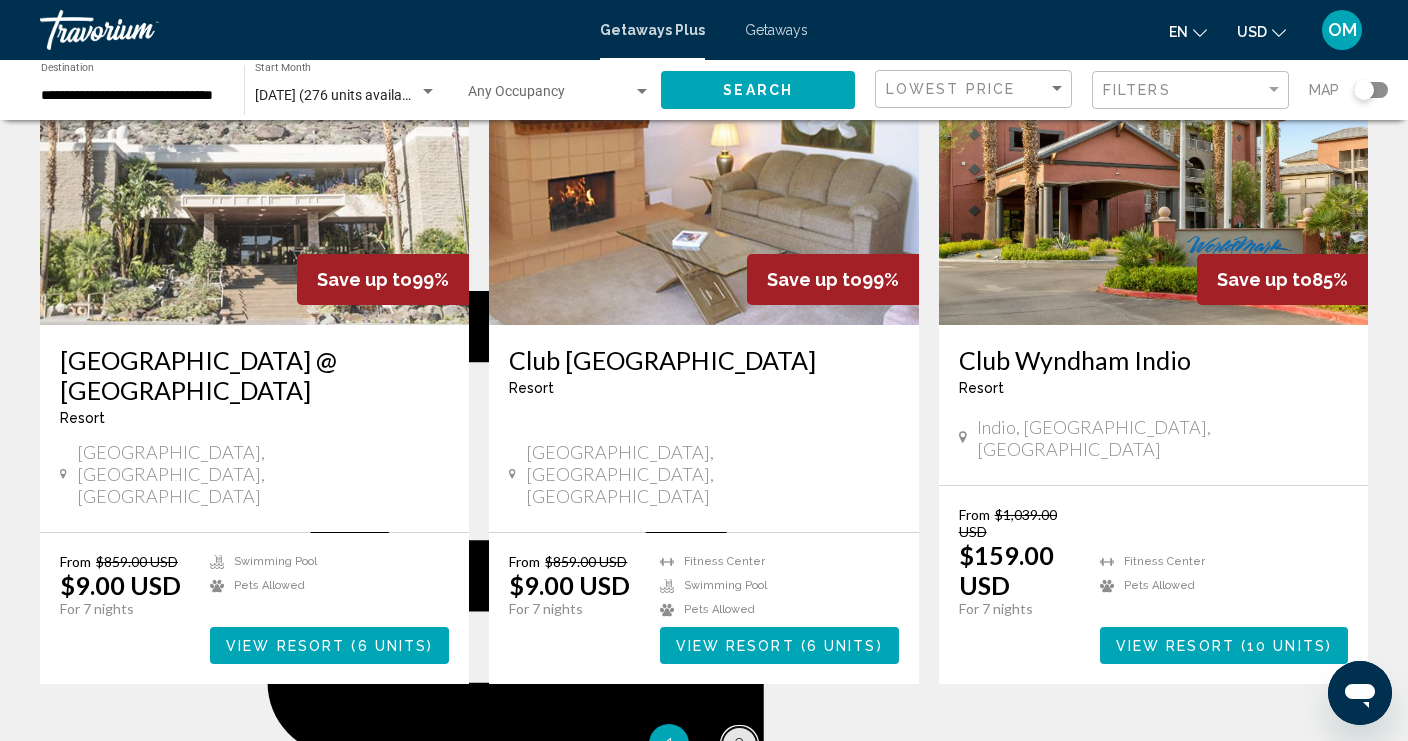 click on "2" at bounding box center (739, 744) 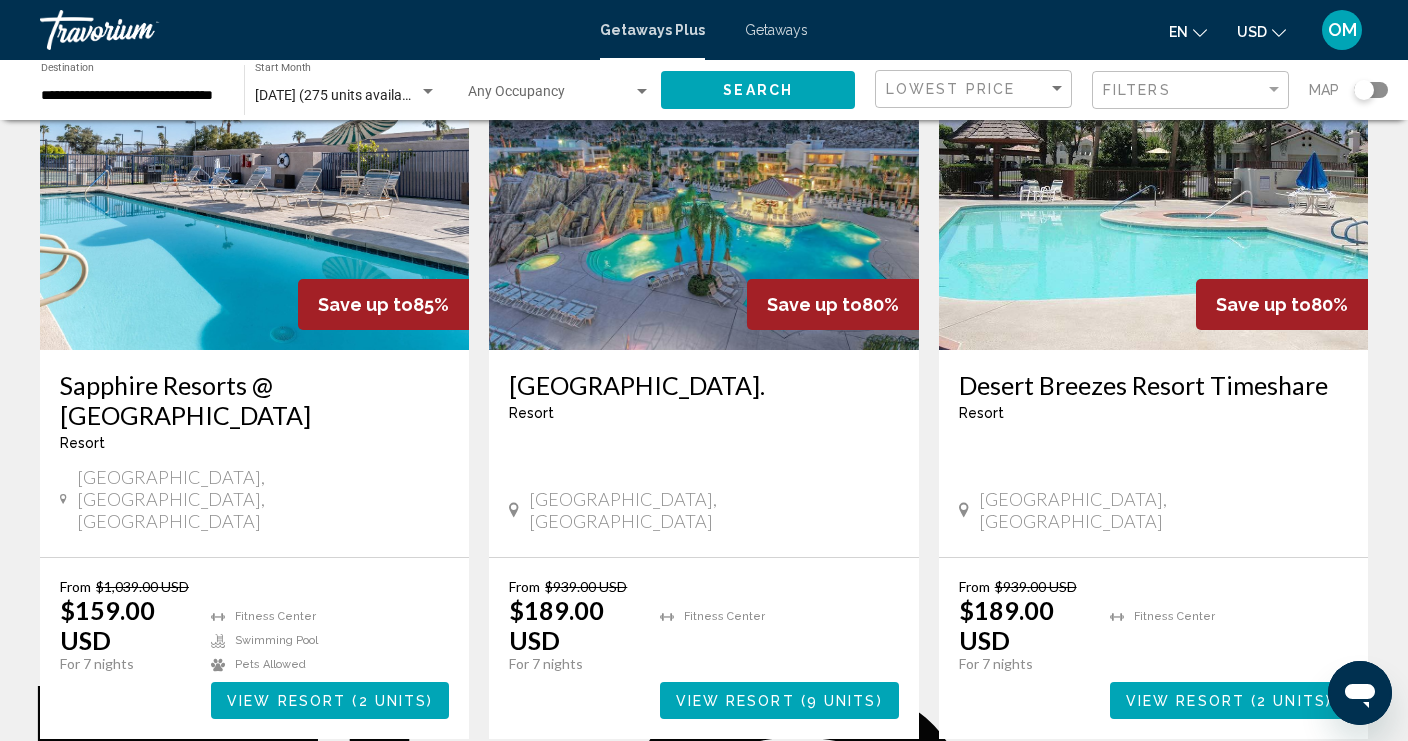 scroll, scrollTop: 190, scrollLeft: 0, axis: vertical 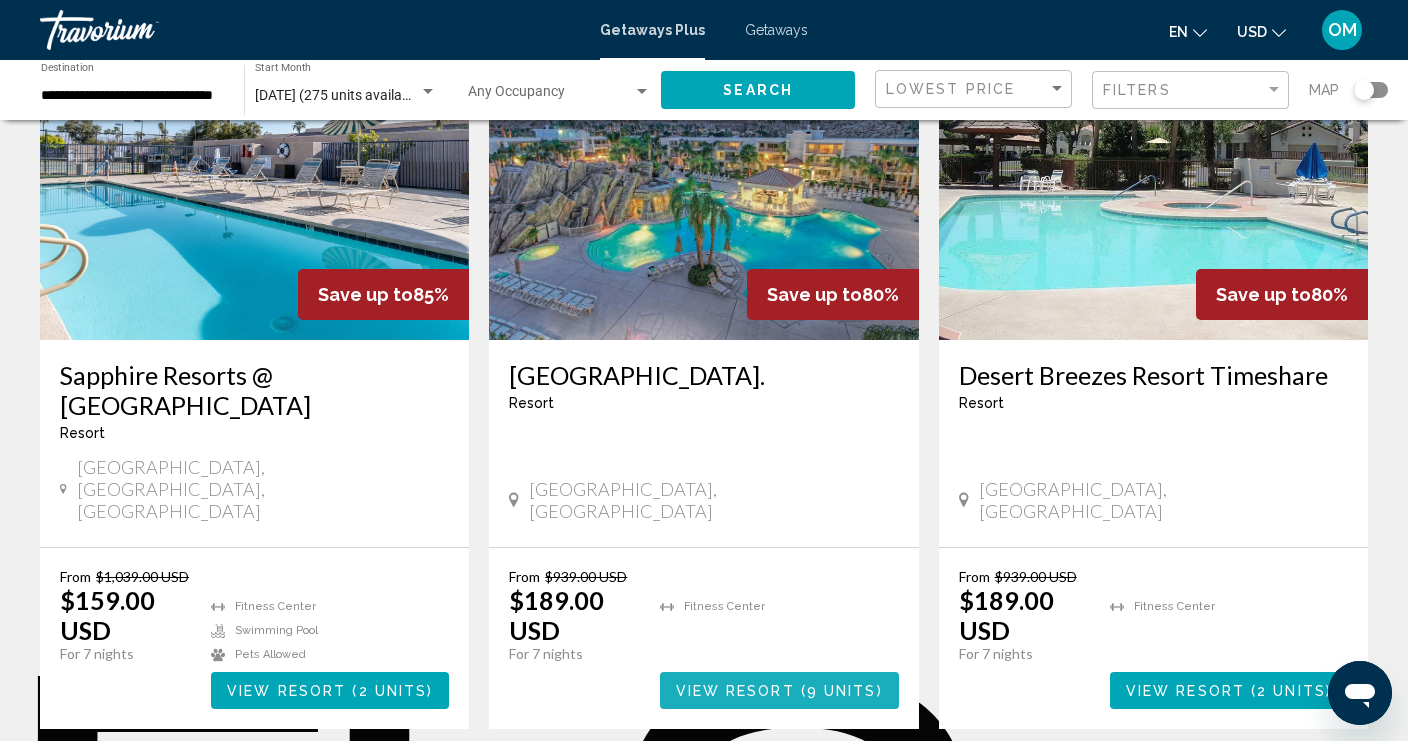 click on "9 units" at bounding box center [842, 691] 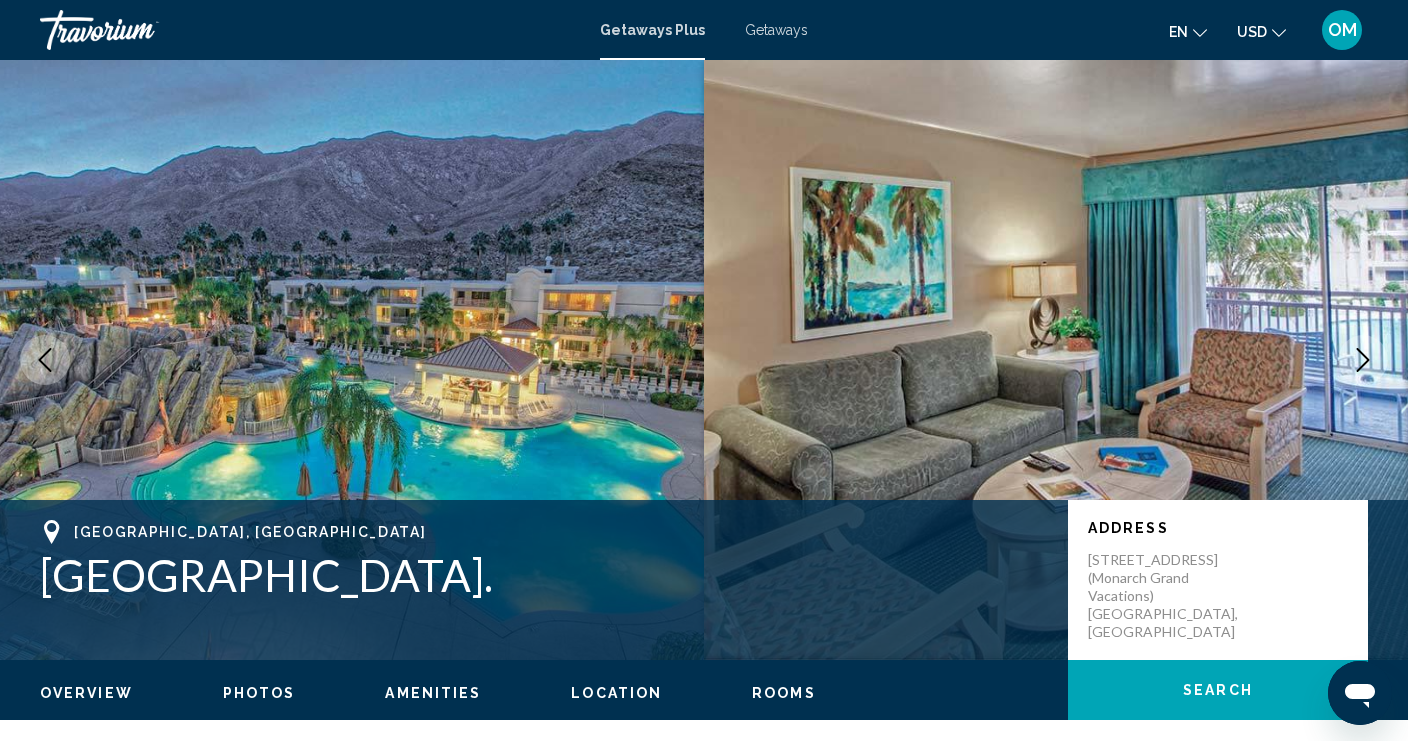 scroll, scrollTop: 2294, scrollLeft: 0, axis: vertical 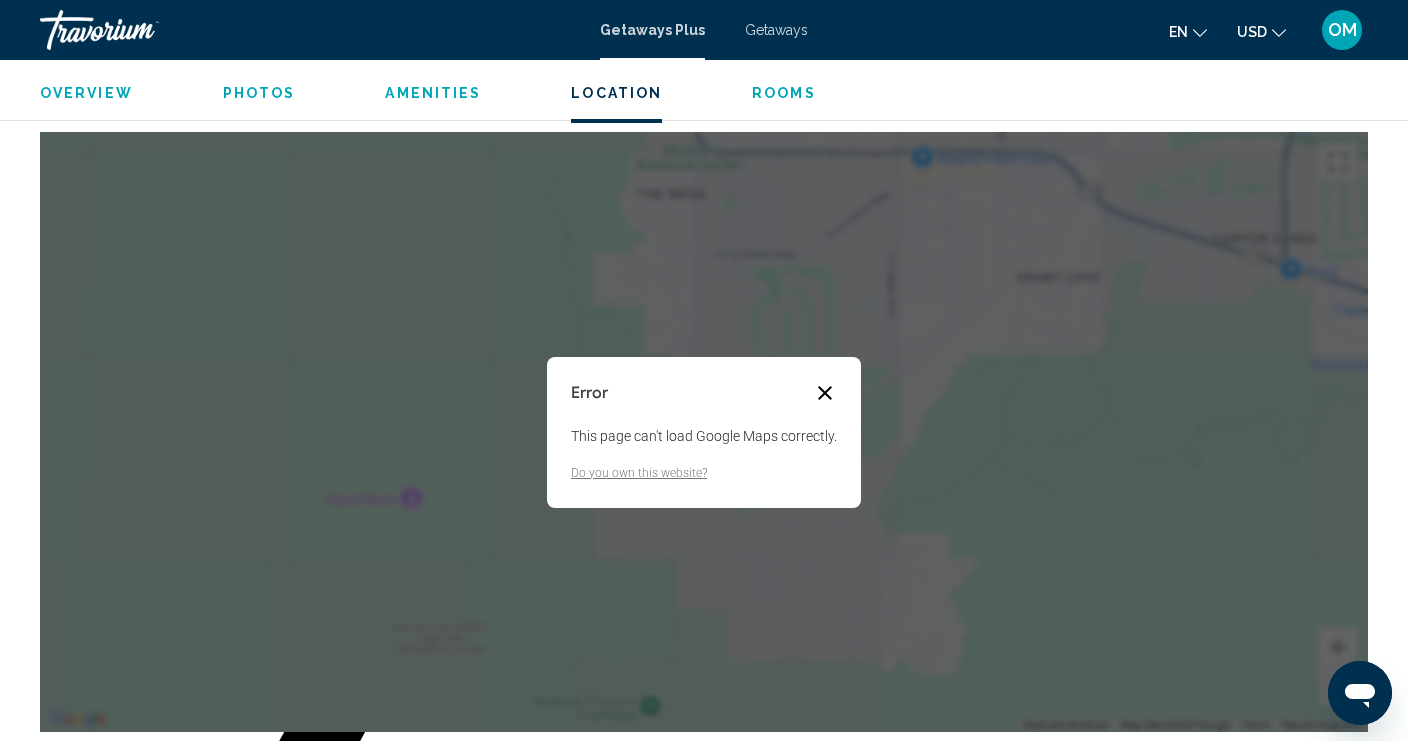 click at bounding box center (825, 393) 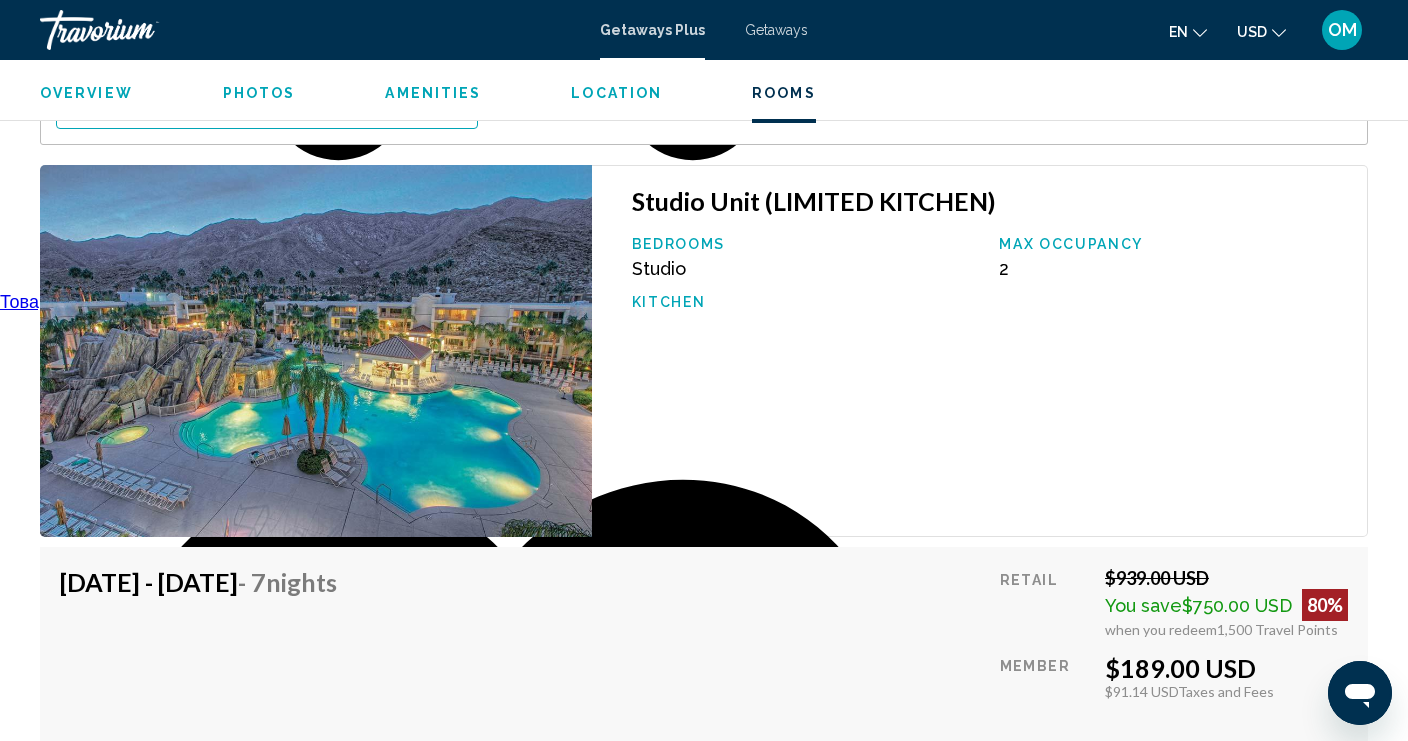 scroll, scrollTop: 3163, scrollLeft: 0, axis: vertical 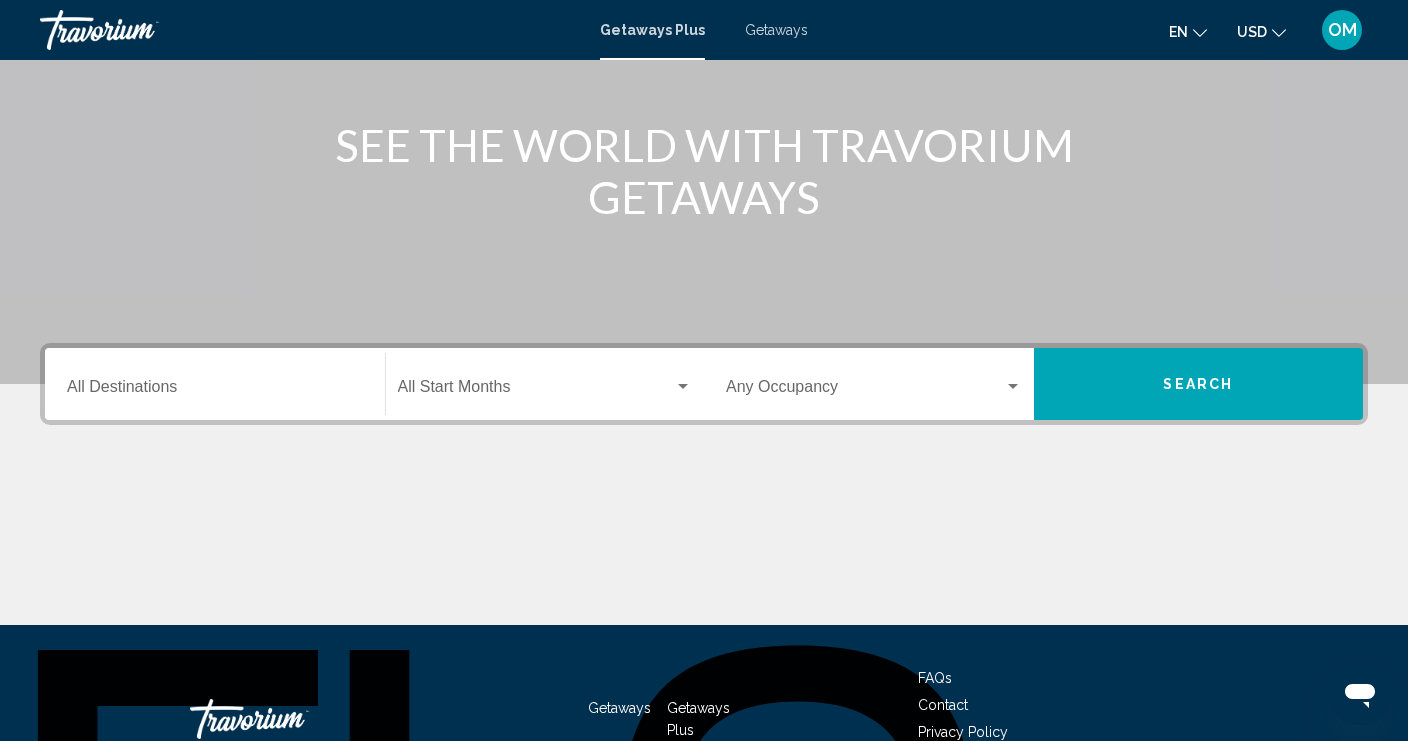 click on "Destination All Destinations" at bounding box center [215, 391] 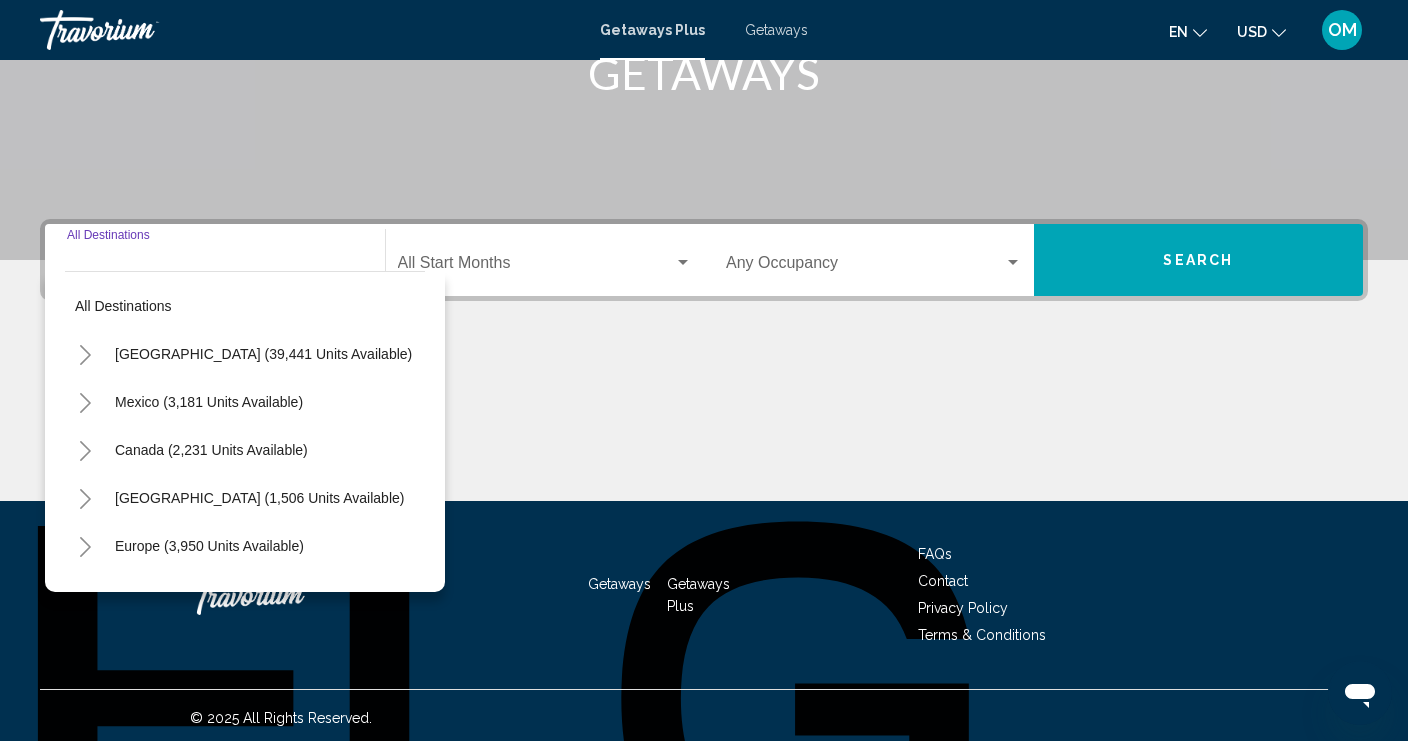 scroll, scrollTop: 345, scrollLeft: 0, axis: vertical 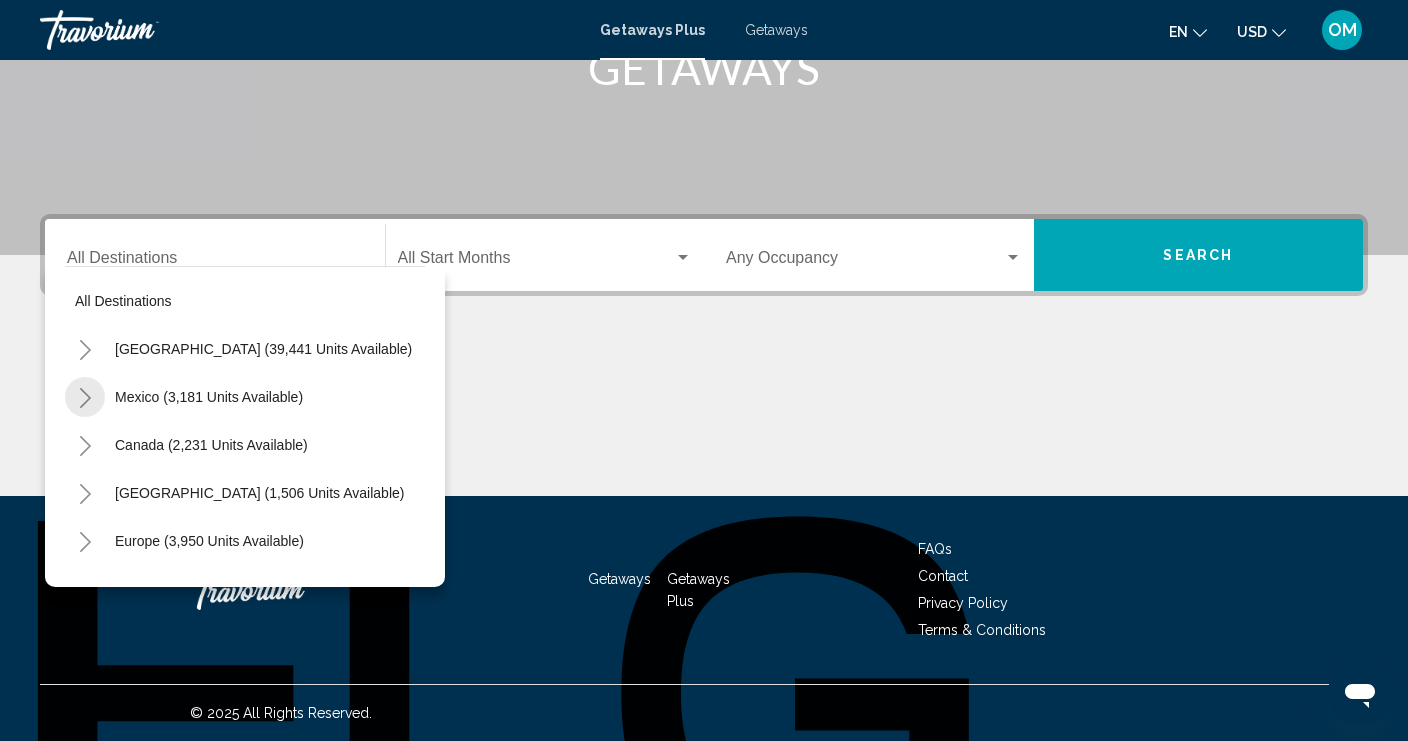 click 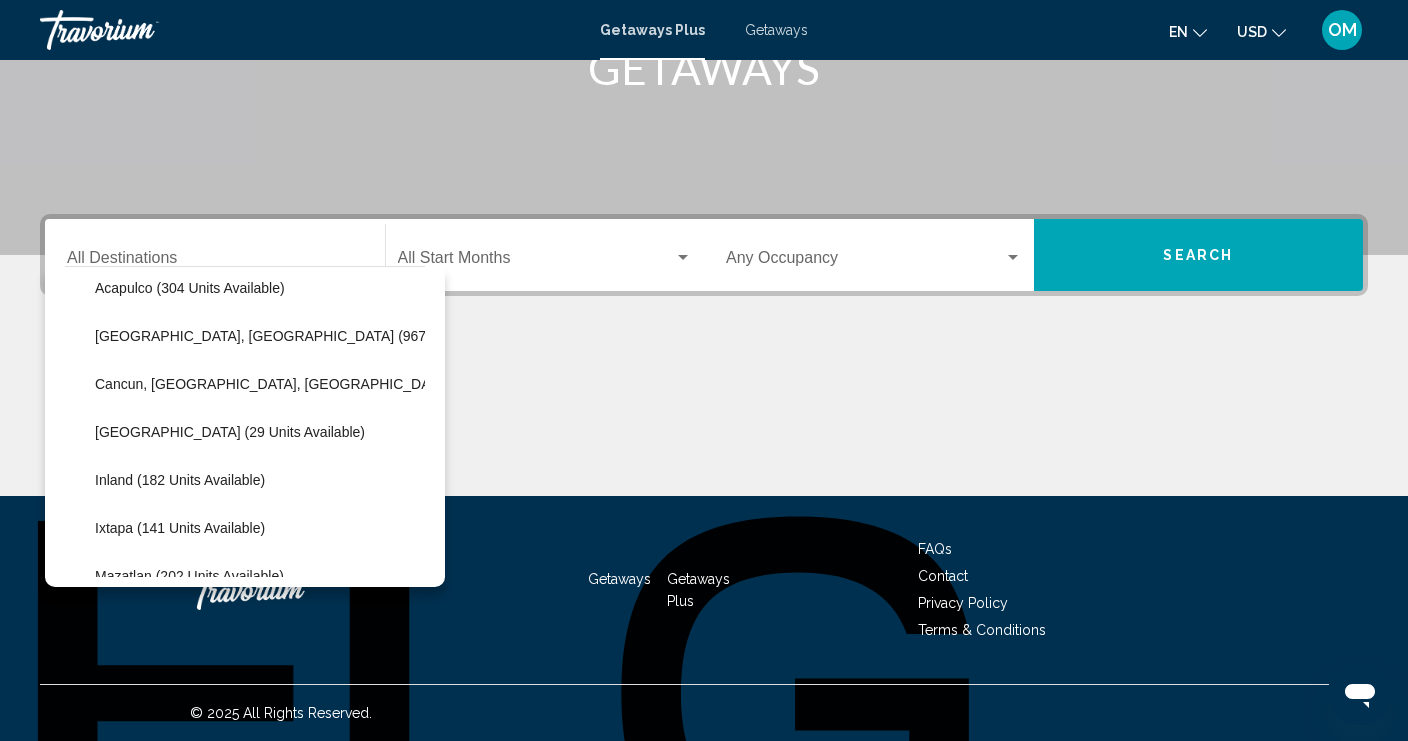 scroll, scrollTop: 161, scrollLeft: 0, axis: vertical 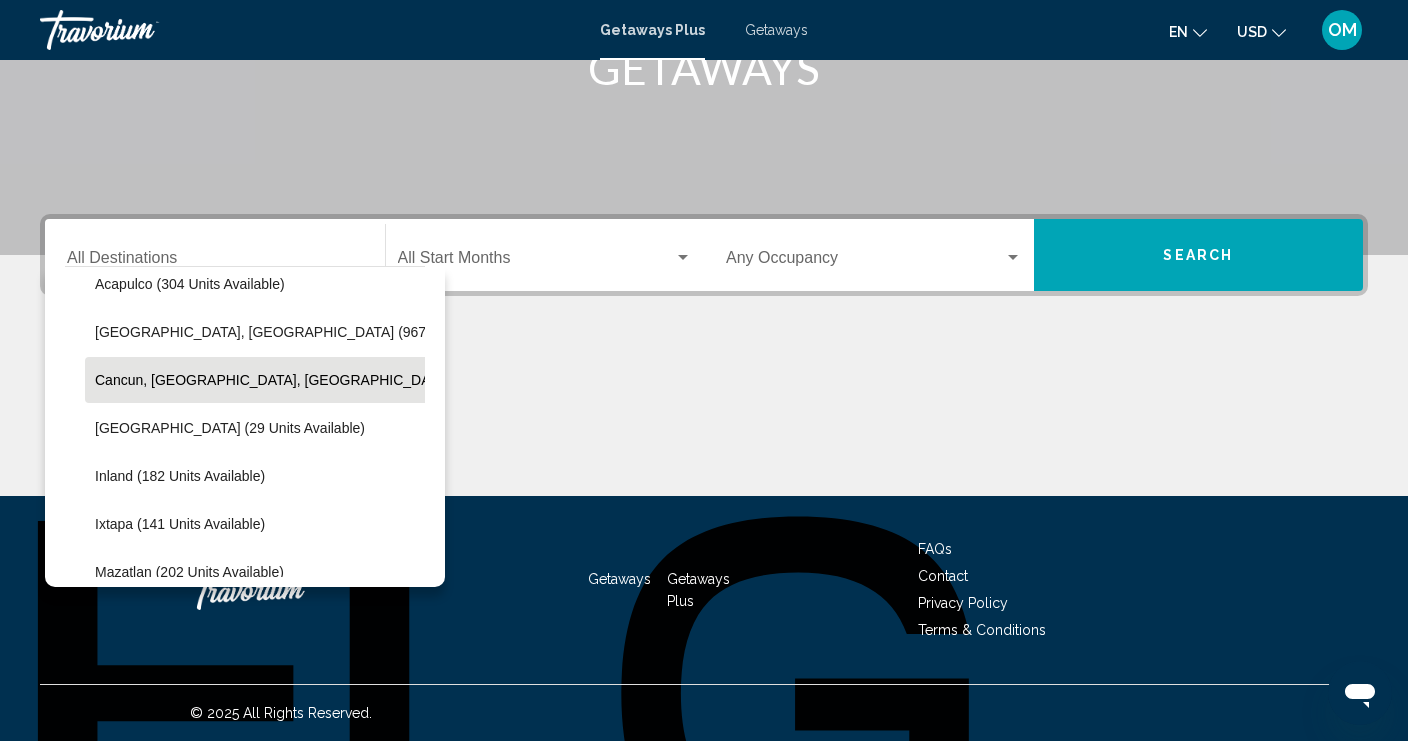 click on "Cancun, [GEOGRAPHIC_DATA], [GEOGRAPHIC_DATA] (423 units available)" 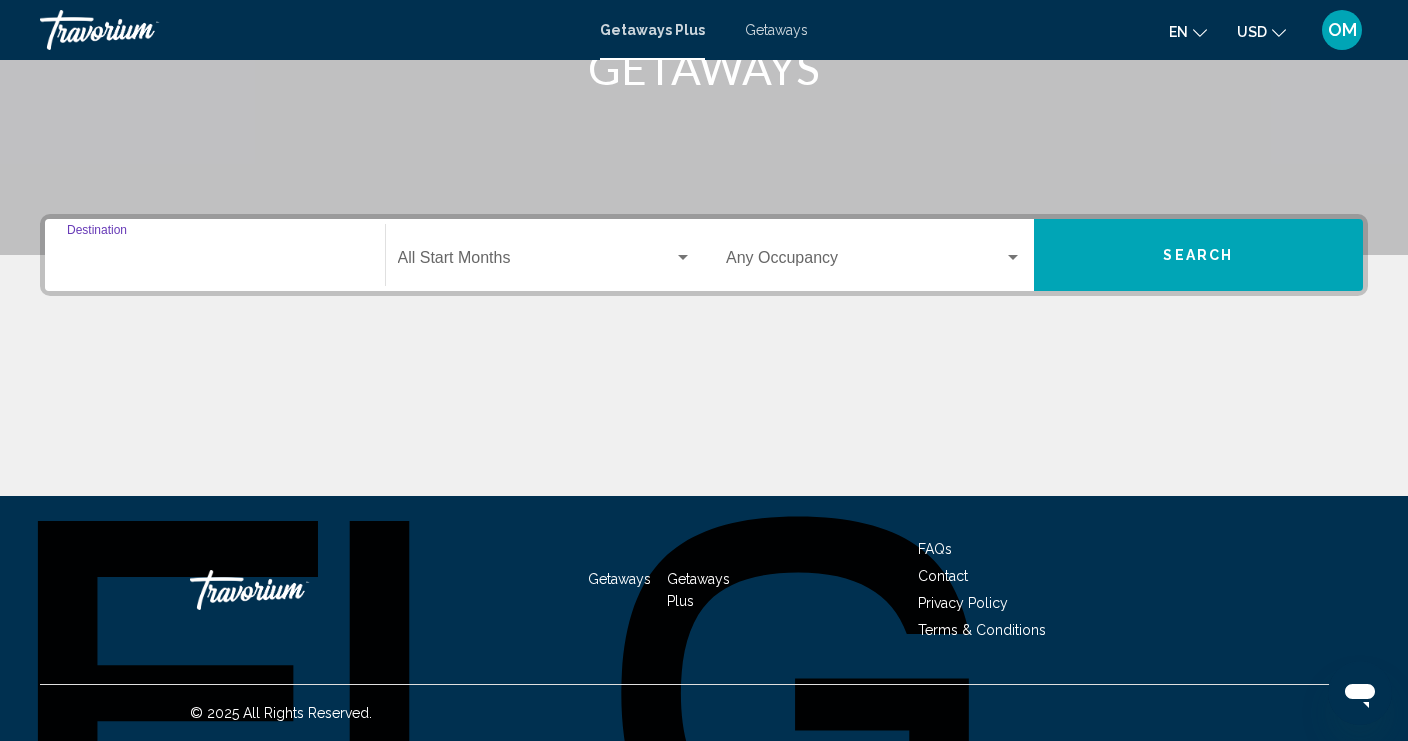 type on "**********" 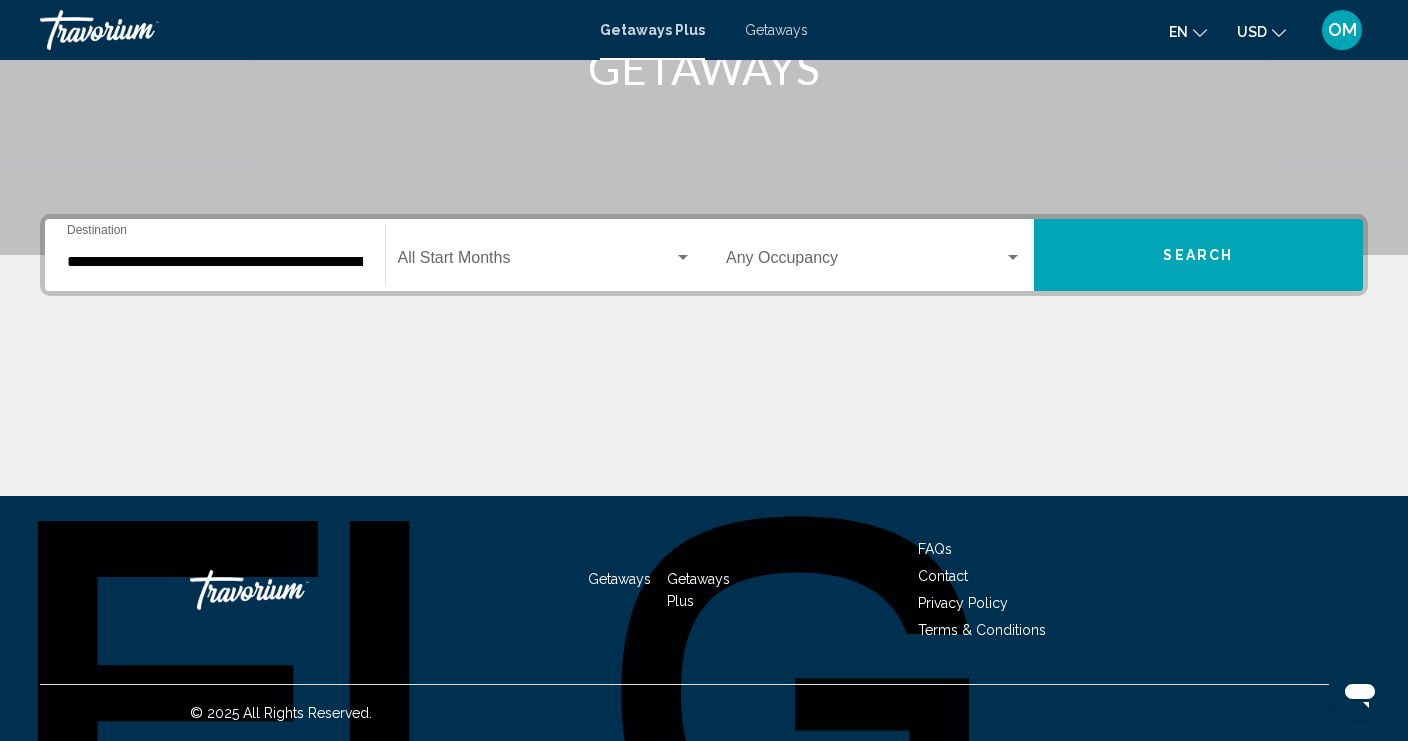 click on "Start Month All Start Months" 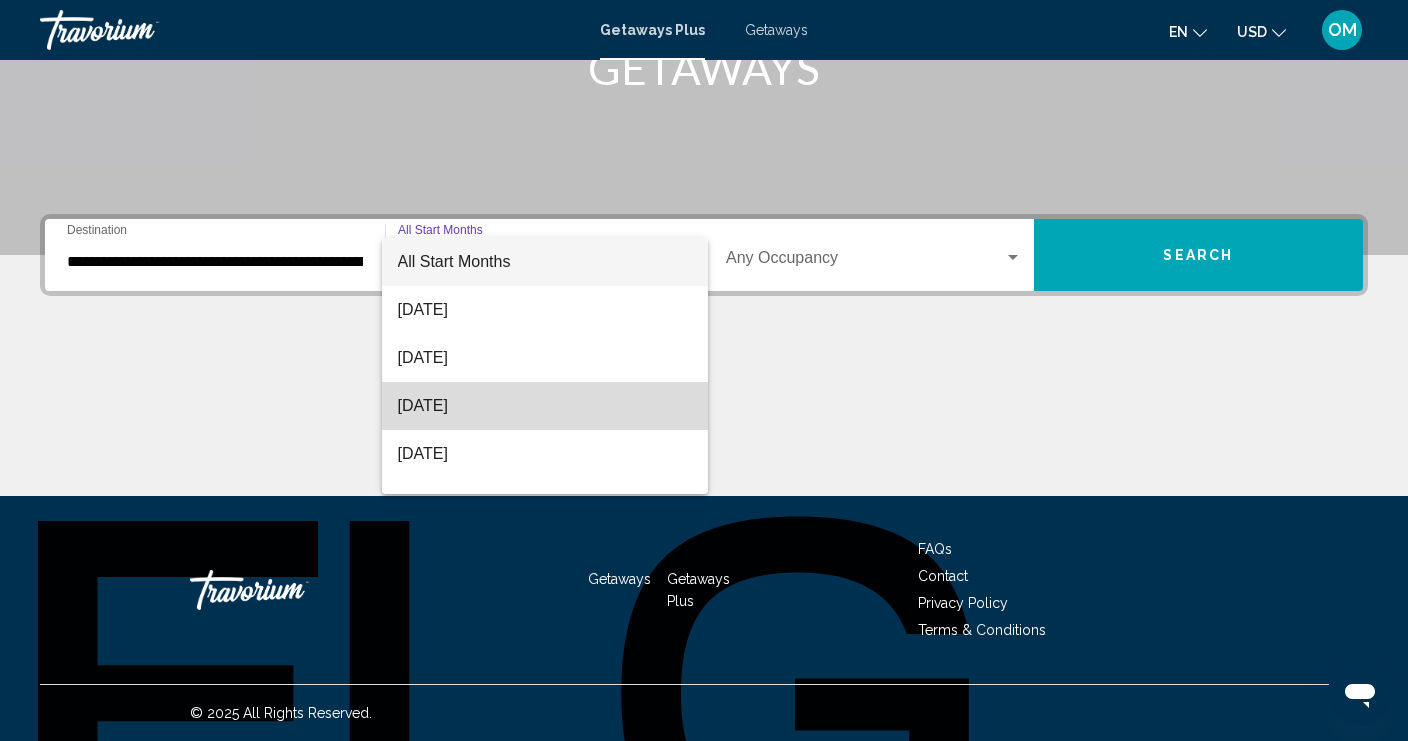 click on "[DATE]" at bounding box center (545, 406) 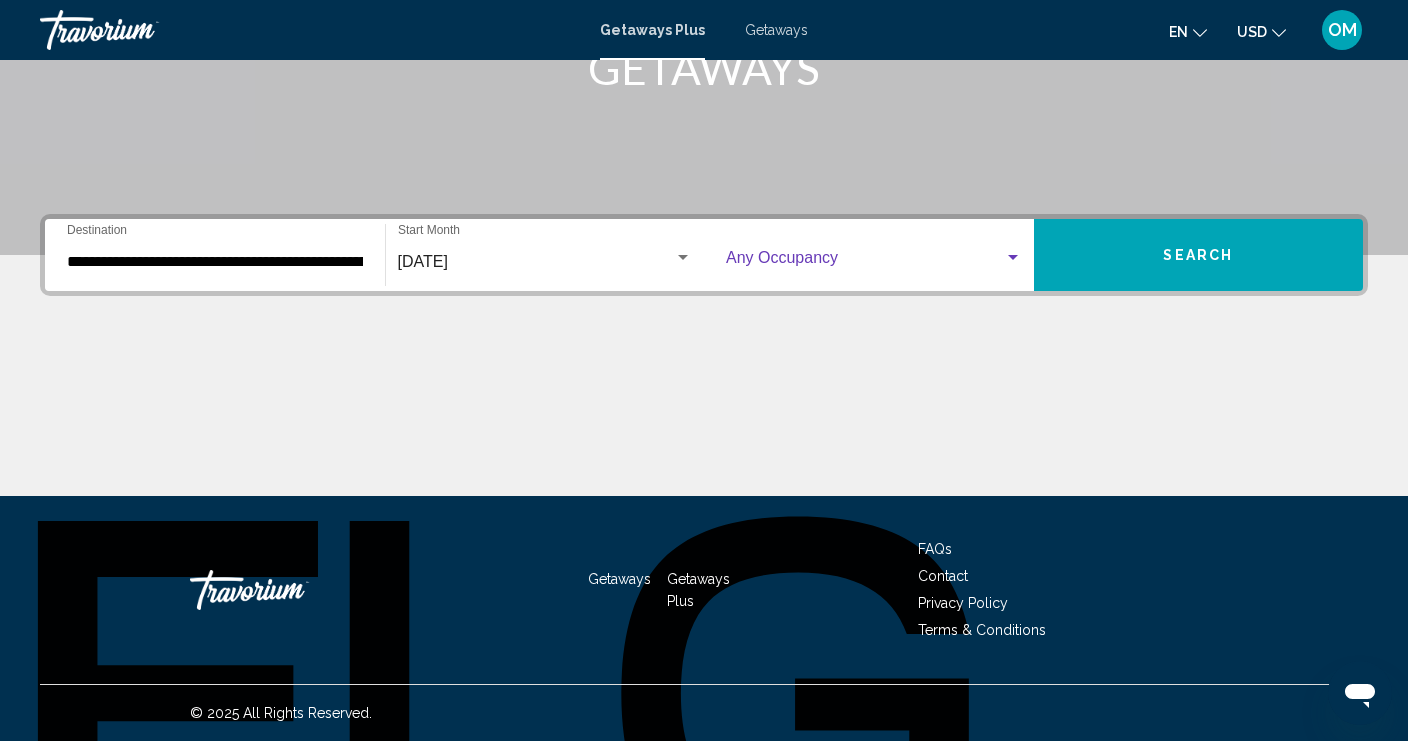 click at bounding box center (865, 262) 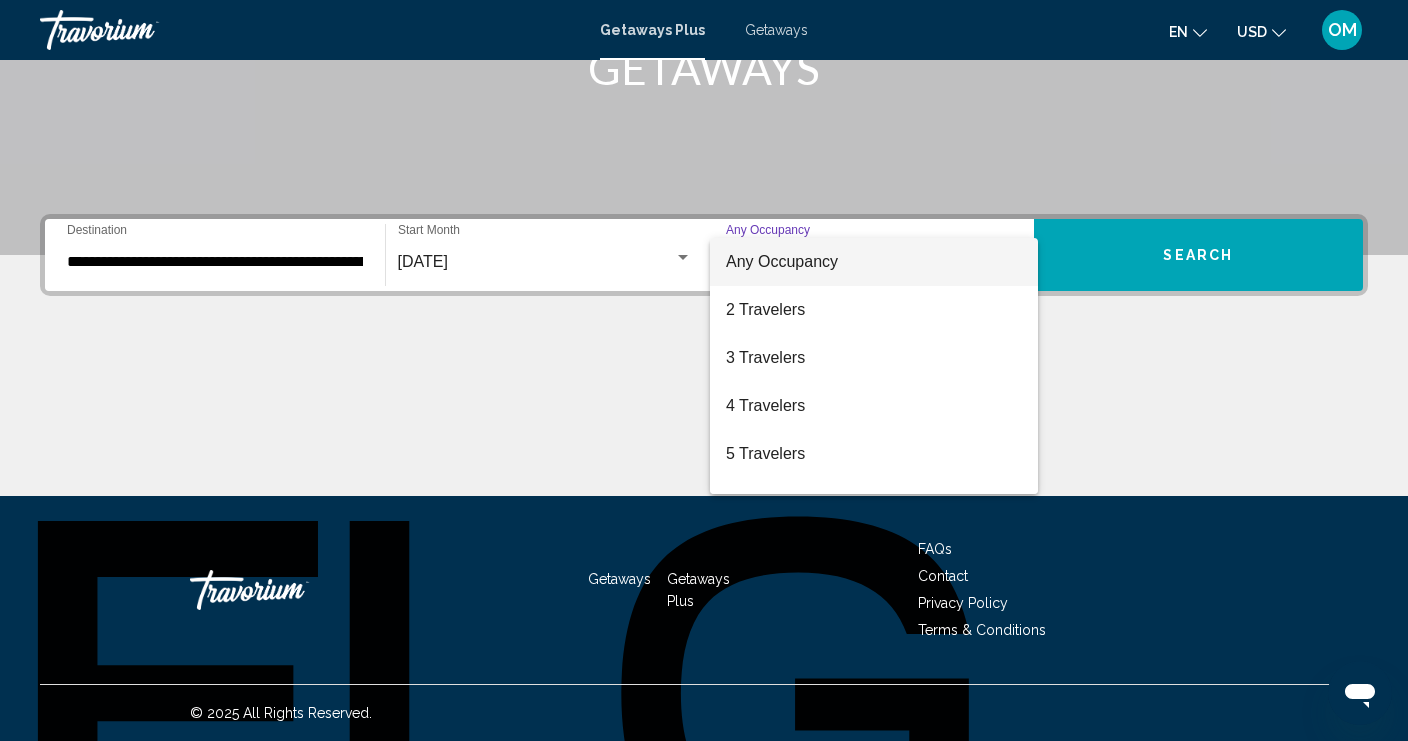 click at bounding box center (704, 370) 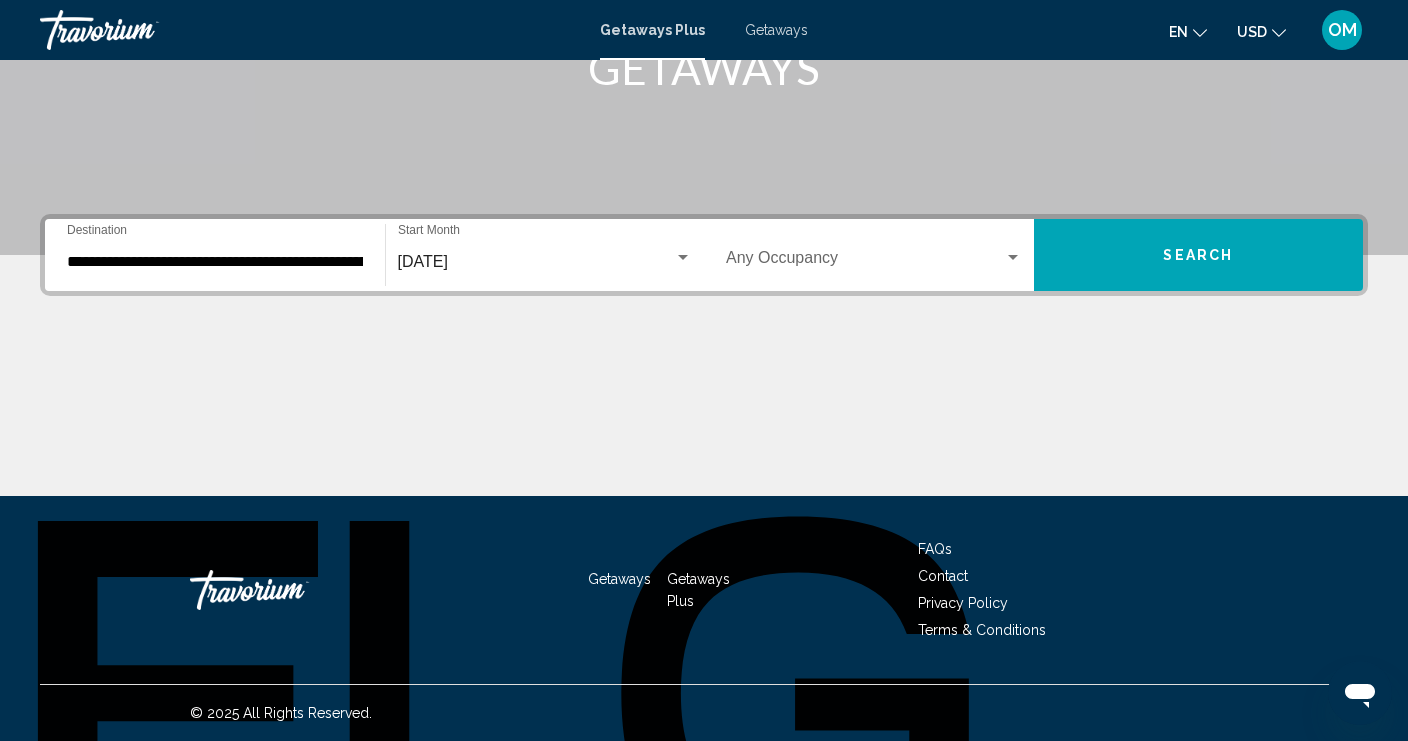 click at bounding box center (865, 262) 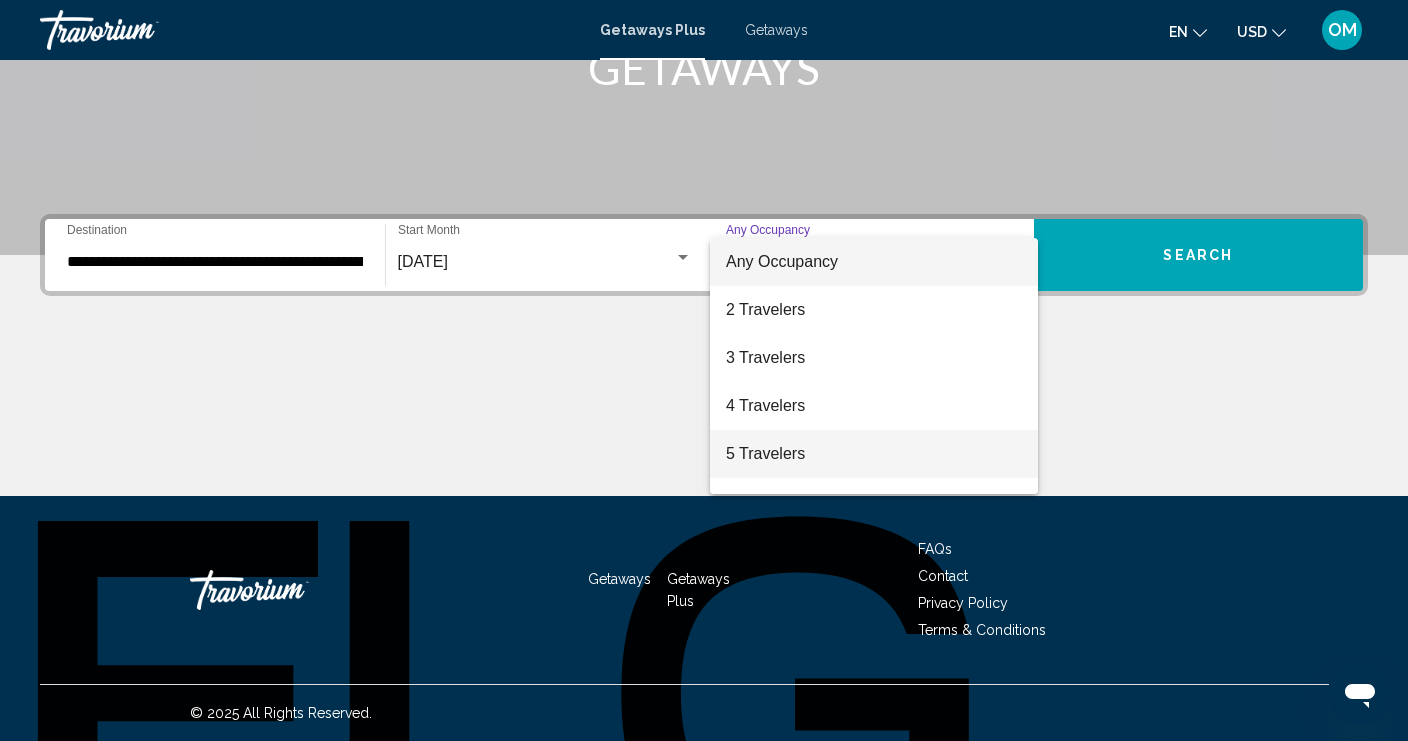 click on "5 Travelers" at bounding box center [874, 454] 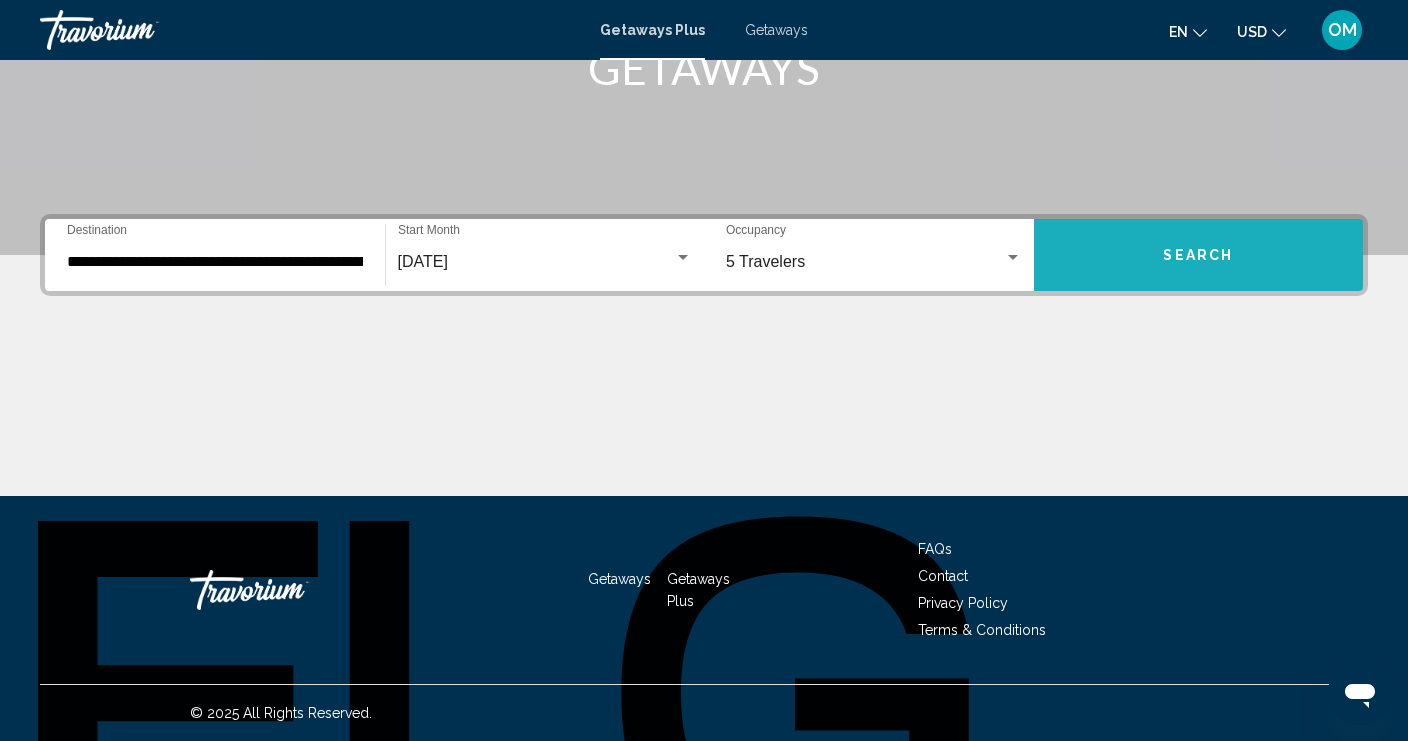 click on "Search" at bounding box center (1199, 255) 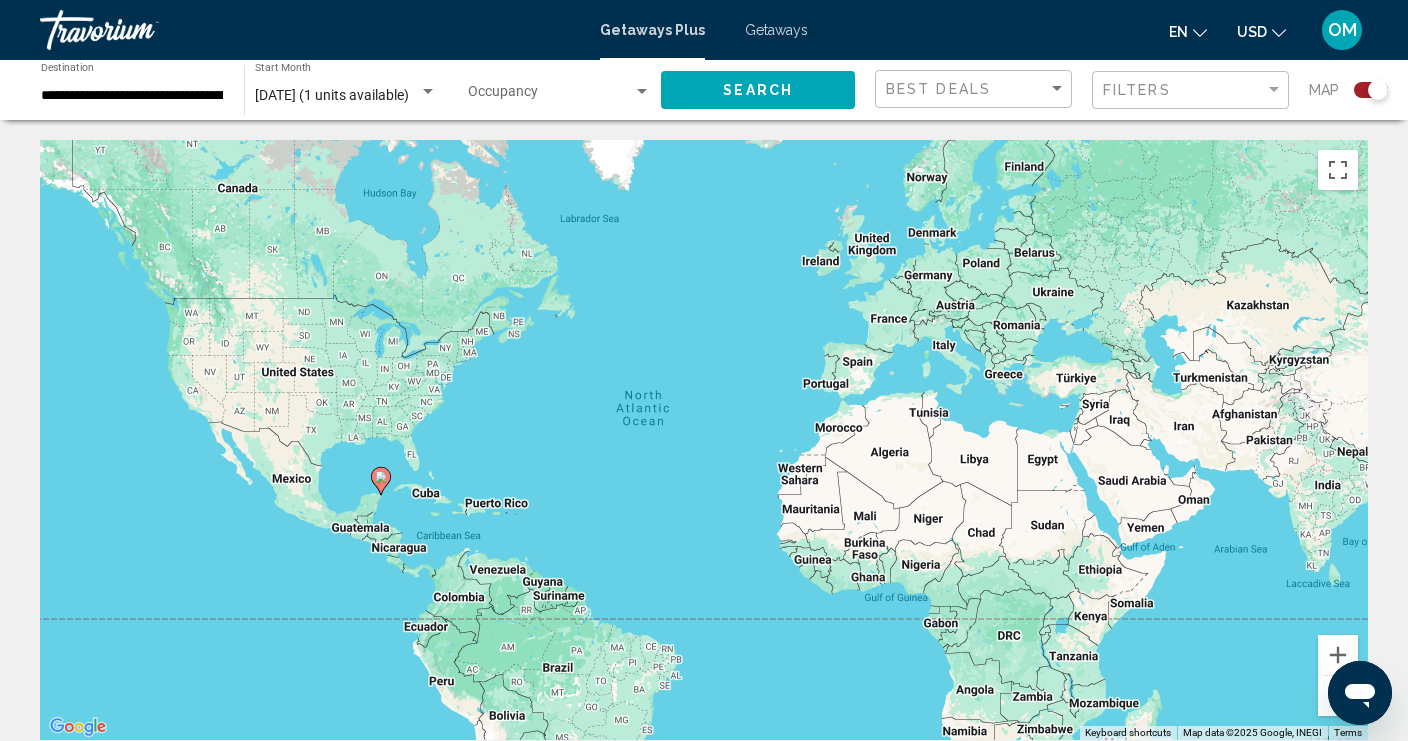 click 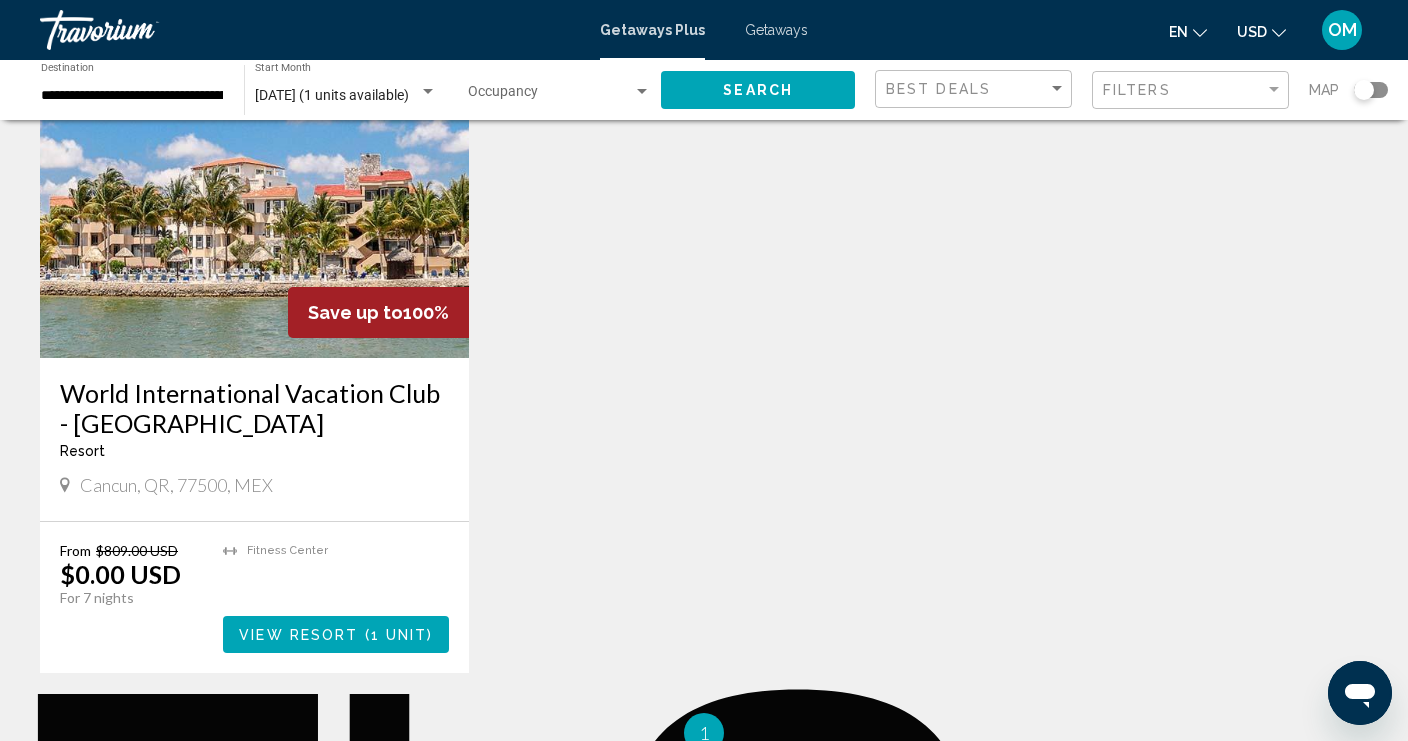 scroll, scrollTop: 177, scrollLeft: 0, axis: vertical 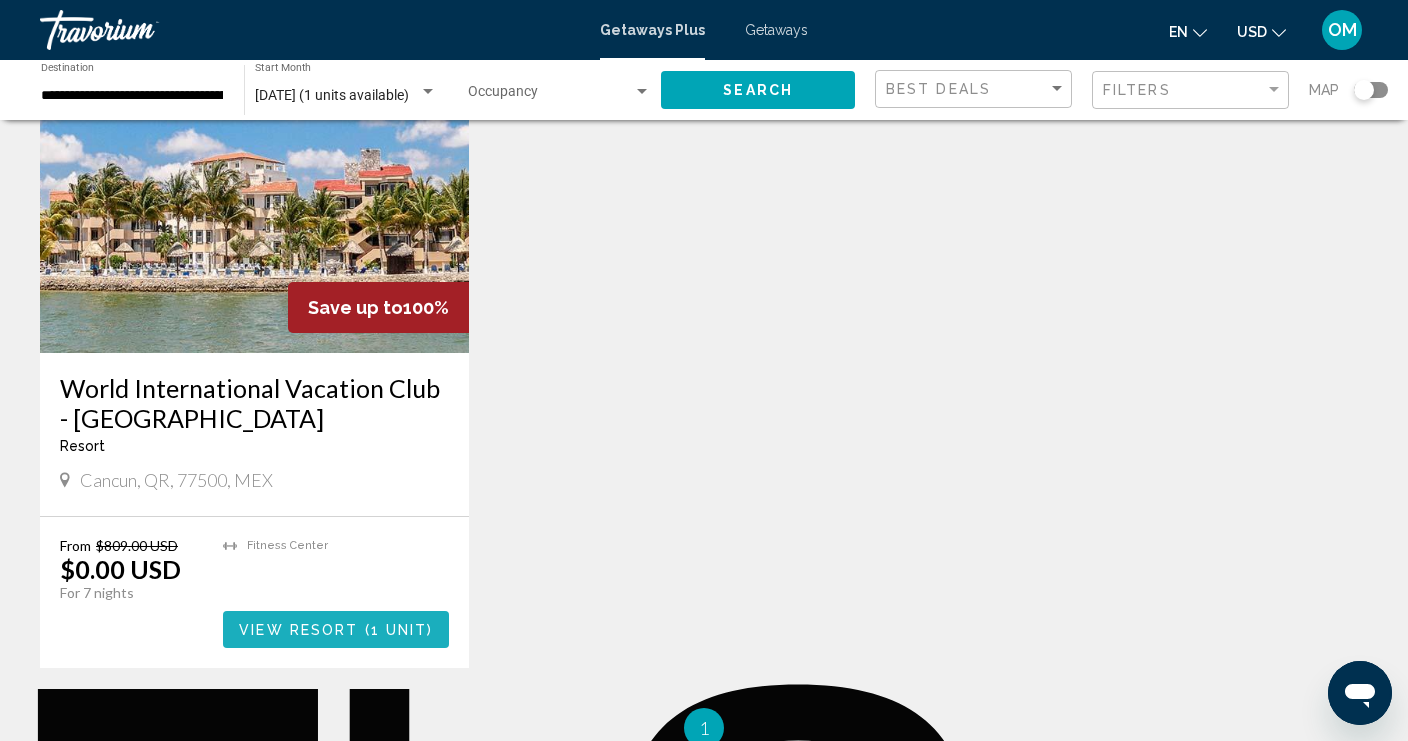 click on "View Resort" at bounding box center (298, 630) 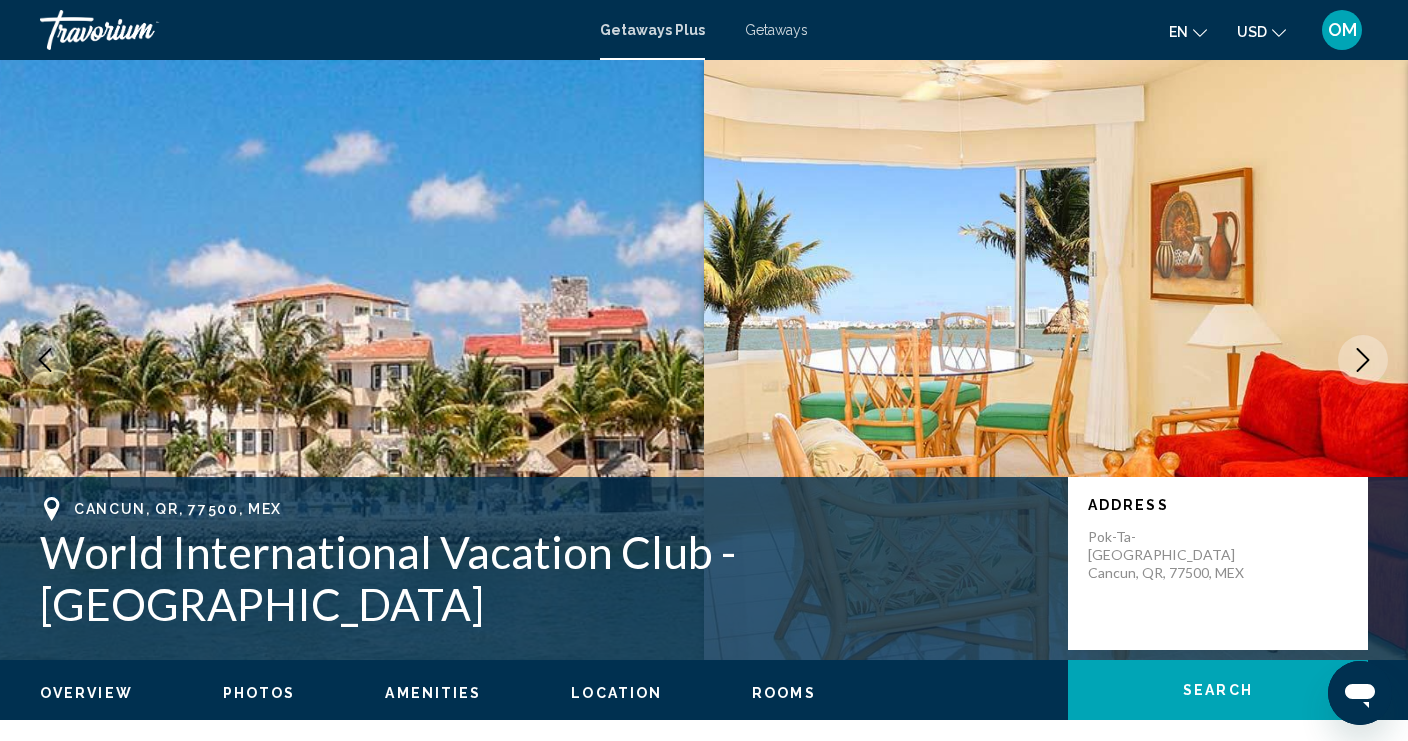 scroll, scrollTop: 2190, scrollLeft: 0, axis: vertical 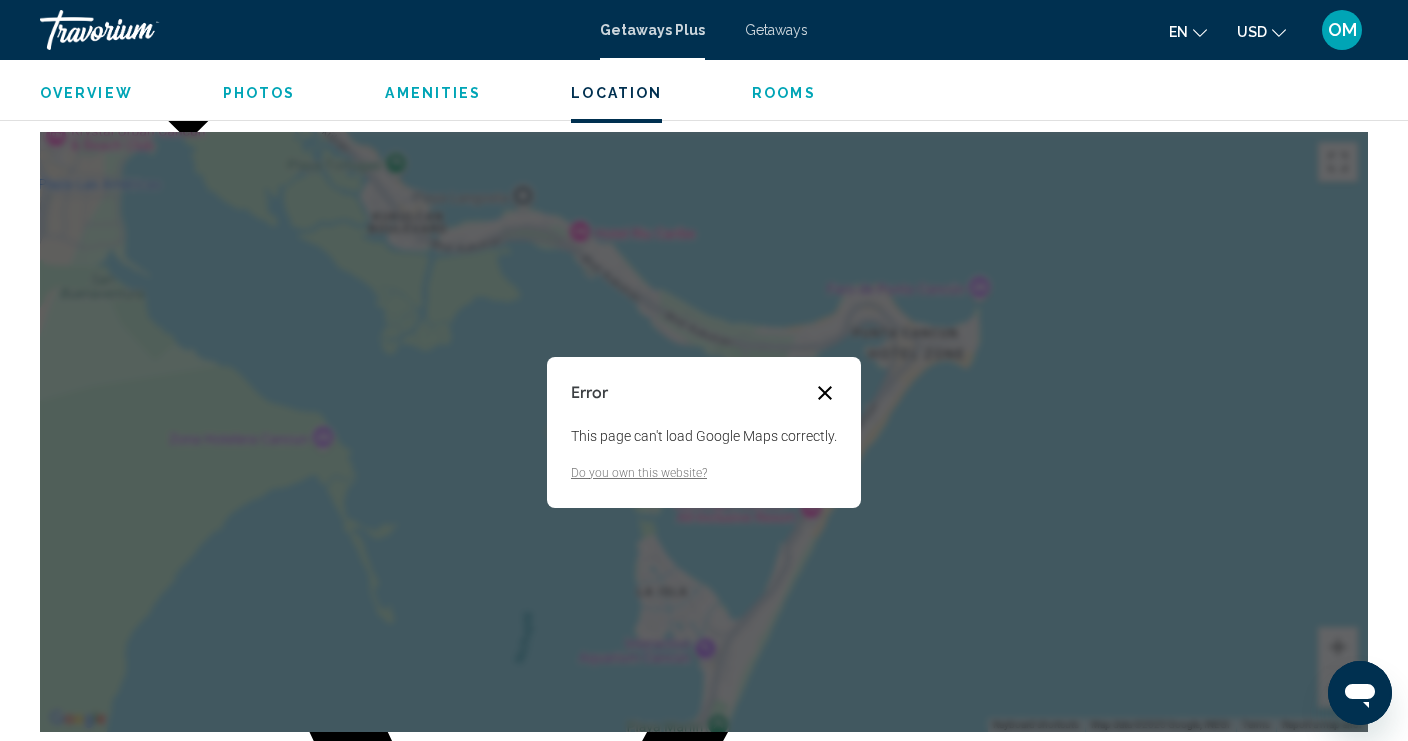 click at bounding box center (825, 393) 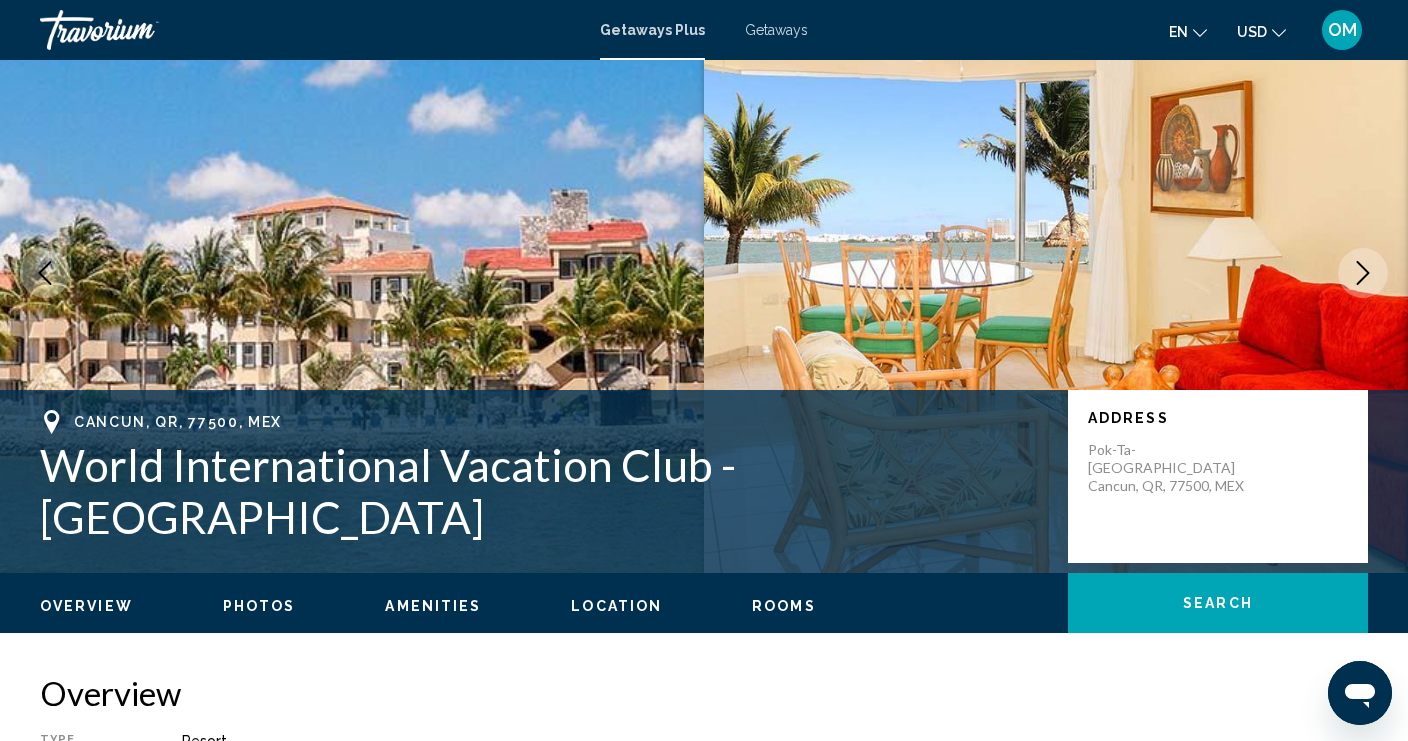 scroll, scrollTop: 90, scrollLeft: 0, axis: vertical 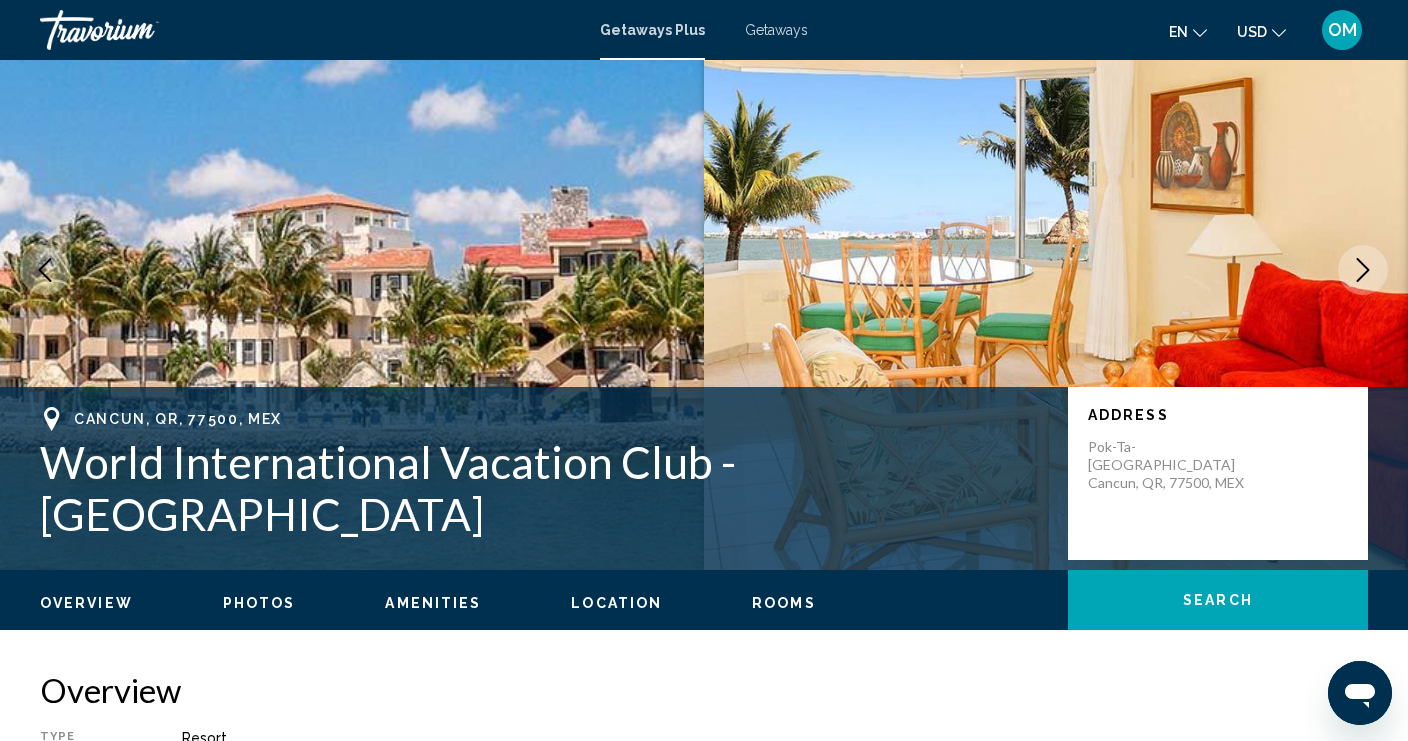 click 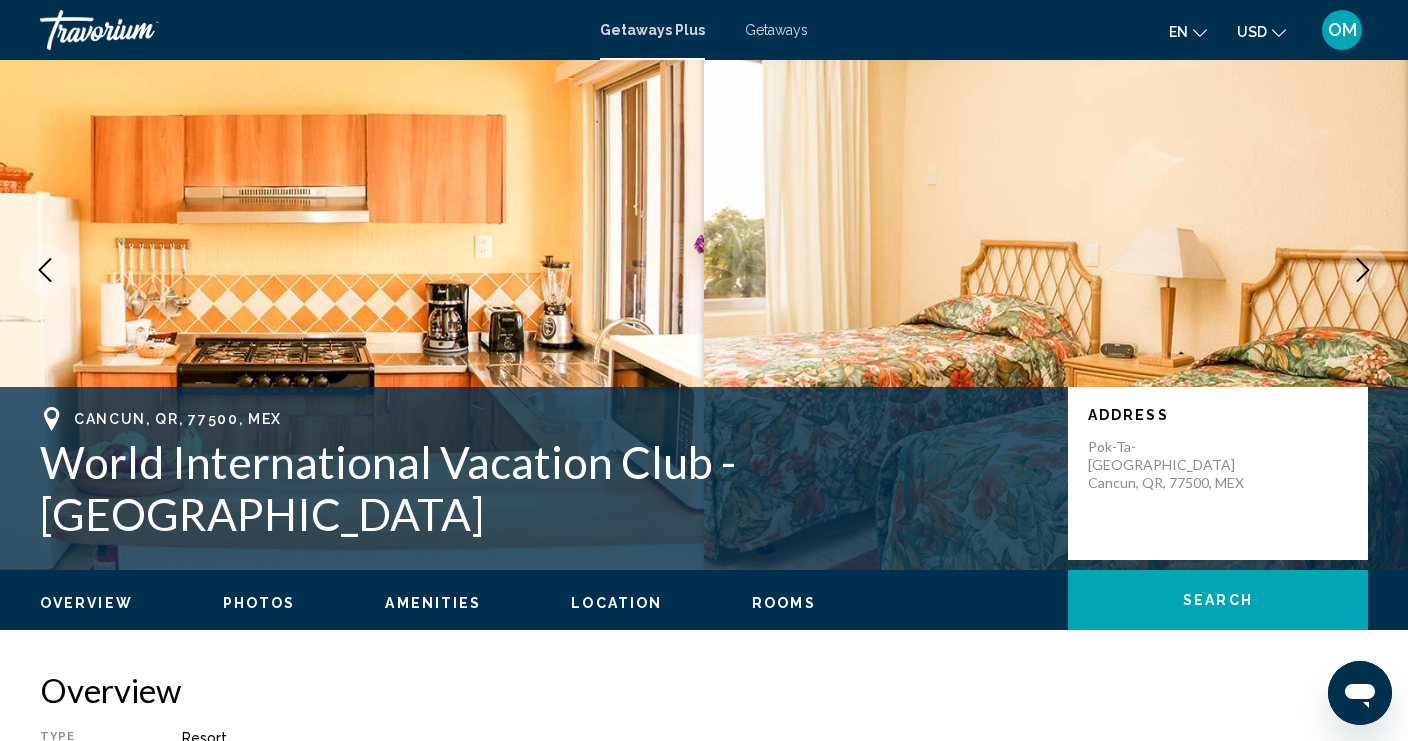 click 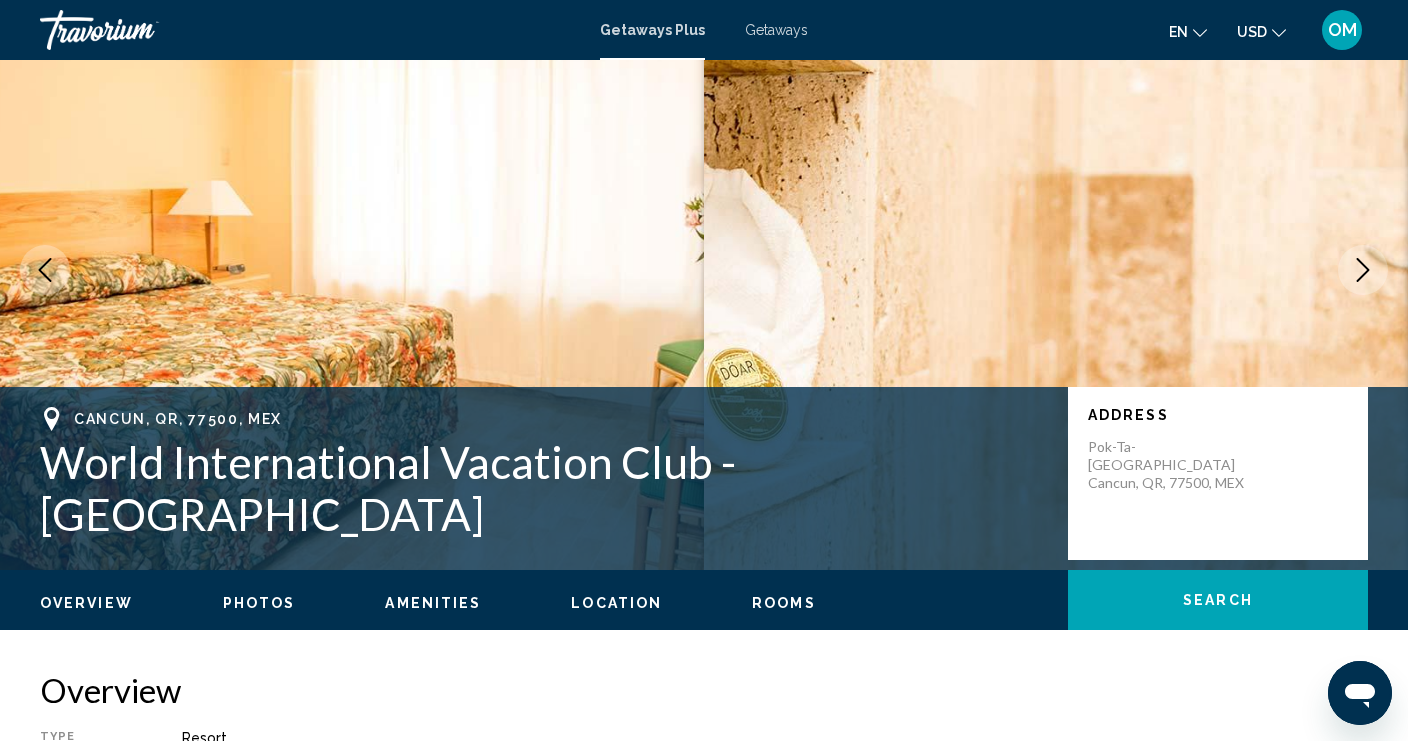 click 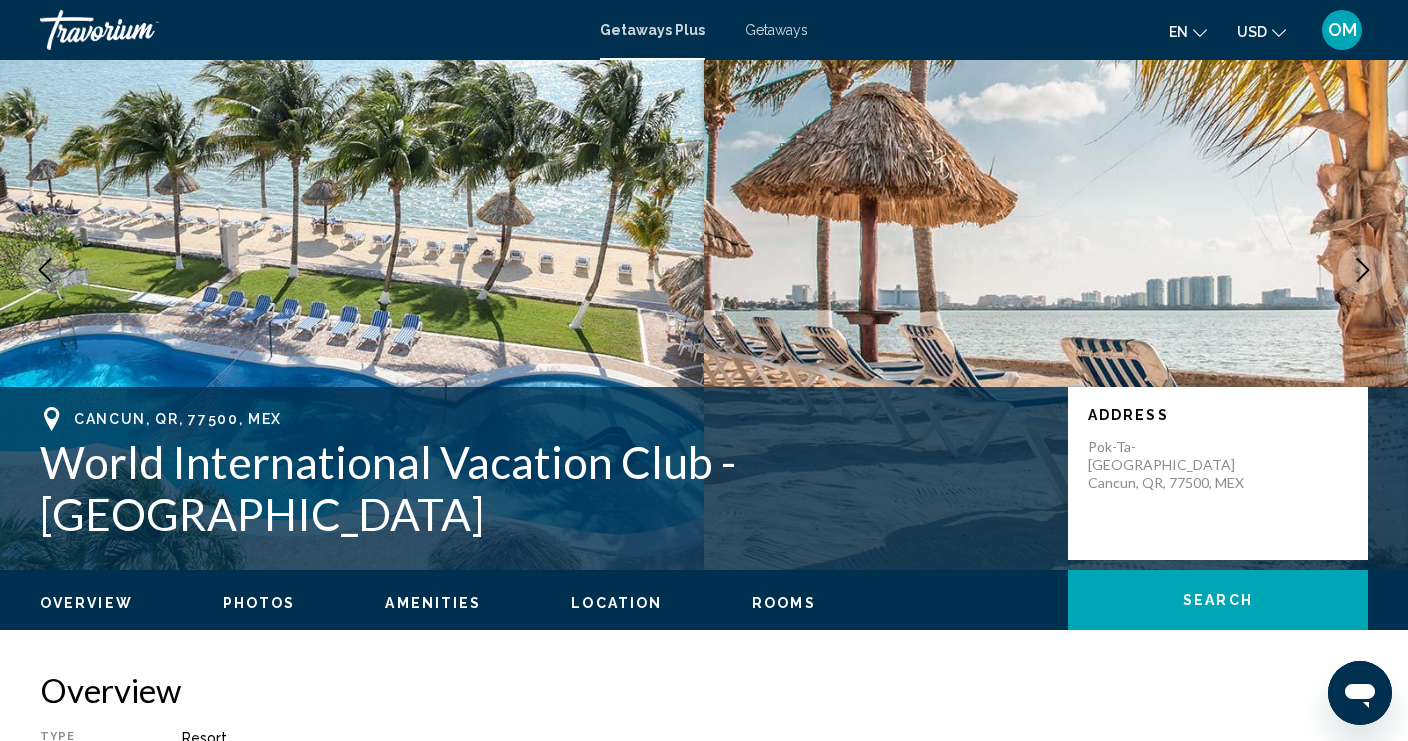 click 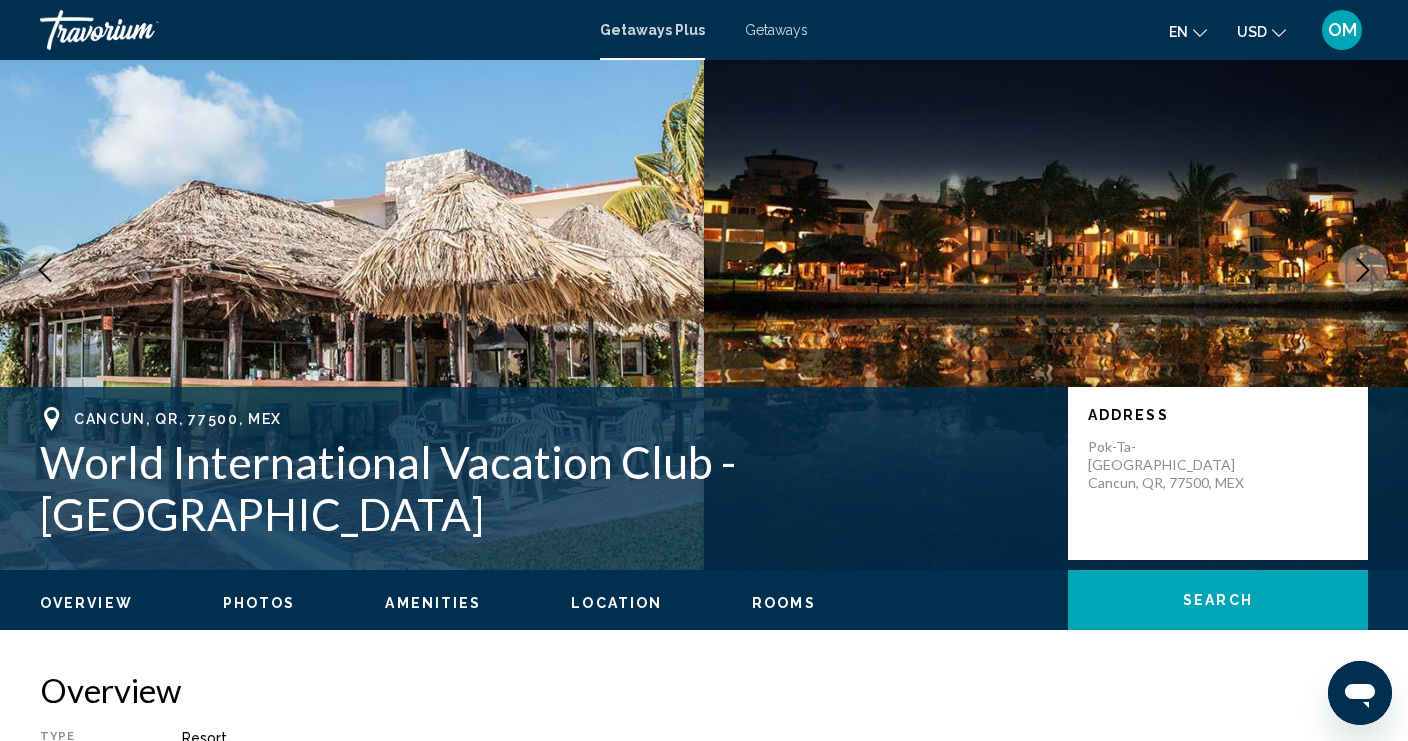 click 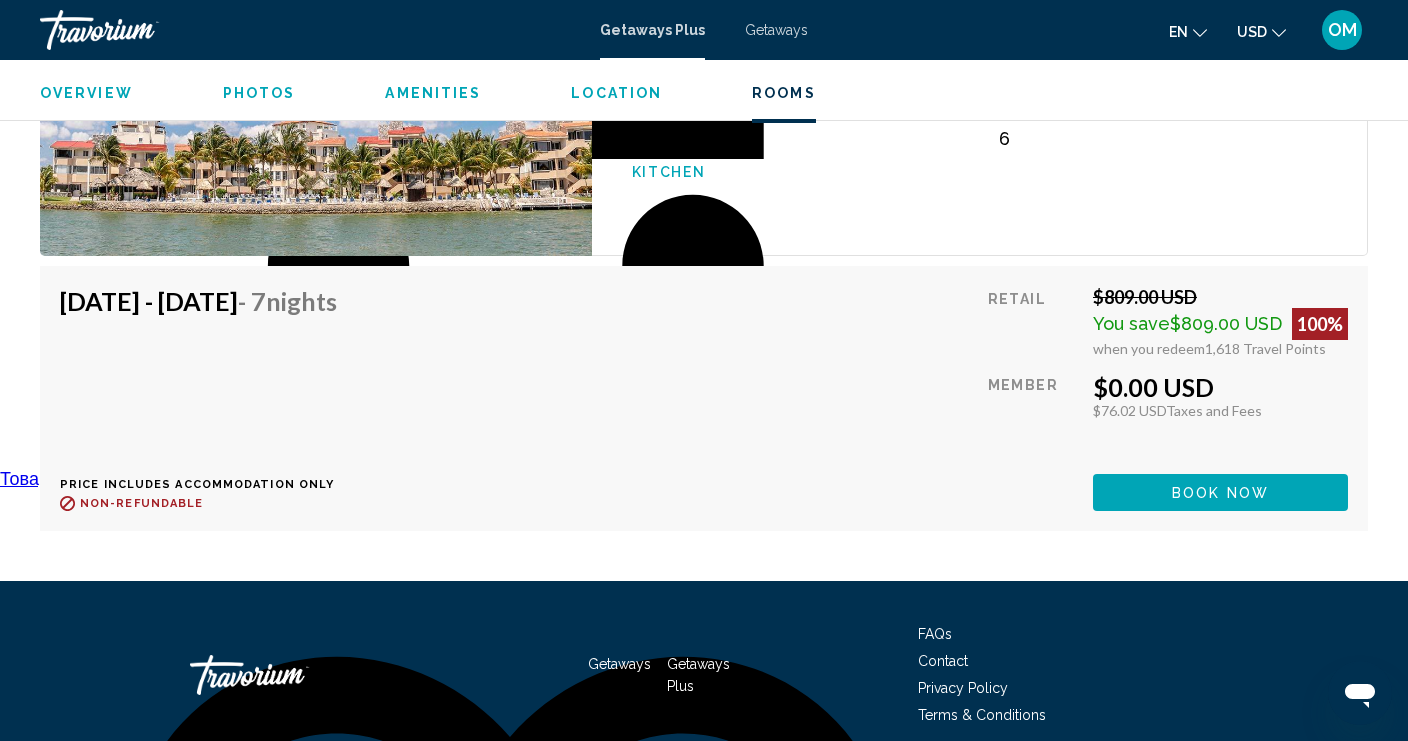 scroll, scrollTop: 2985, scrollLeft: 0, axis: vertical 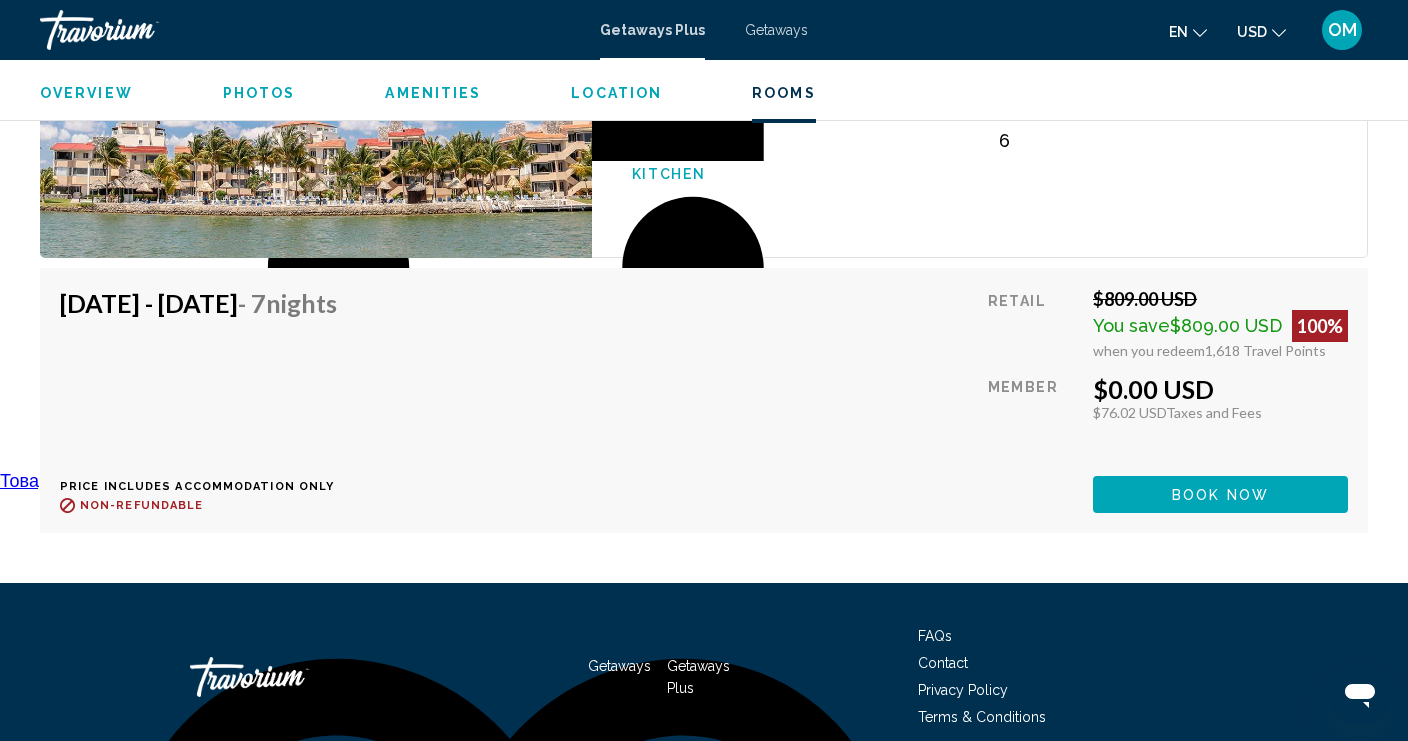 click on "Book now" at bounding box center (1220, 494) 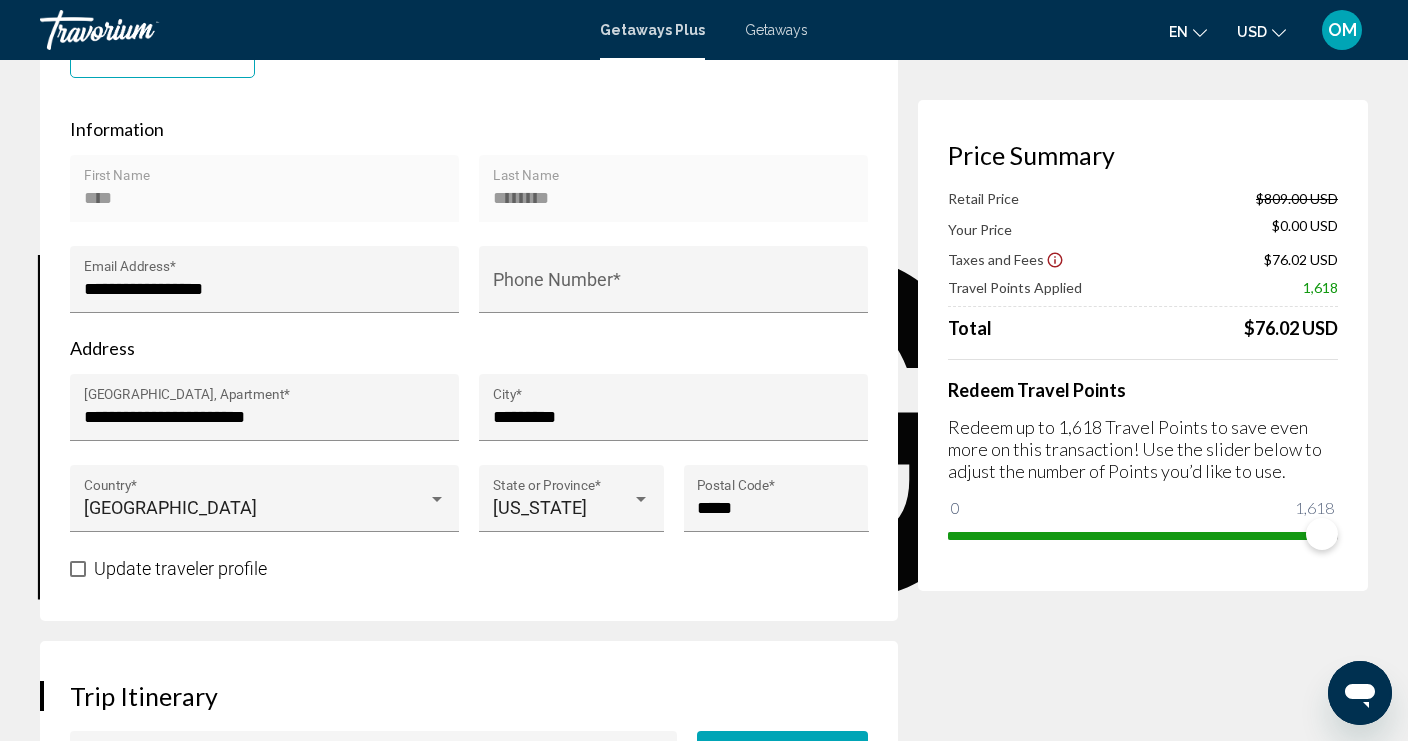 scroll, scrollTop: 0, scrollLeft: 0, axis: both 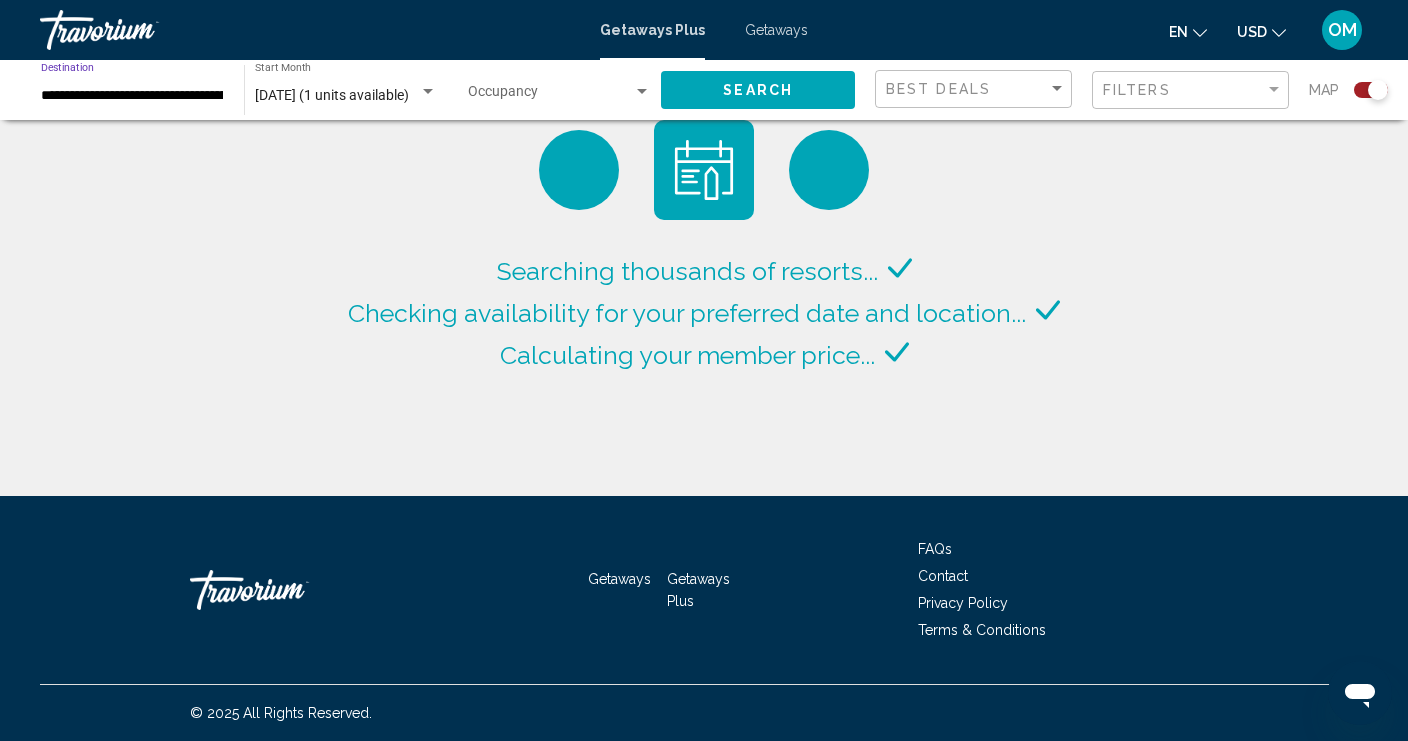 click on "**********" at bounding box center [132, 96] 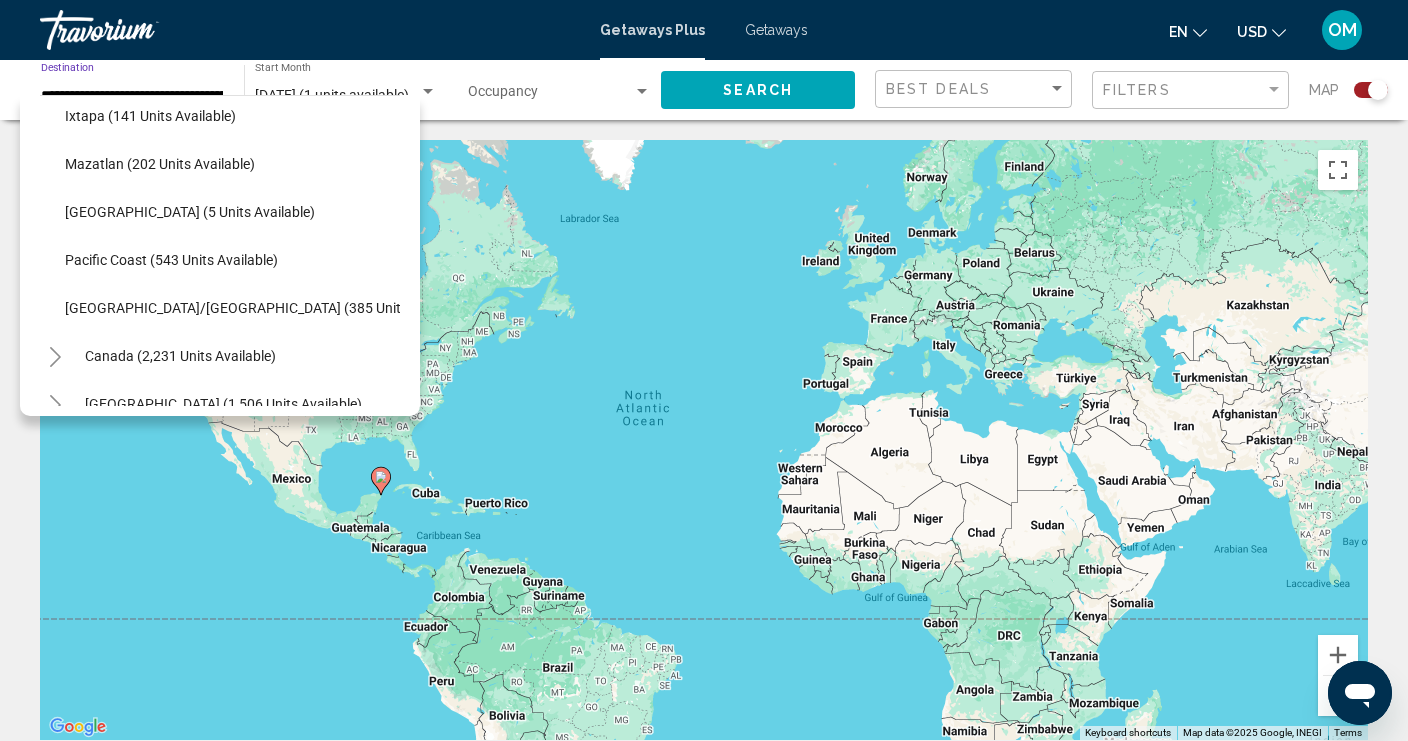 scroll, scrollTop: 404, scrollLeft: 5, axis: both 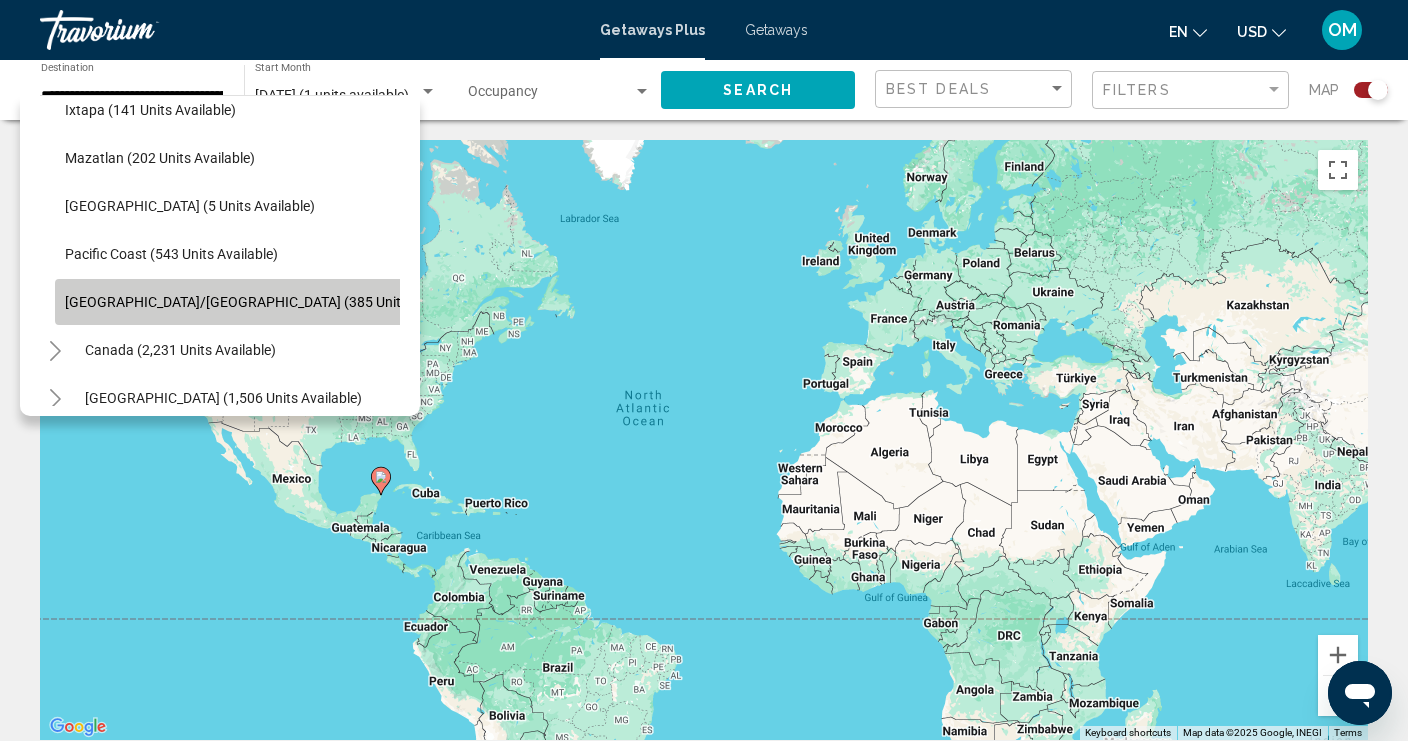 click on "[GEOGRAPHIC_DATA]/[GEOGRAPHIC_DATA] (385 units available)" 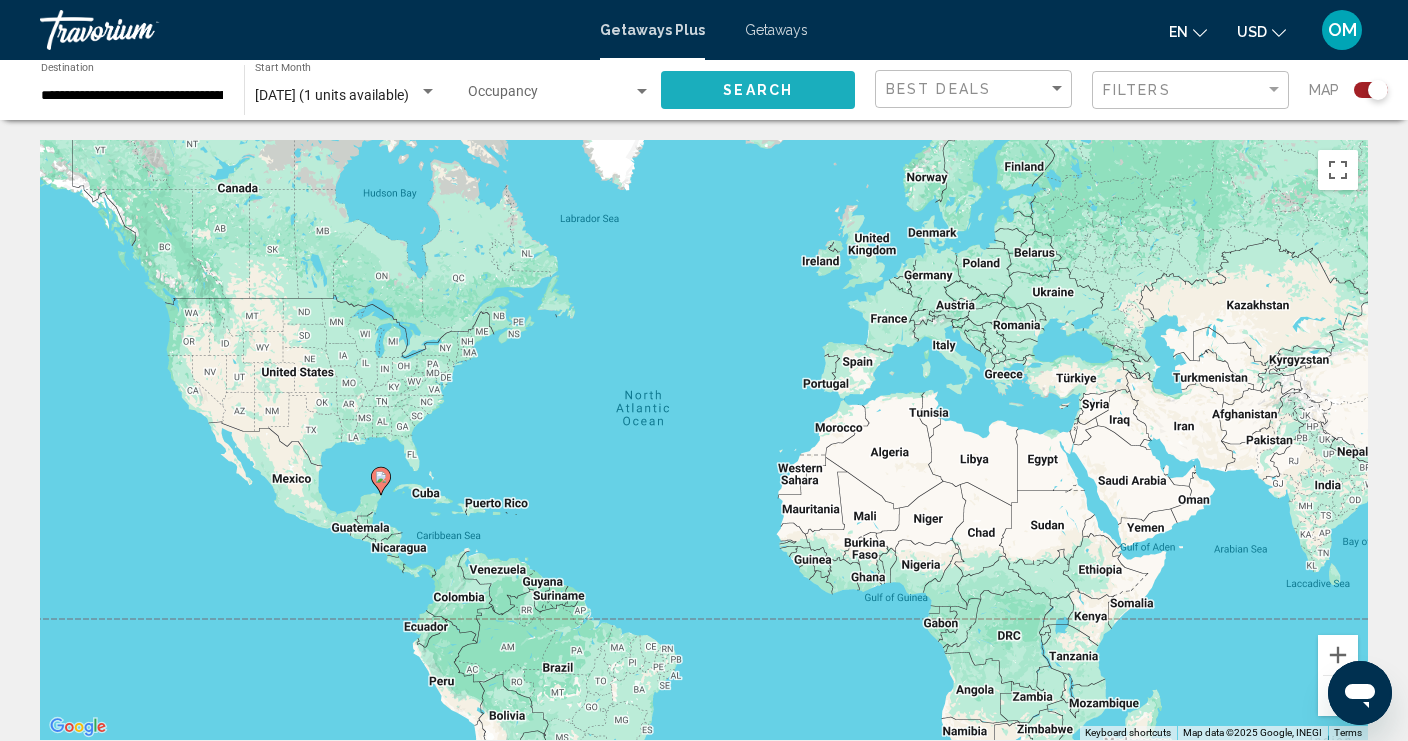 click on "Search" 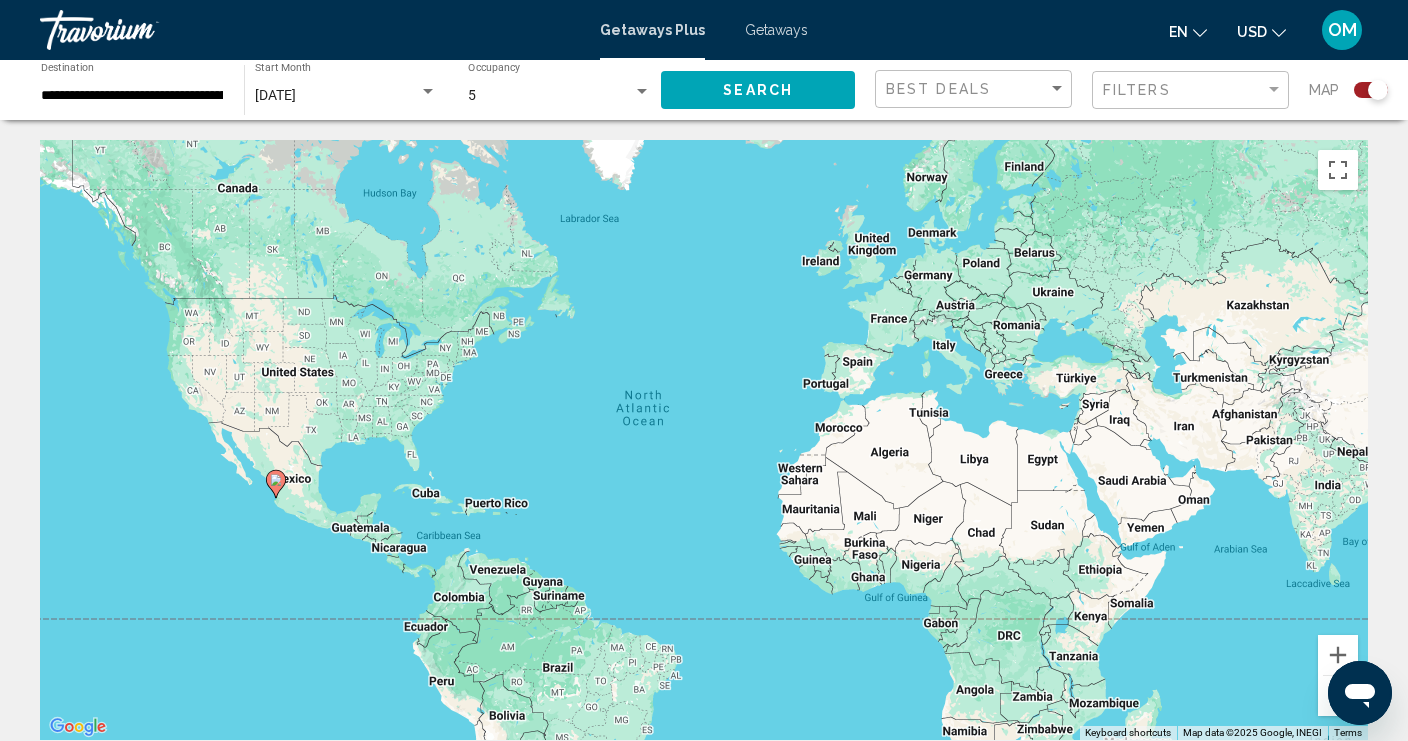 click 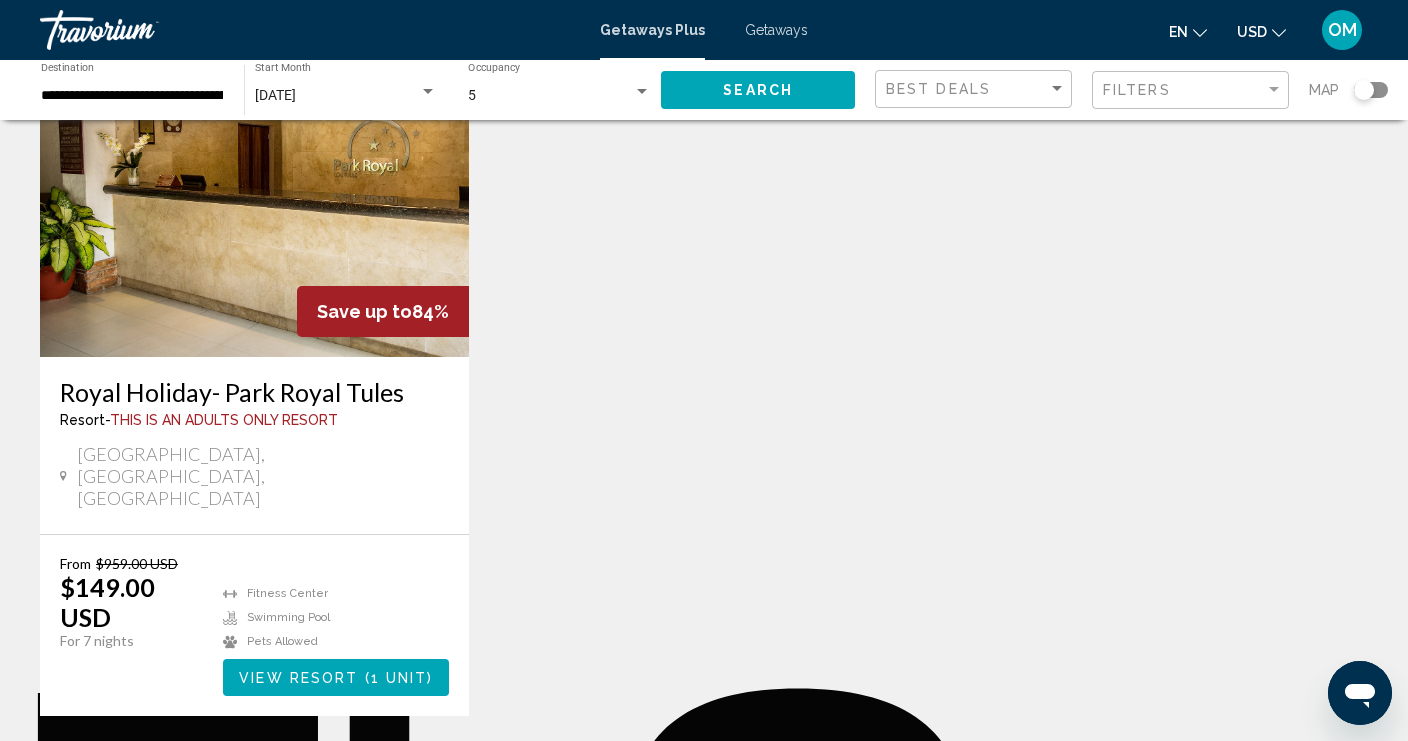 scroll, scrollTop: 176, scrollLeft: 0, axis: vertical 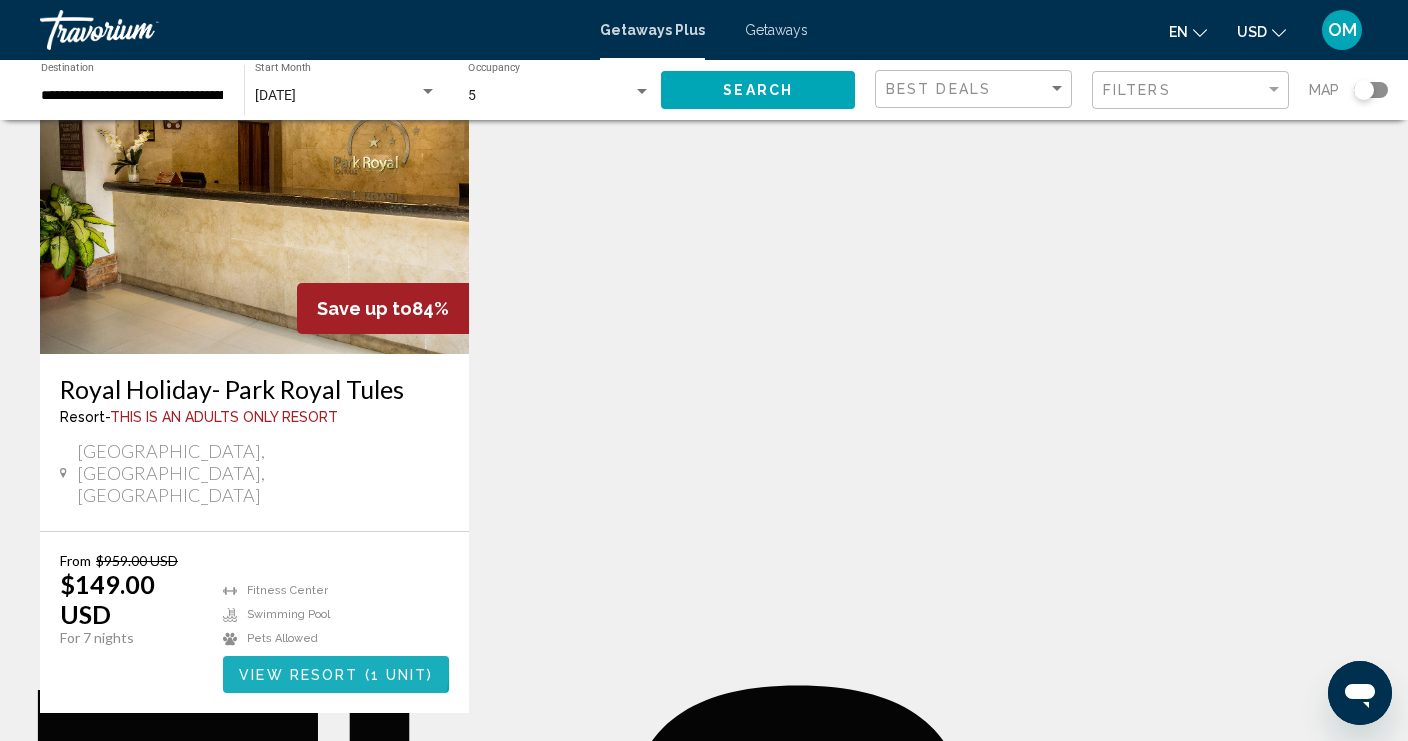 click on "View Resort" at bounding box center (298, 675) 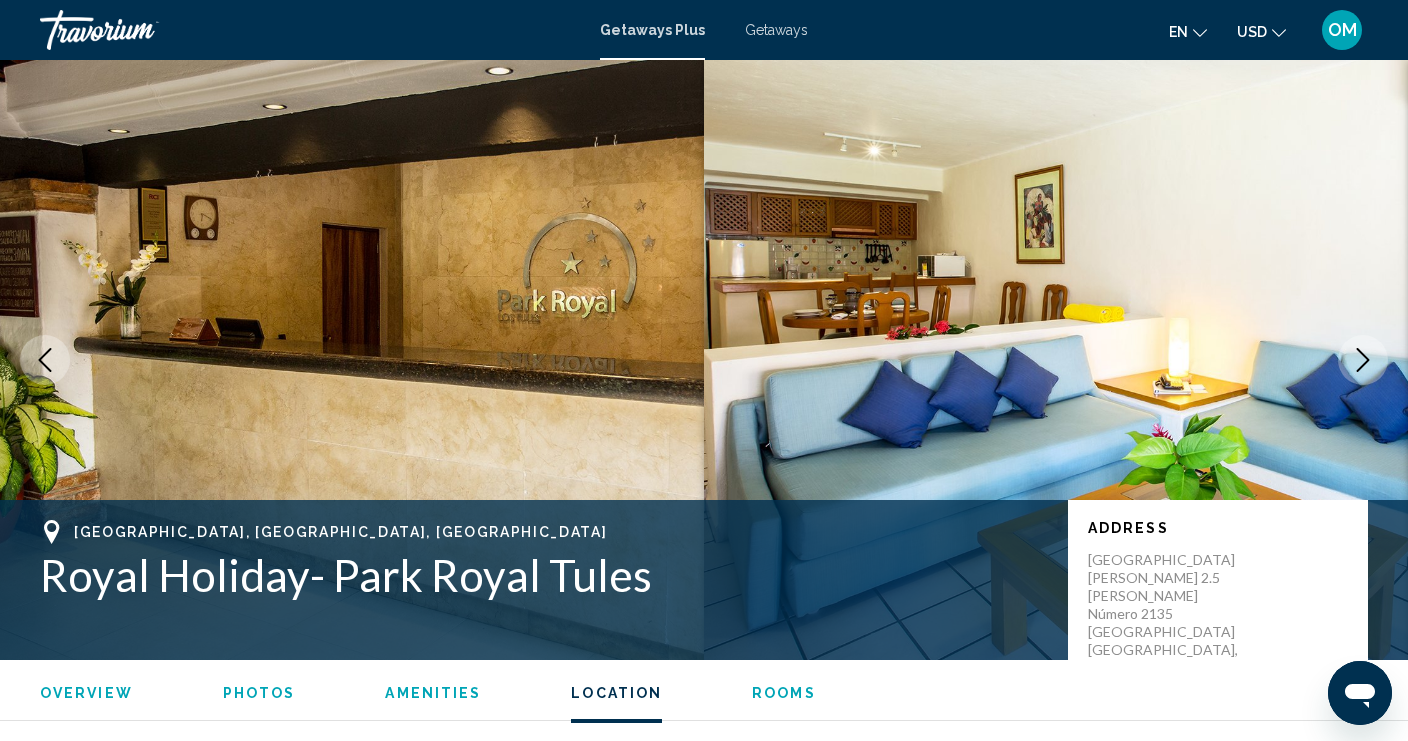 scroll, scrollTop: 2394, scrollLeft: 0, axis: vertical 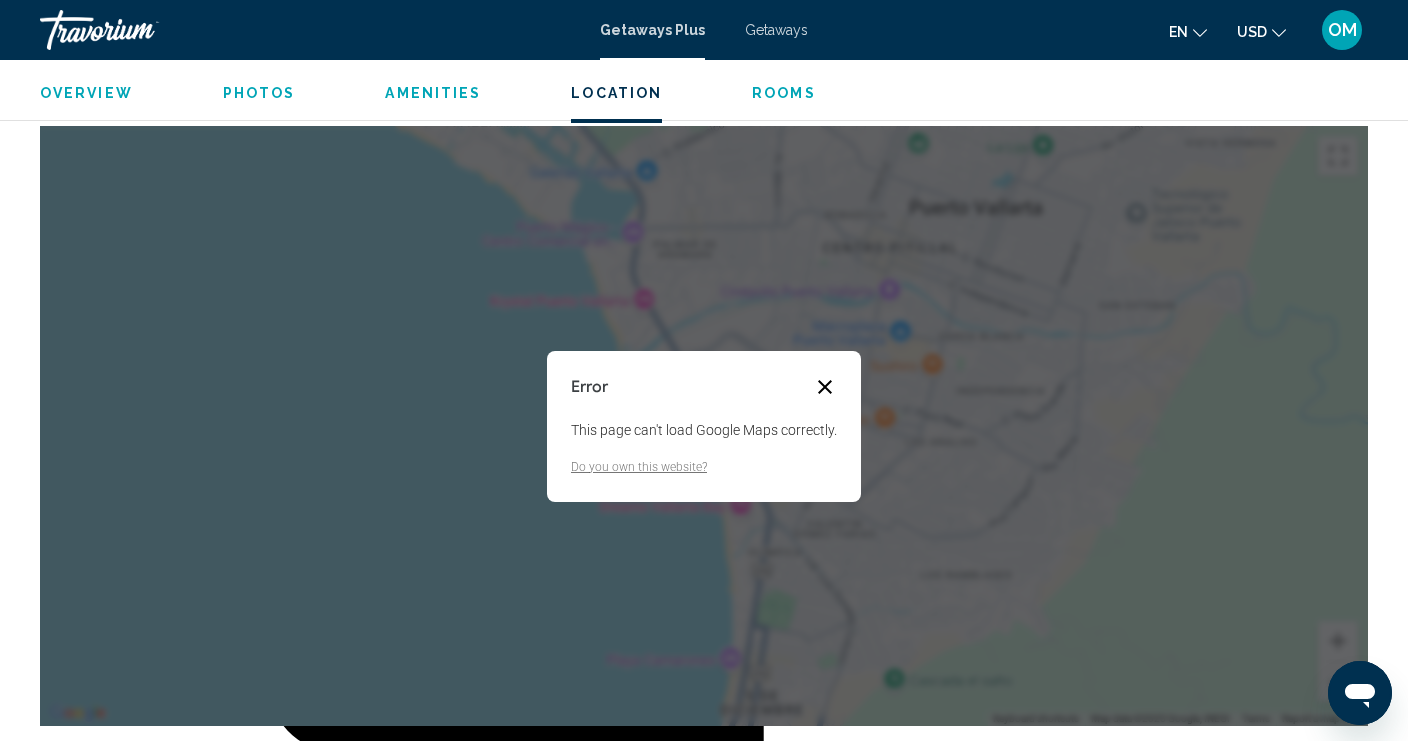 click at bounding box center (825, 387) 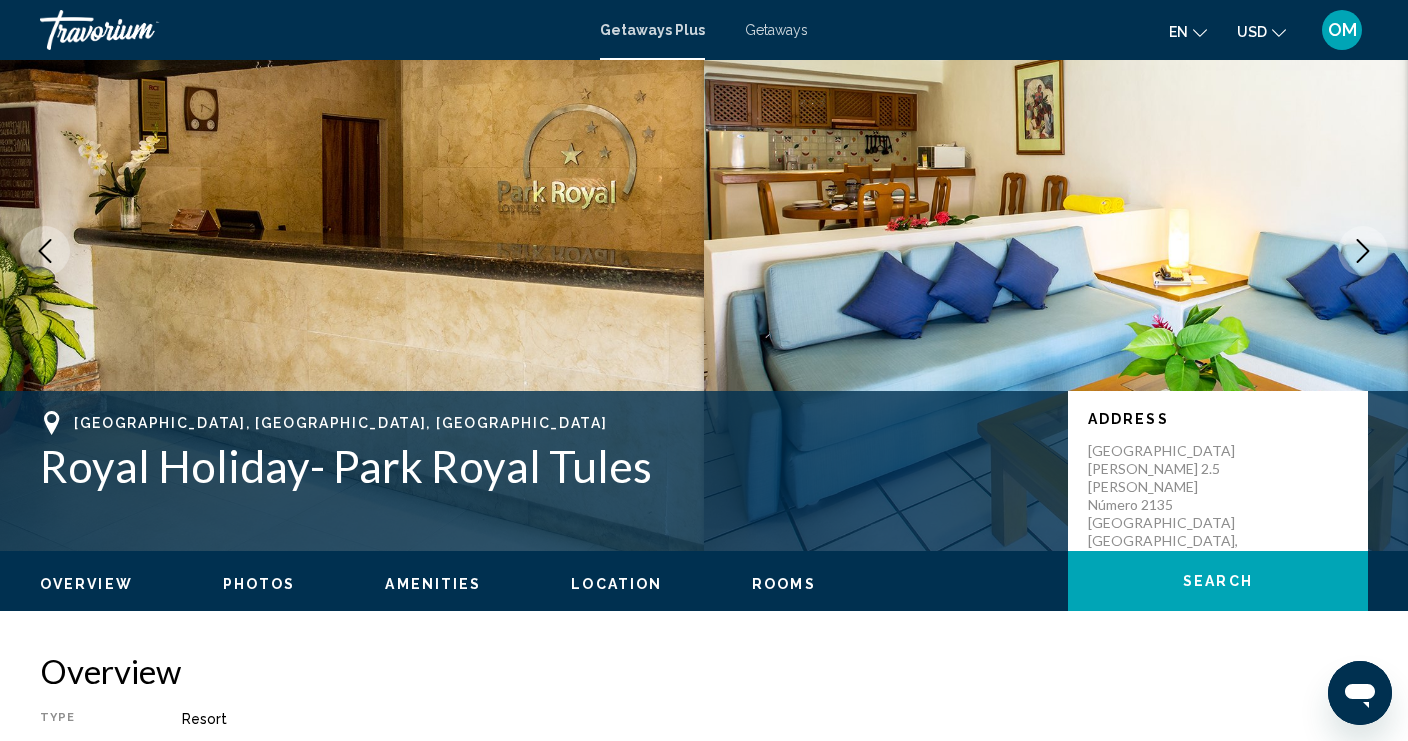 scroll, scrollTop: 112, scrollLeft: 0, axis: vertical 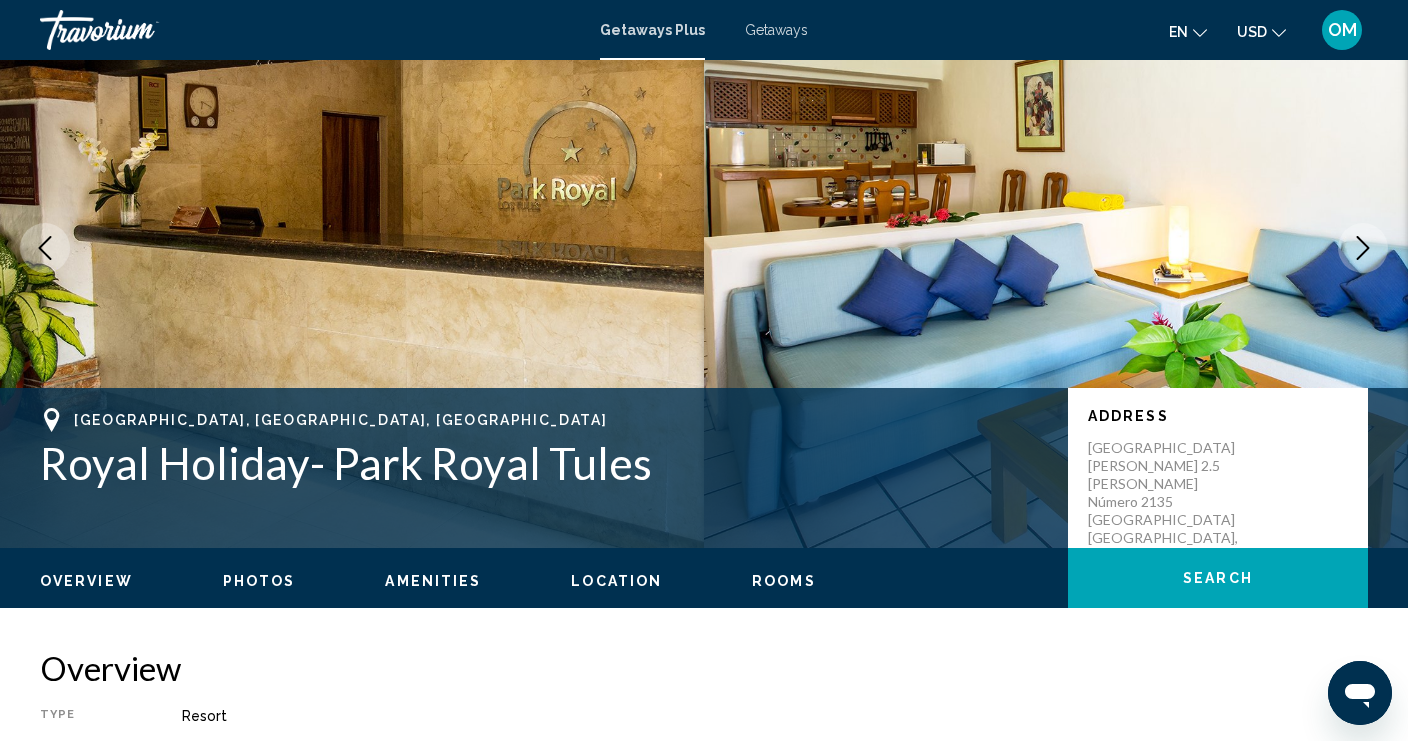 click at bounding box center [1363, 248] 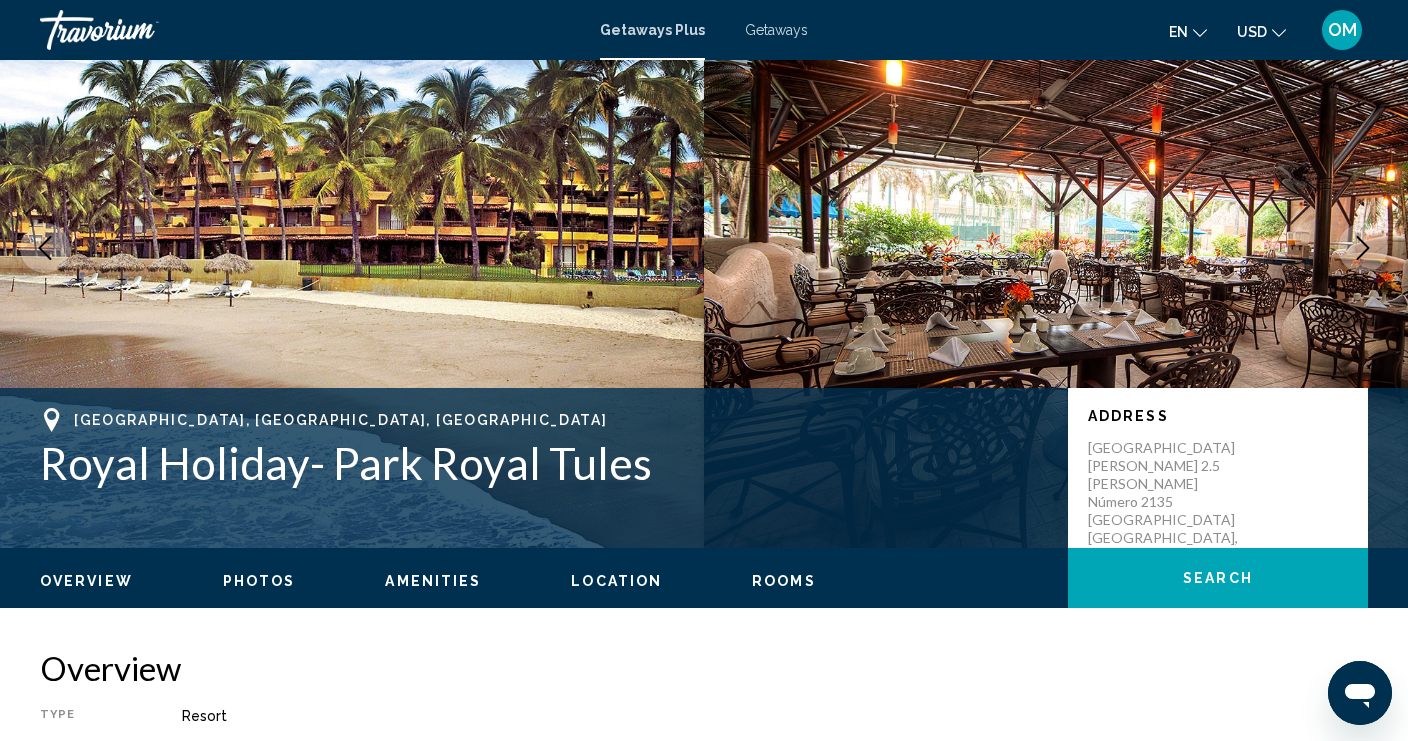 click at bounding box center [1363, 248] 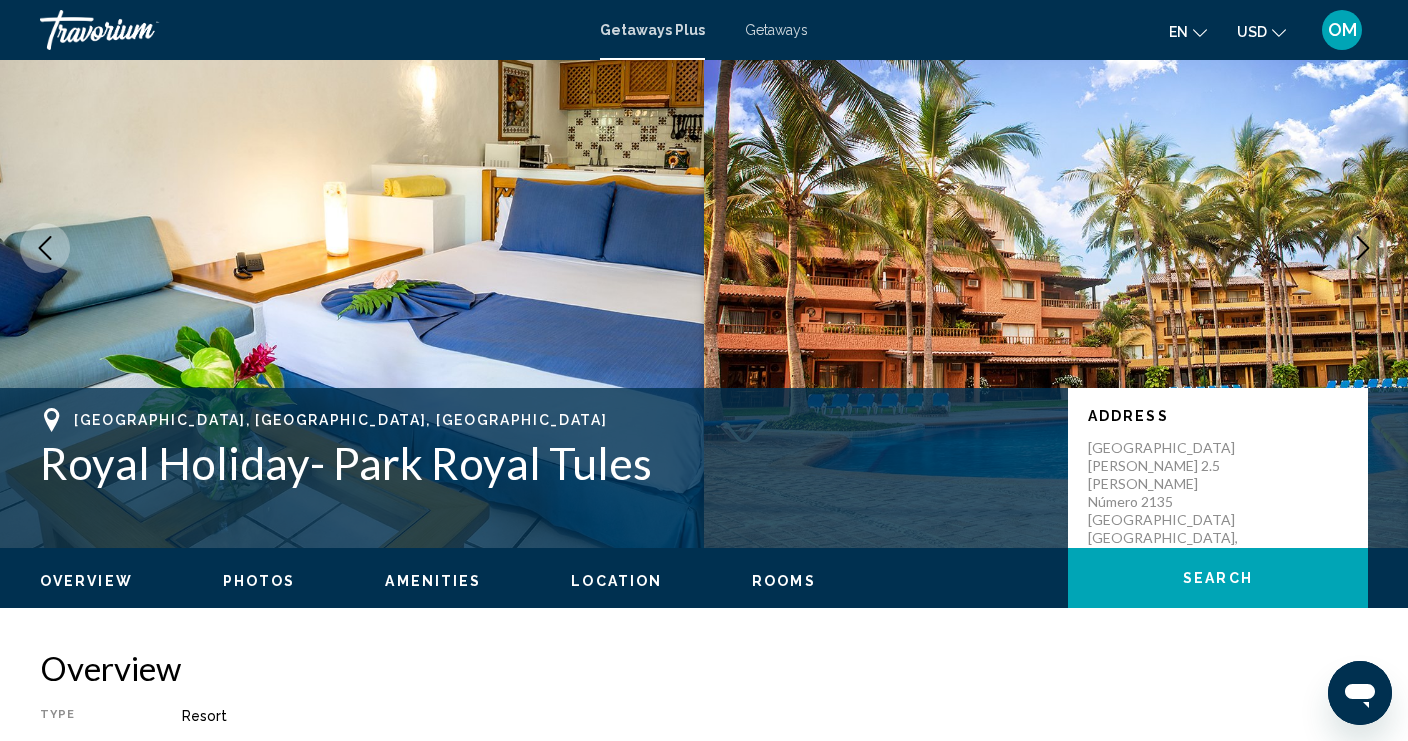 click at bounding box center [1363, 248] 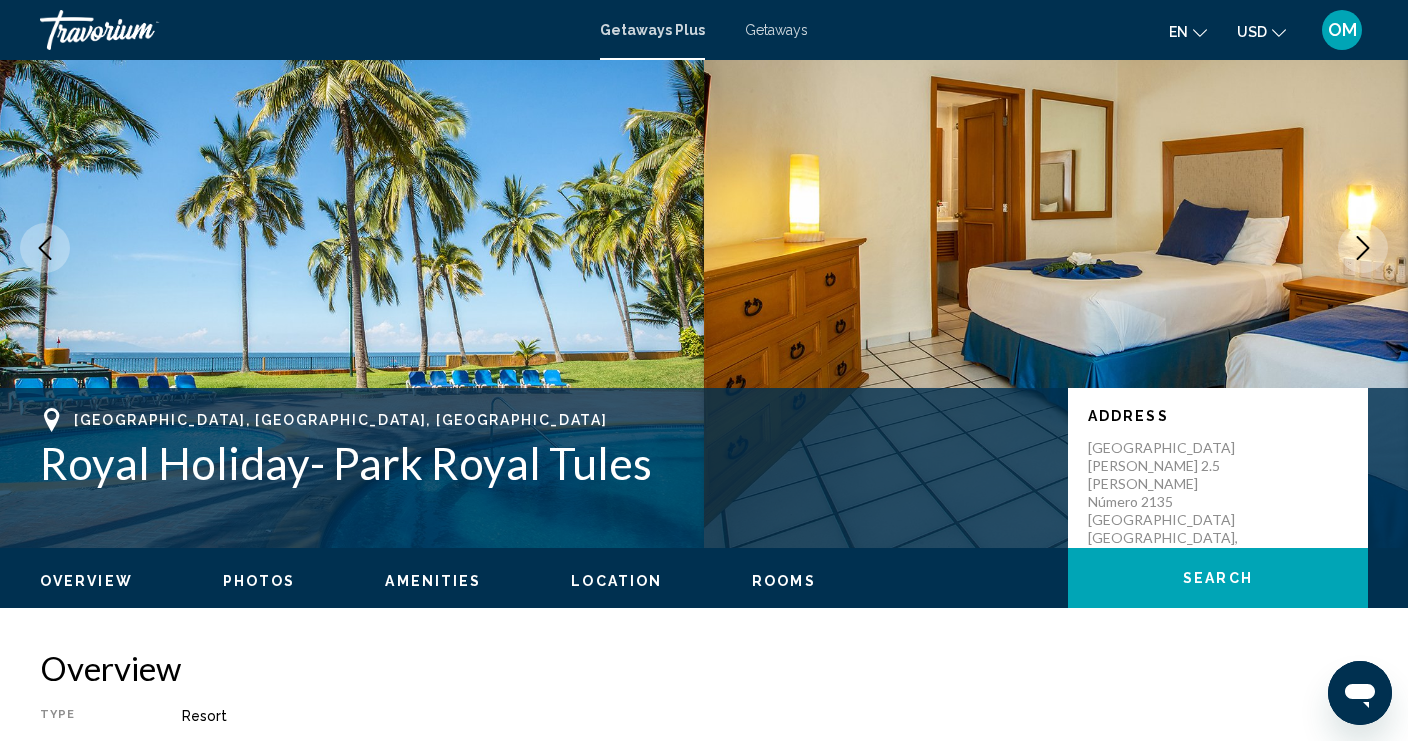 click at bounding box center [1363, 248] 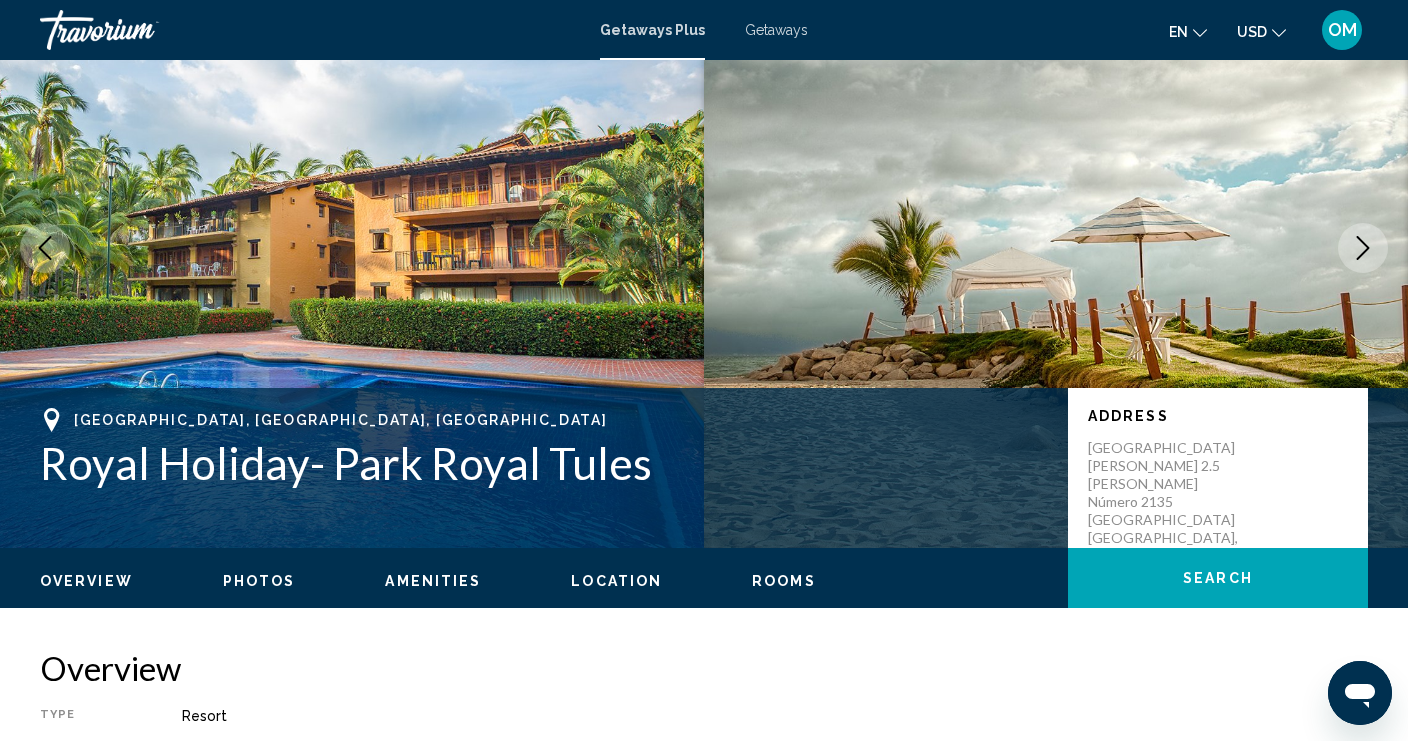 click at bounding box center [1363, 248] 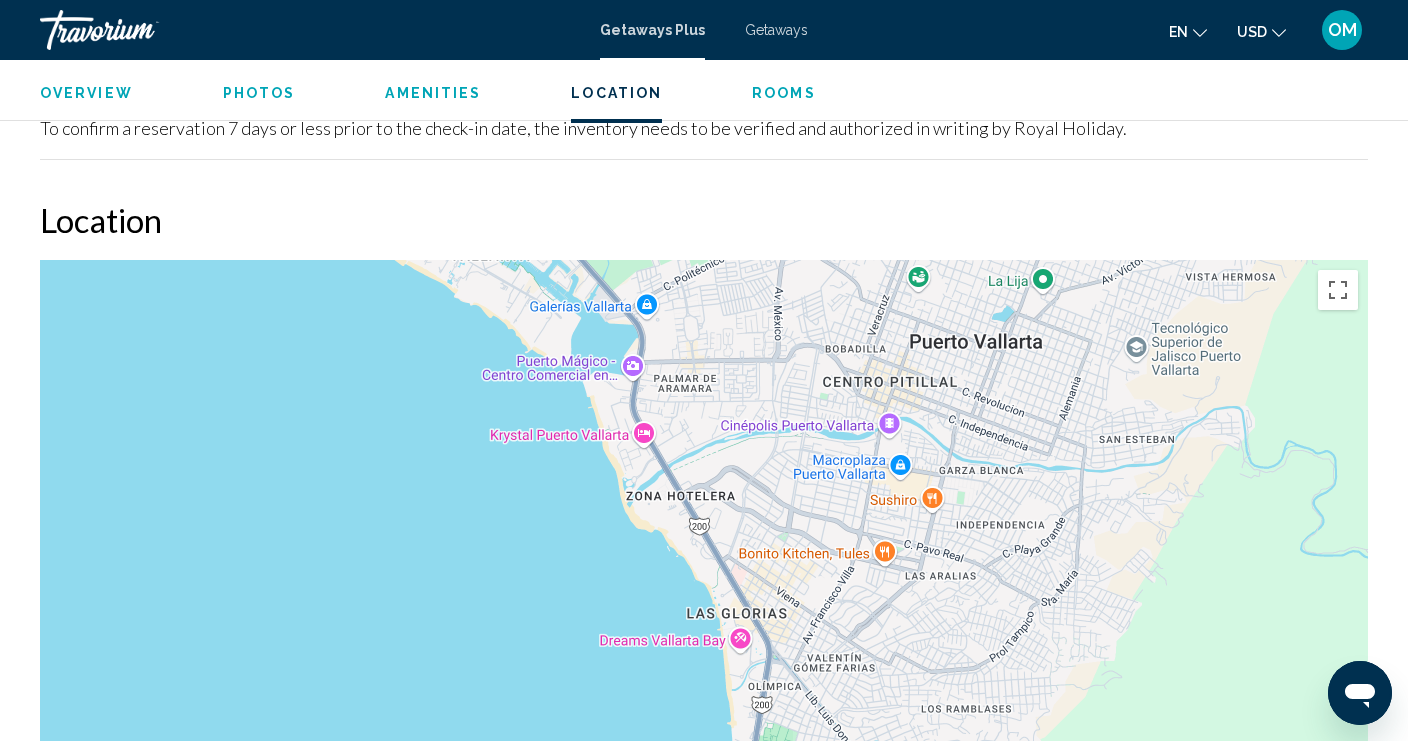 scroll, scrollTop: 2079, scrollLeft: 0, axis: vertical 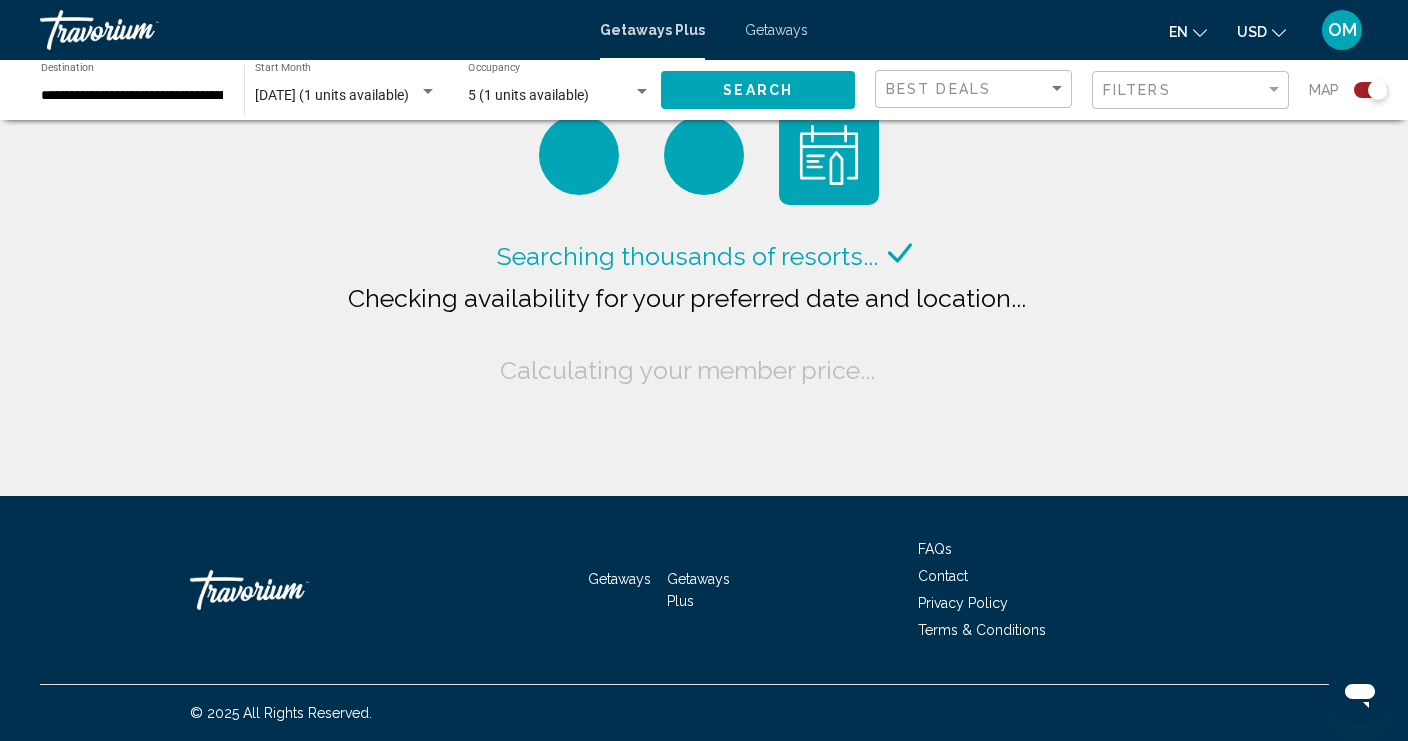 click on "**********" at bounding box center (132, 96) 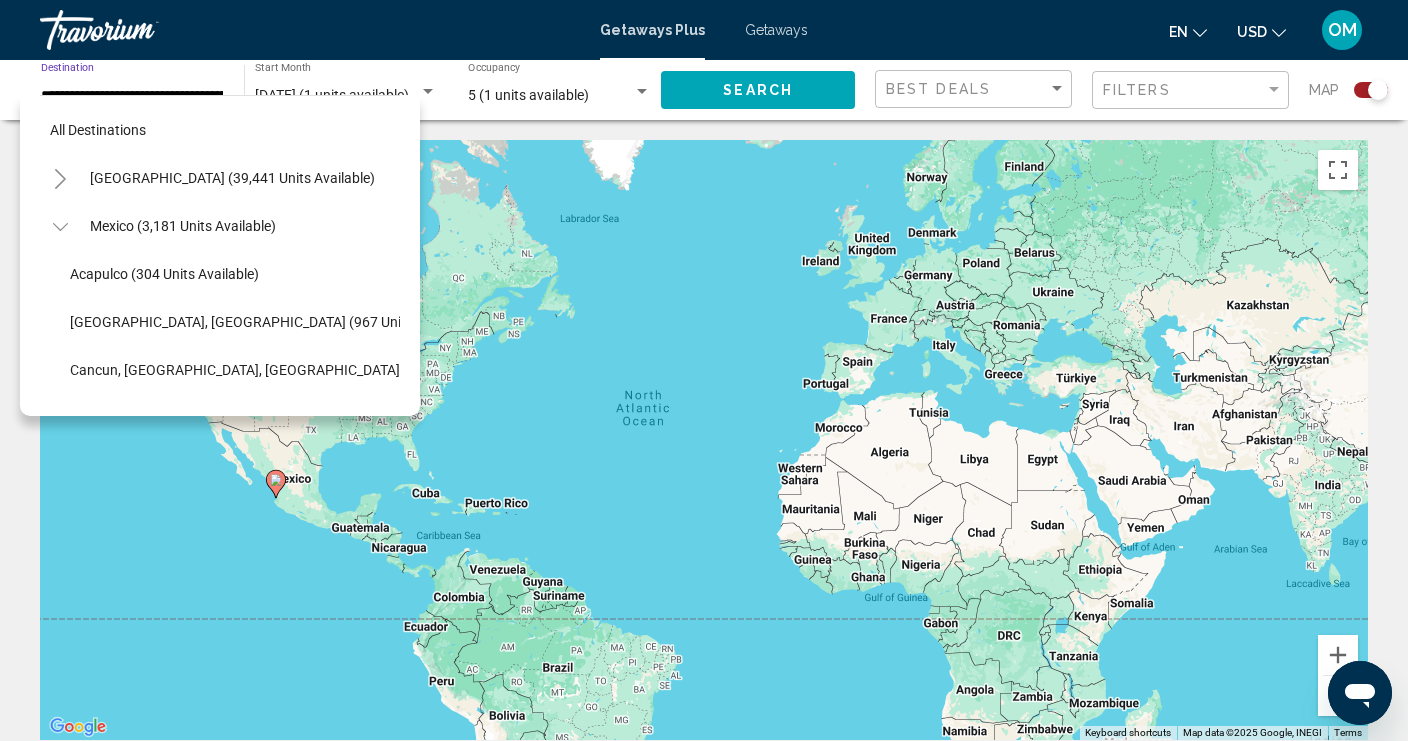 scroll, scrollTop: 1, scrollLeft: 0, axis: vertical 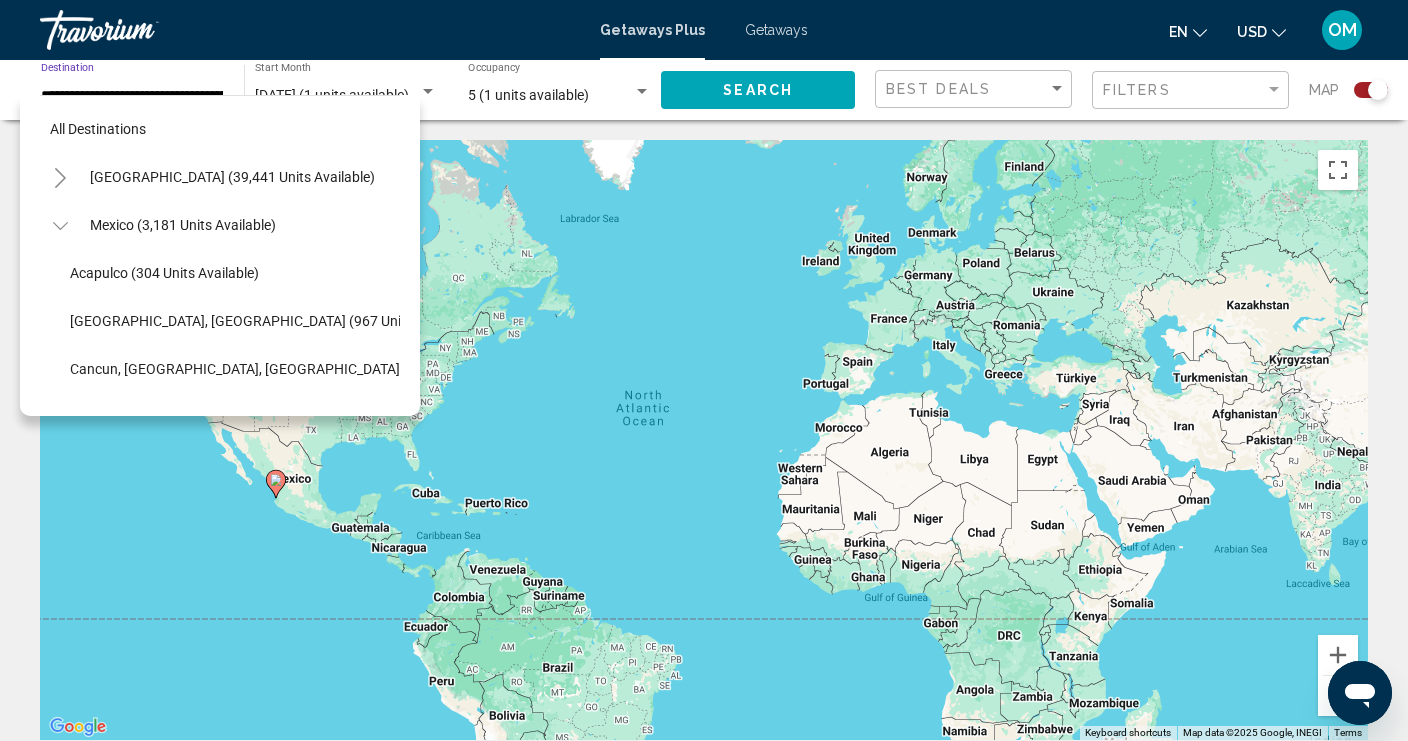 click 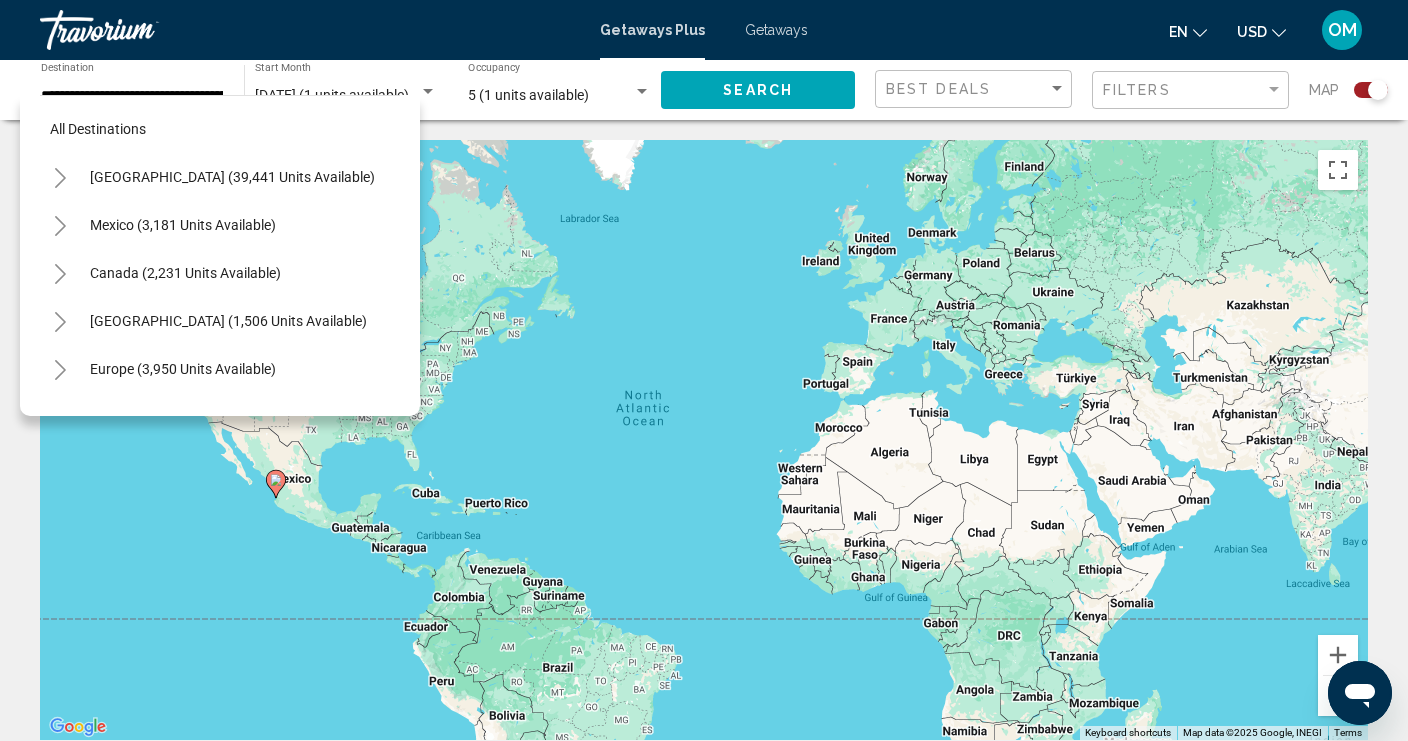 click 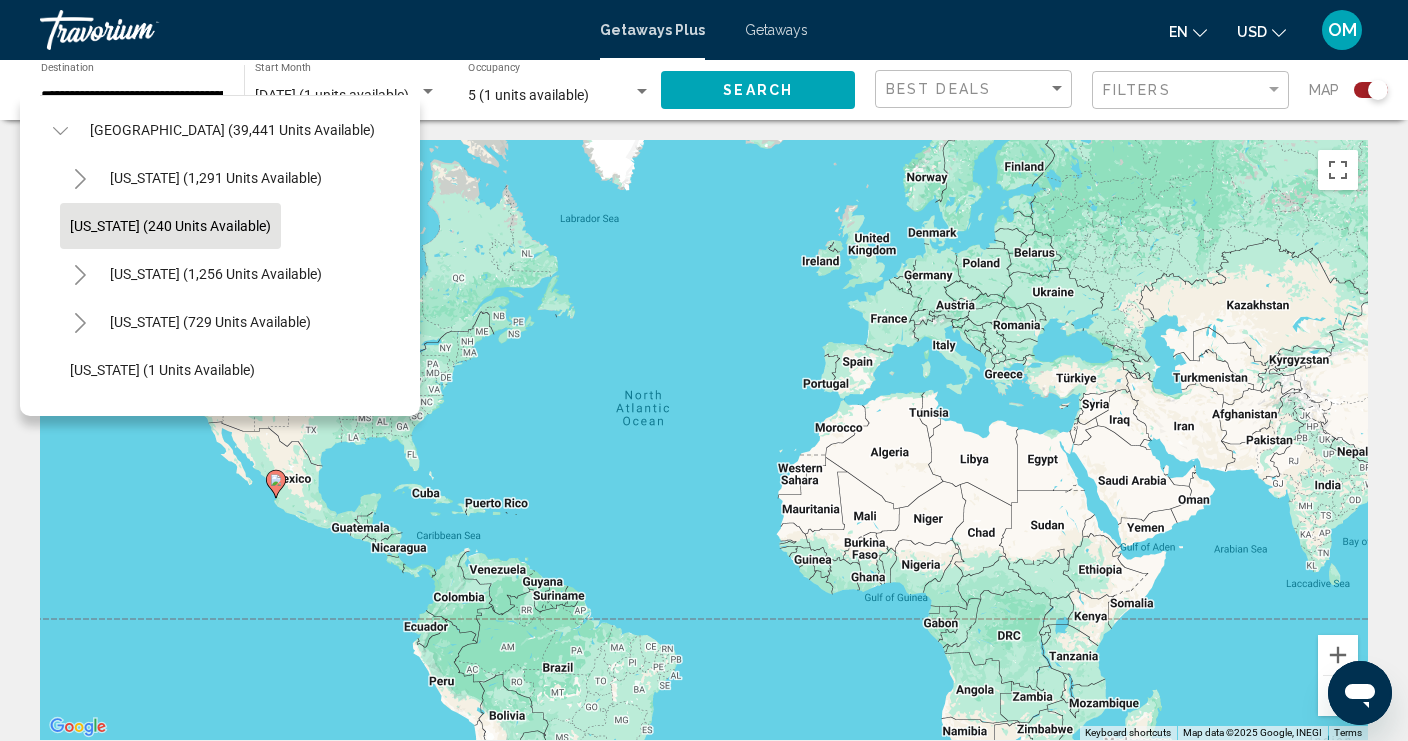 scroll, scrollTop: 62, scrollLeft: 0, axis: vertical 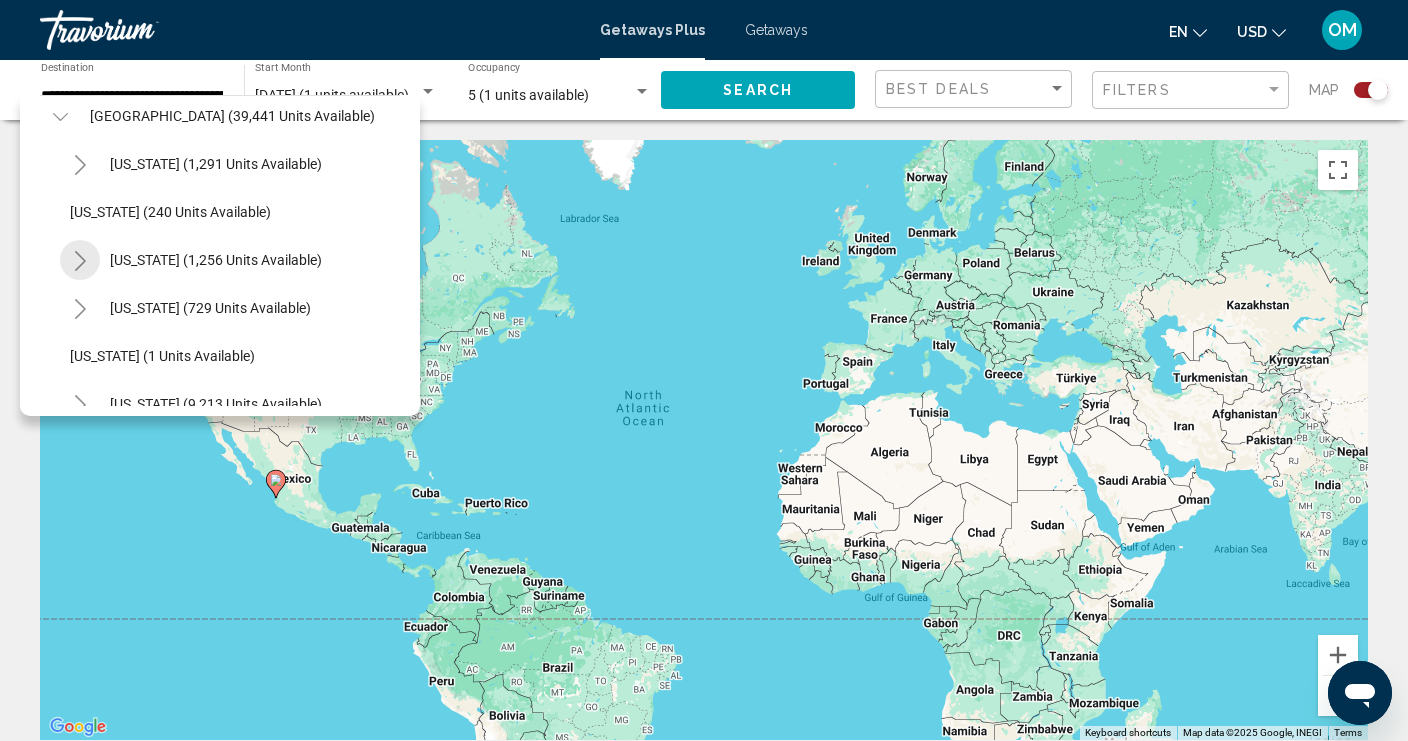 click 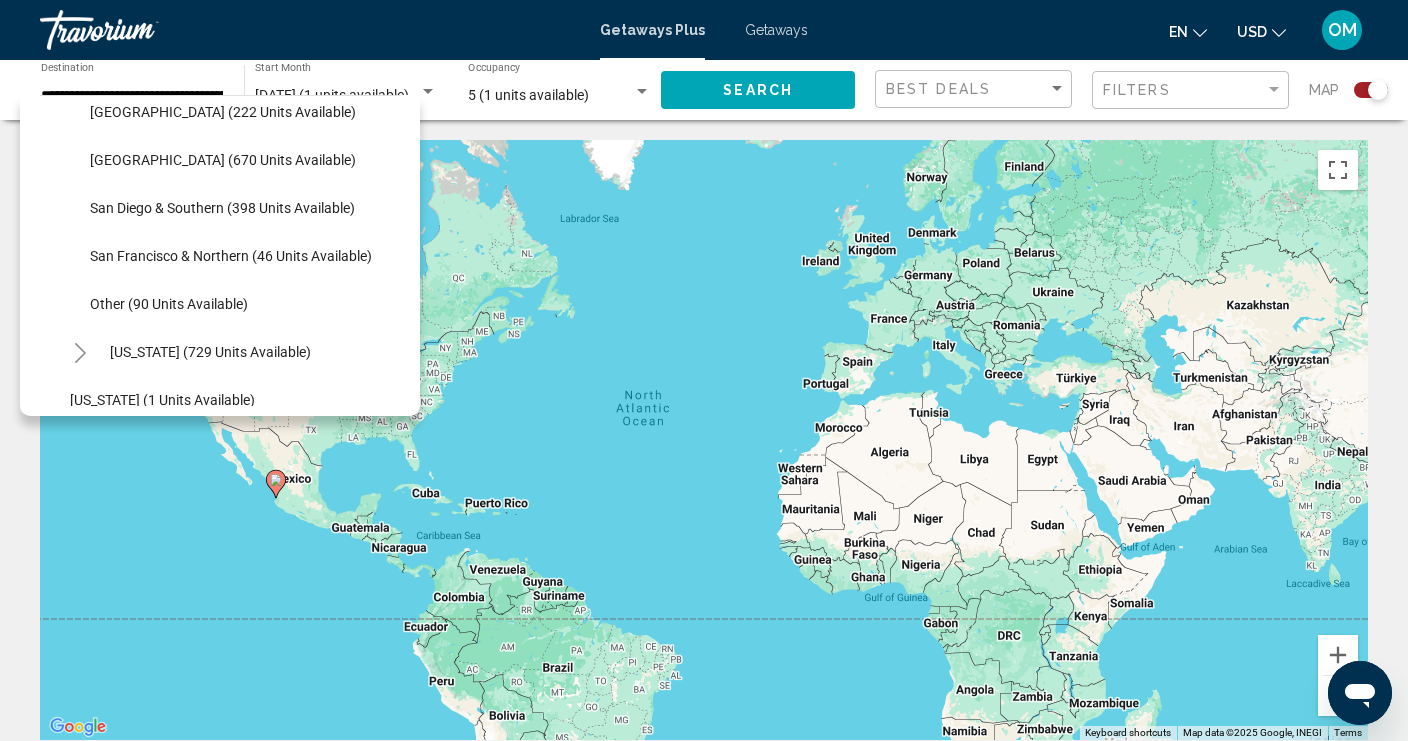 scroll, scrollTop: 315, scrollLeft: 0, axis: vertical 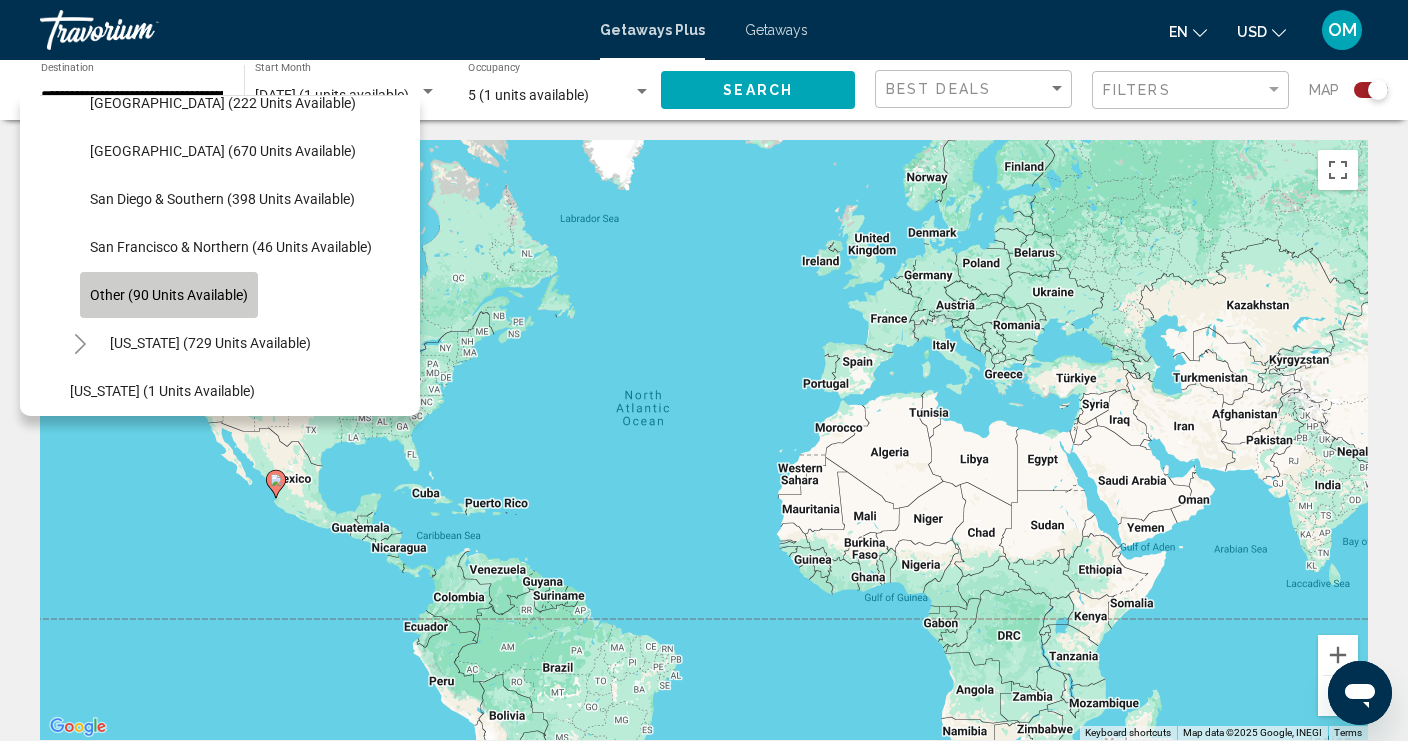 click on "Other (90 units available)" 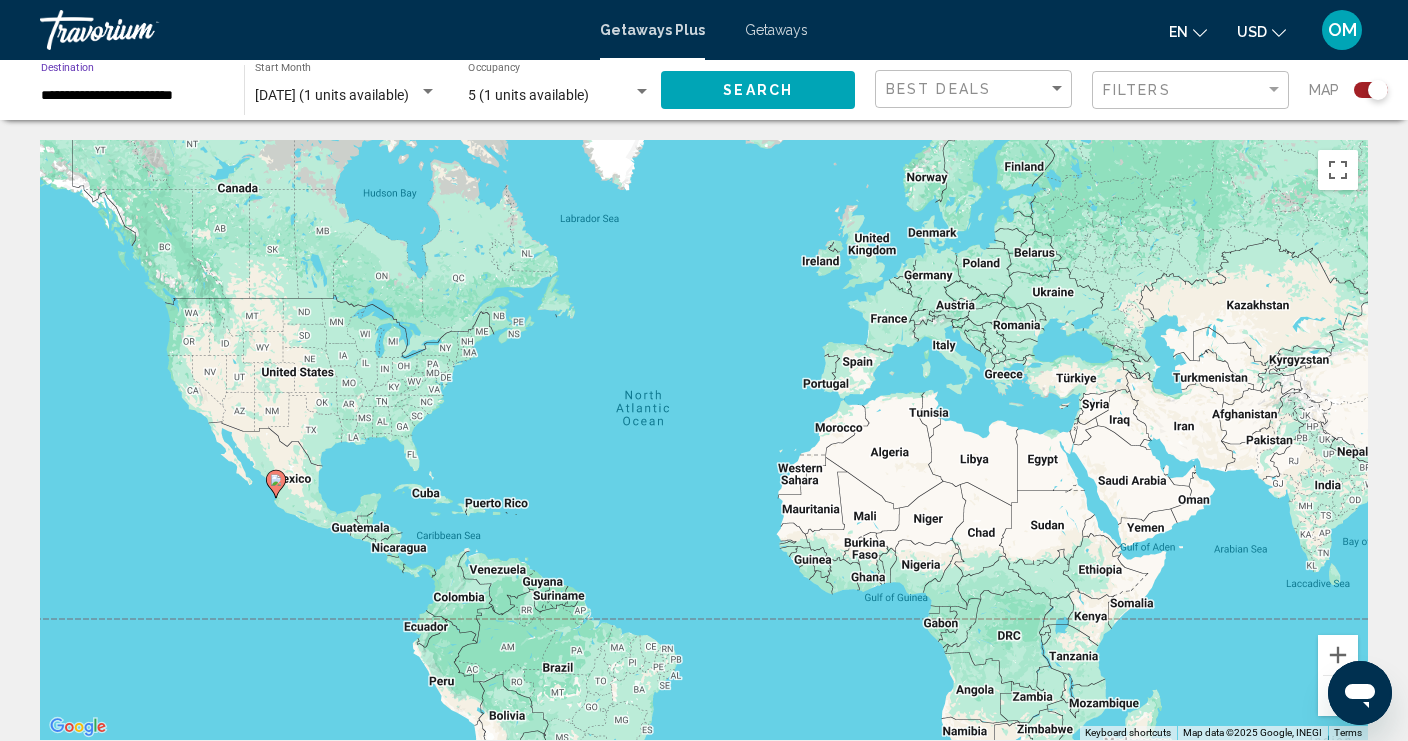 click on "Search" 